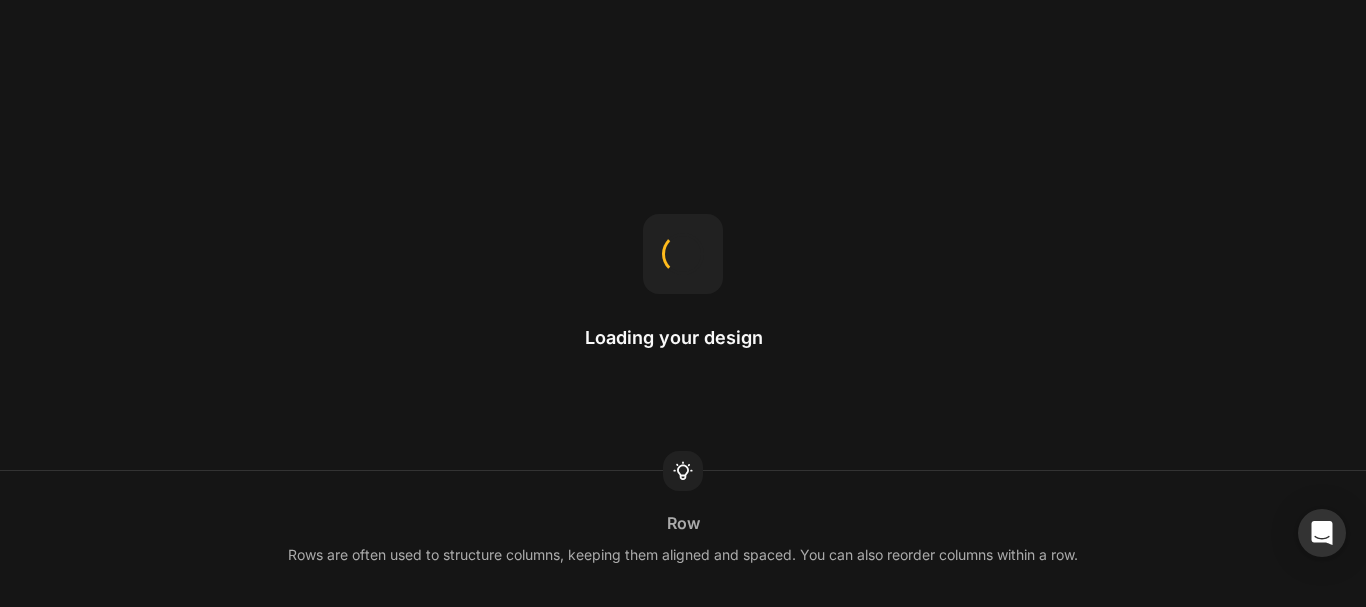 scroll, scrollTop: 0, scrollLeft: 0, axis: both 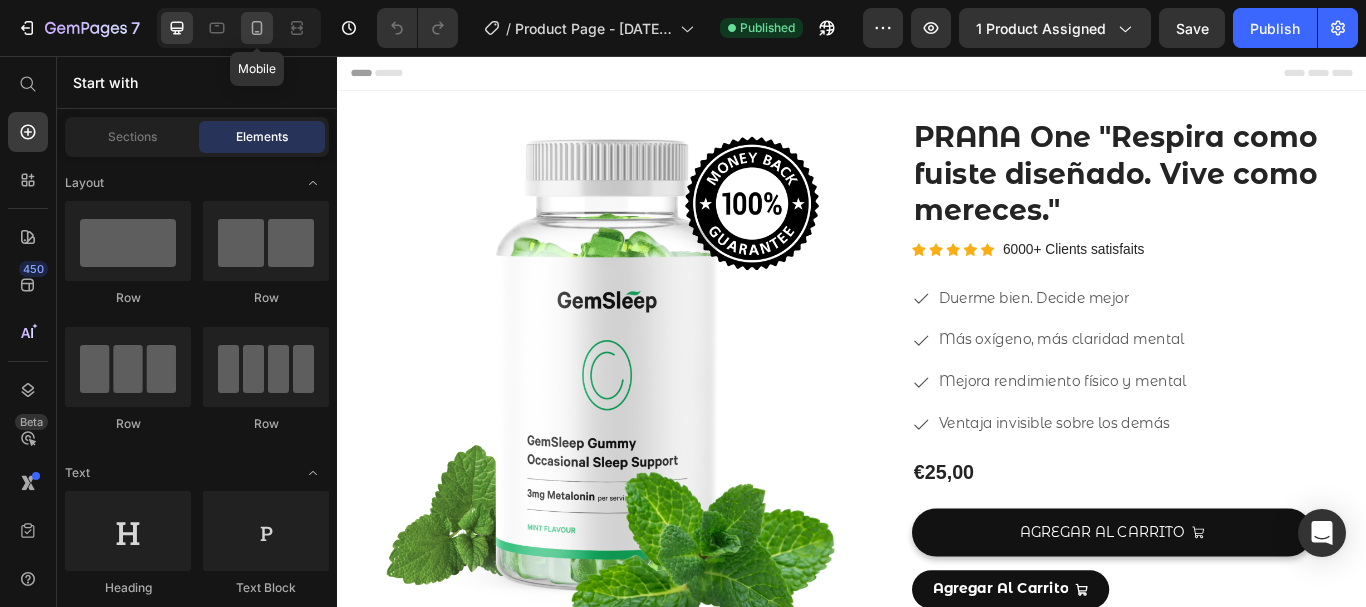 click 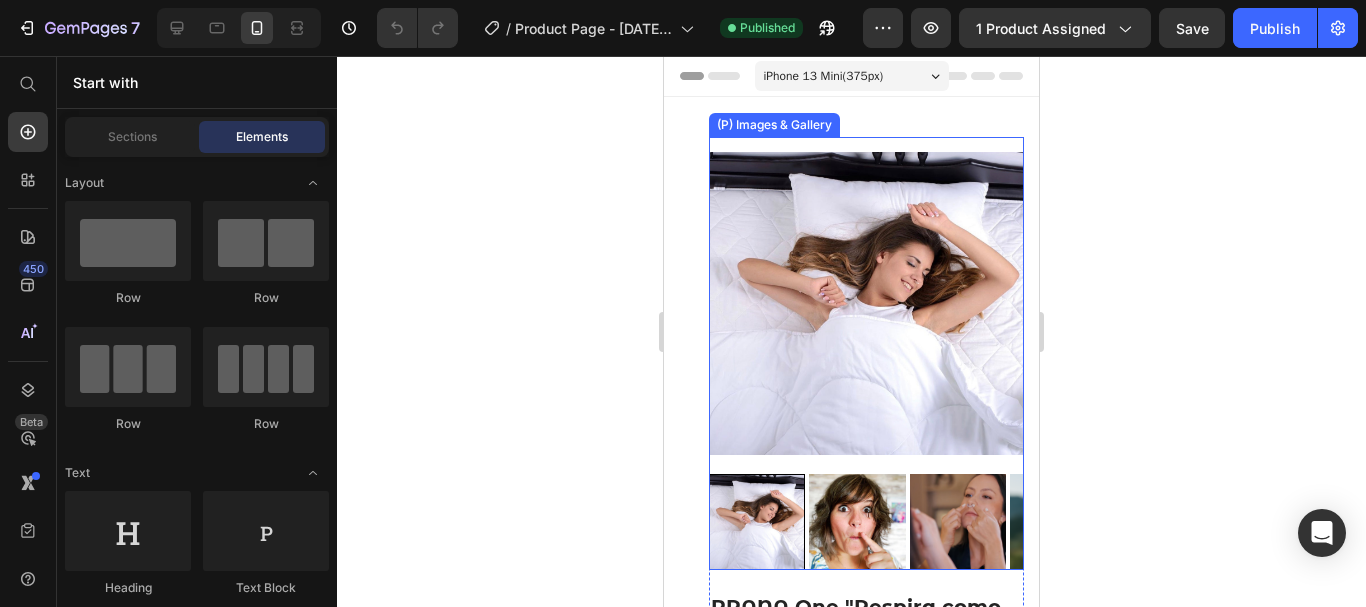 click at bounding box center [866, 303] 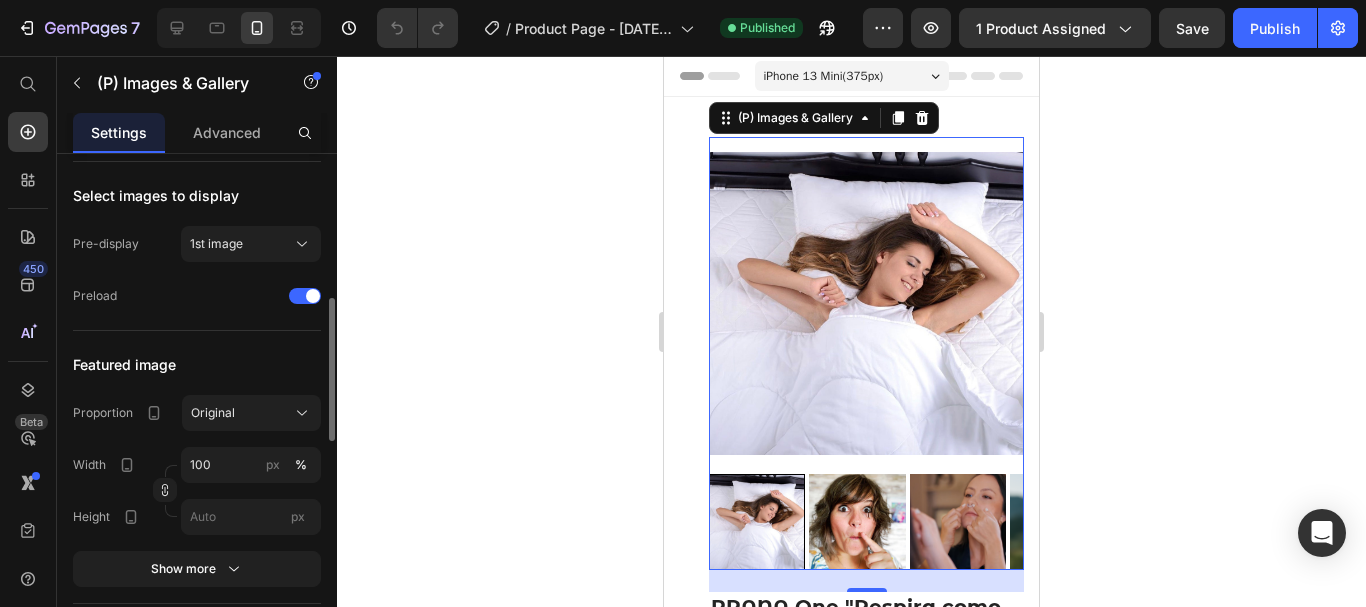 scroll, scrollTop: 535, scrollLeft: 0, axis: vertical 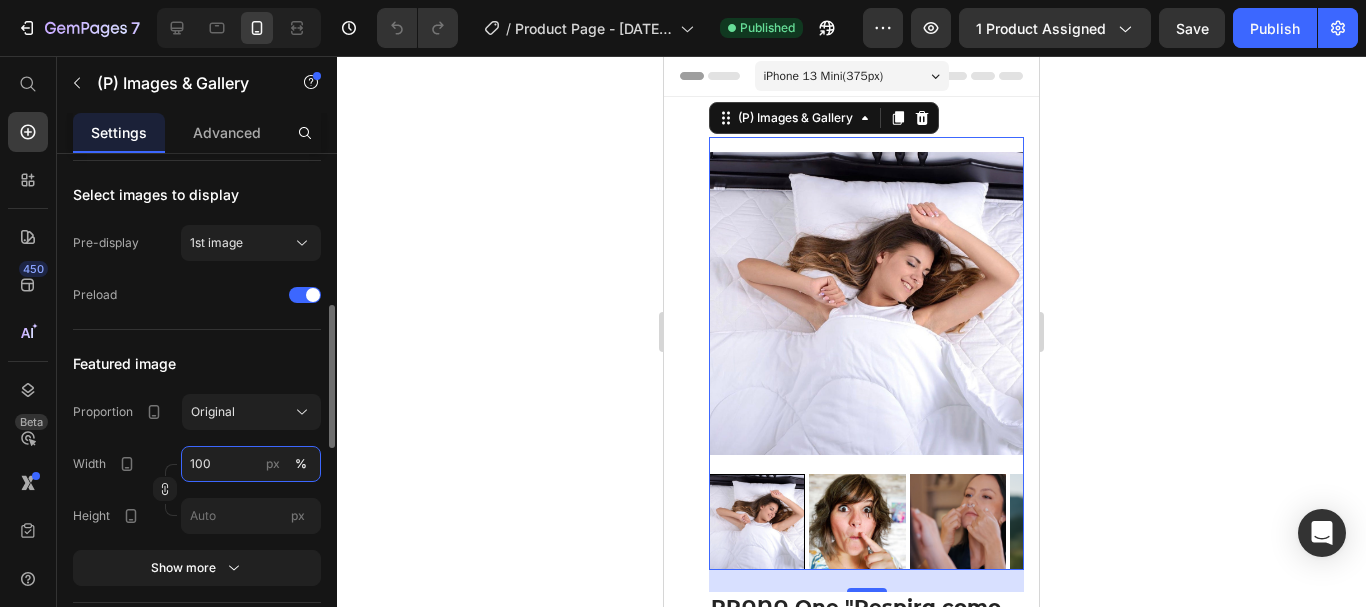 click on "100" at bounding box center [251, 464] 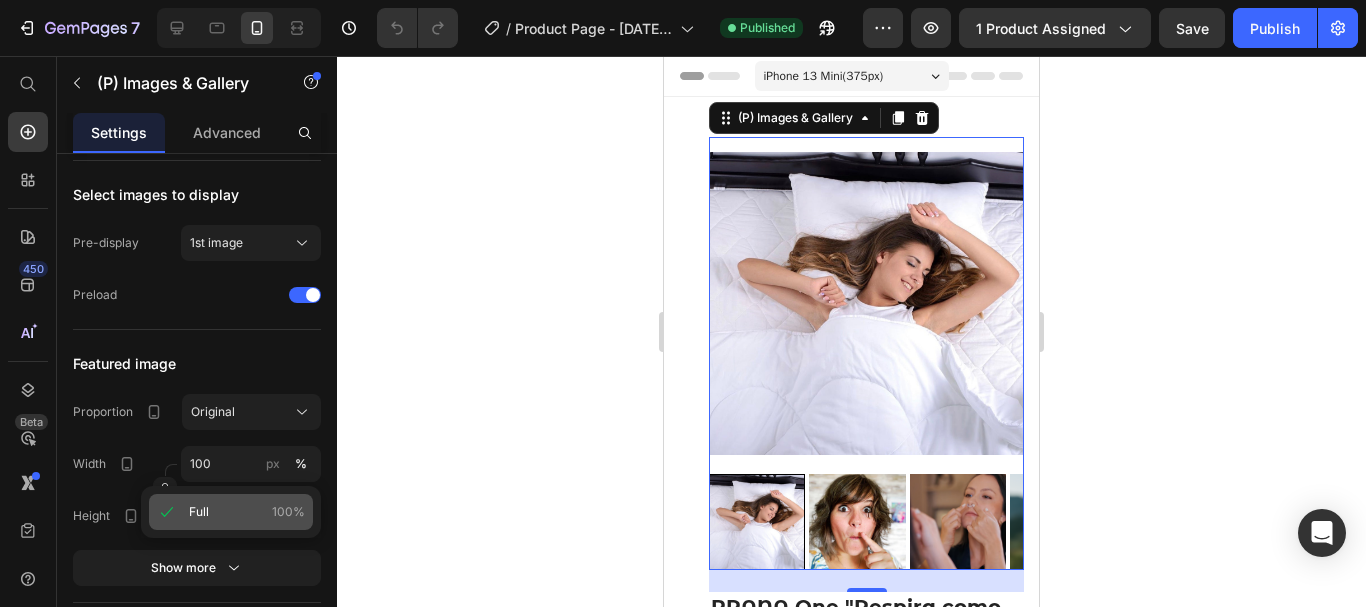 click on "Full" at bounding box center (199, 512) 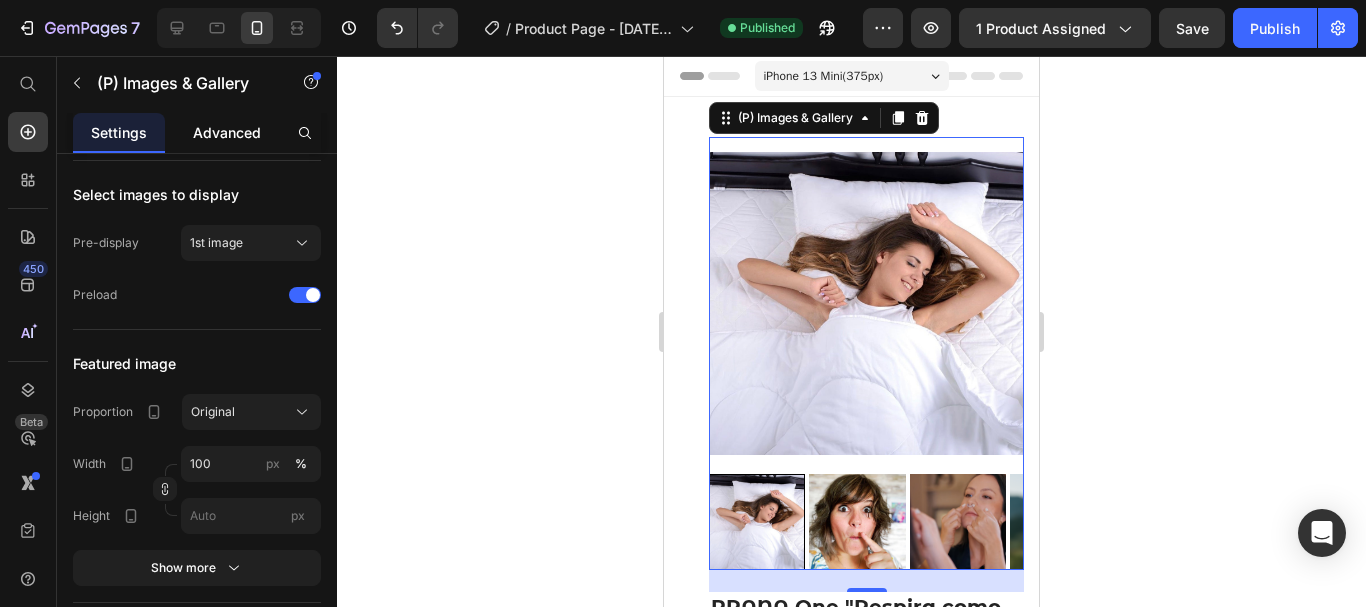 click on "Advanced" at bounding box center [227, 132] 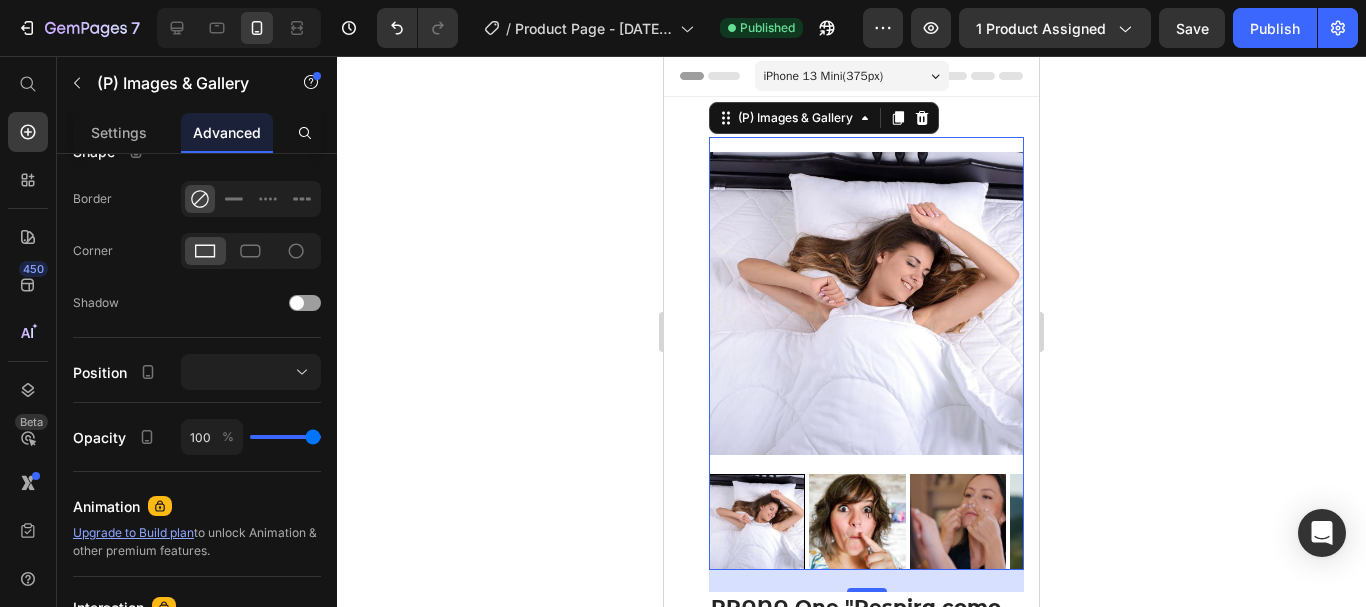 scroll, scrollTop: 0, scrollLeft: 0, axis: both 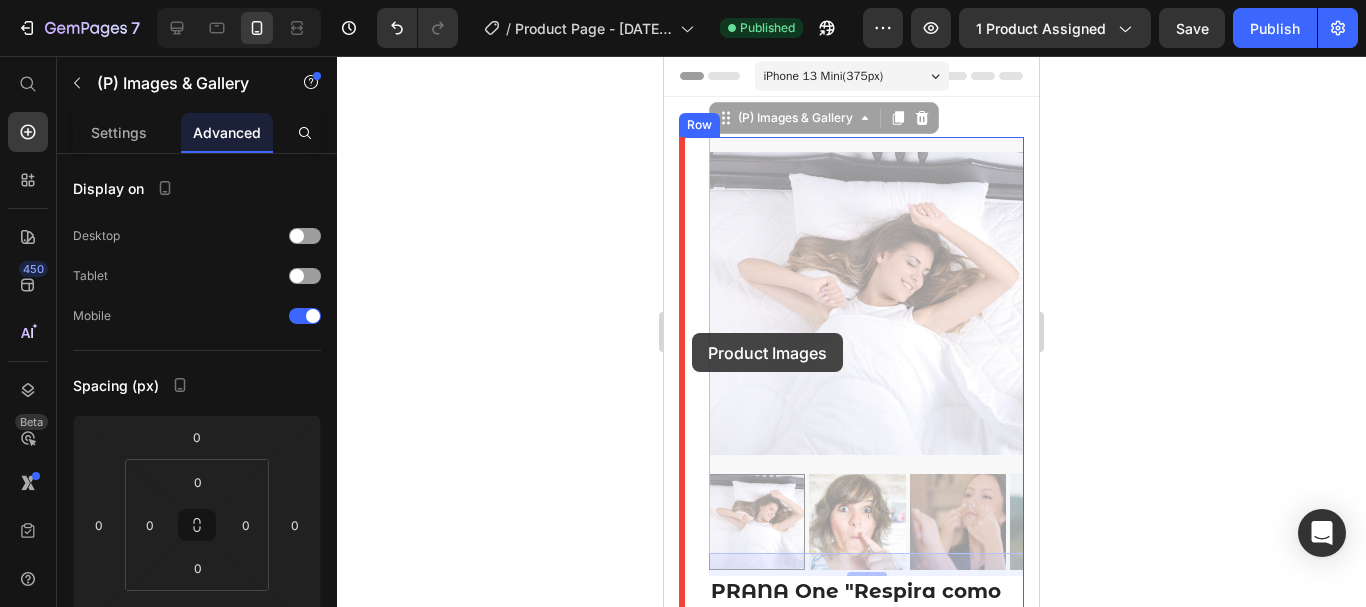 drag, startPoint x: 728, startPoint y: 338, endPoint x: 691, endPoint y: 333, distance: 37.336308 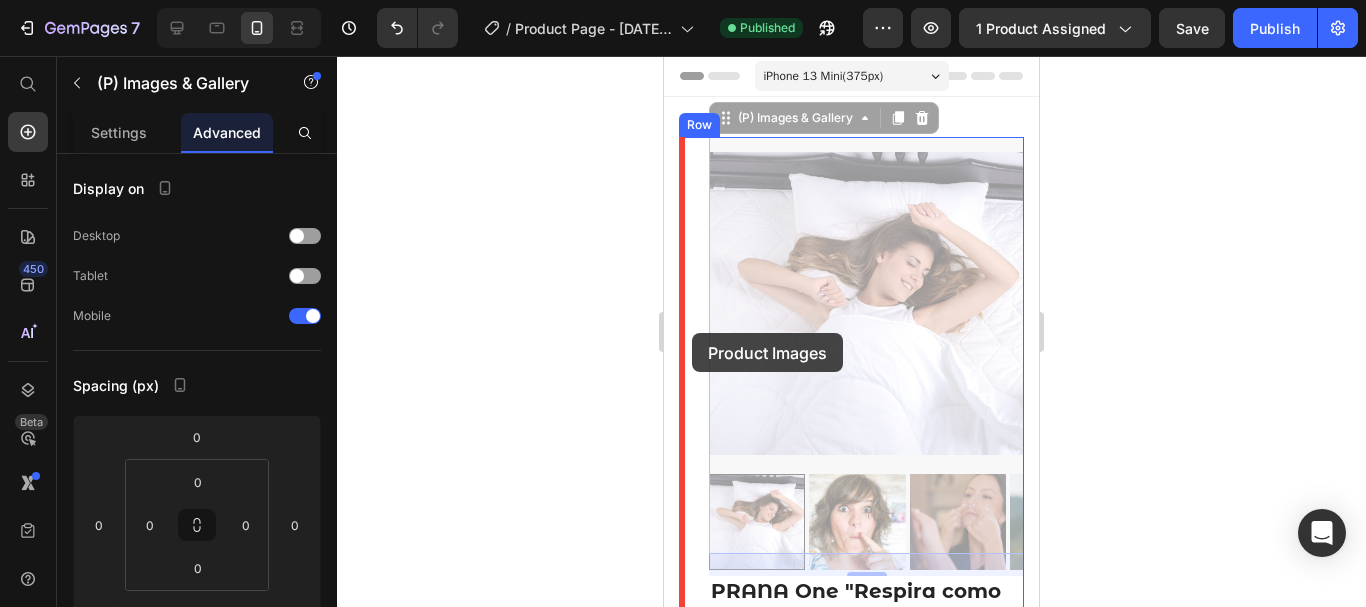 click on "iPhone 13 Mini  ( 375 px) iPhone 13 Mini iPhone 13 Pro iPhone 11 Pro Max iPhone 15 Pro Max Pixel 7 Galaxy S8+ Galaxy S20 Ultra iPad Mini iPad Air iPad Pro Header Image Image Envío Gratuito Heading A partir de 50€ Text block Row Image Garantía de satisfacción Heading Este producto es el primer paso. Lo demás, lo haces tú. Text block Row Row Row (P) Images & Gallery   22 (P) Images & Gallery   22 PRANA One "Respira como fuiste diseñado. Vive como mereces." (P) Title                Icon                Icon                Icon                Icon                Icon Icon List Hoz 6000+ Clients satisfaits Text block Row
Icon Duerme bien. Decide mejor Text block
Icon Más oxígeno, más claridad mental Text block
Icon Mejora rendimiento físico y mental Text block
Icon Ventaja invisible sobre los demás Text block Icon List €25,00 (P) Price Row
Icon Duerme bien. Decide mejor Text block
Icon Text block Icon Icon" at bounding box center (851, 2843) 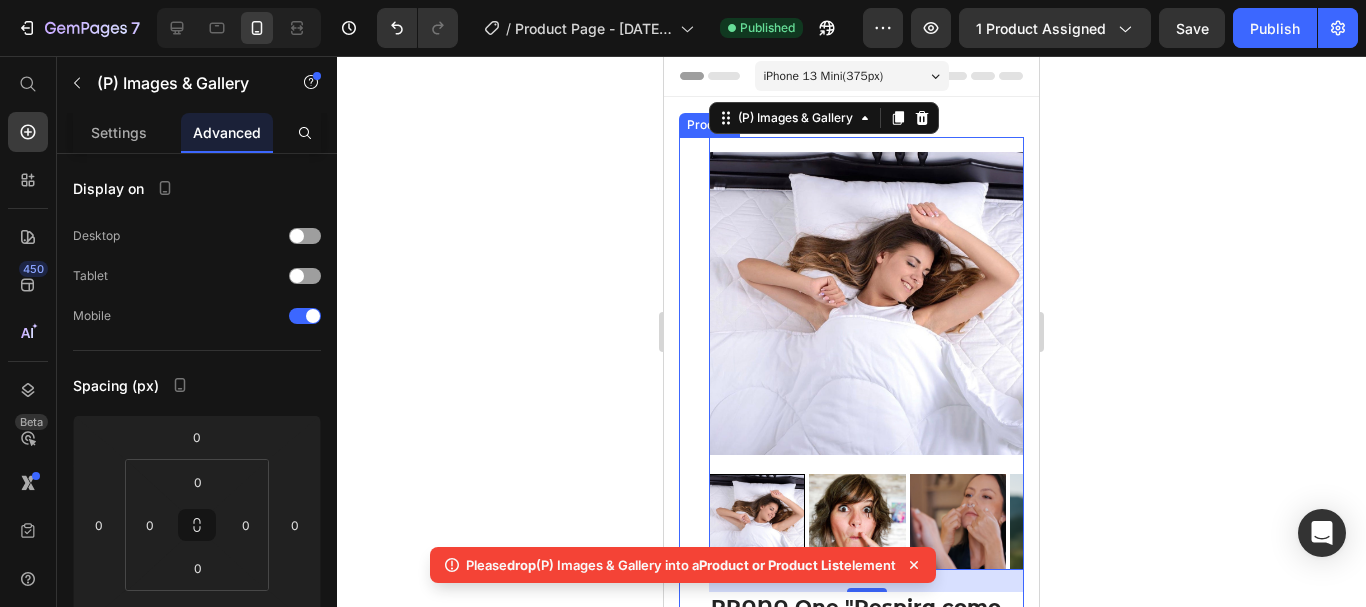 click on "Image Image Envío Gratuito Heading A partir de 50€ Text block Row Image Garantía de satisfacción Heading Este producto es el primer paso. Lo demás, lo haces tú. Text block Row Row Row (P) Images & Gallery   22 PRANA One "Respira como fuiste diseñado. Vive como mereces." (P) Title                Icon                Icon                Icon                Icon                Icon Icon List Hoz 6000+ Clients satisfaits Text block Row
Icon Duerme bien. Decide mejor Text block
Icon Más oxígeno, más claridad mental Text block
Icon Mejora rendimiento físico y mental Text block
Icon Ventaja invisible sobre los demás Text block Icon List €25,00 (P) Price Row
Icon Duerme bien. Decide mejor Text block
Icon Más oxígeno, más claridad mental Text block
Icon Mejora rendimiento físico y mental Text block
Icon Ventaja invisible sobre los demás Text block Icon List" at bounding box center (851, 596) 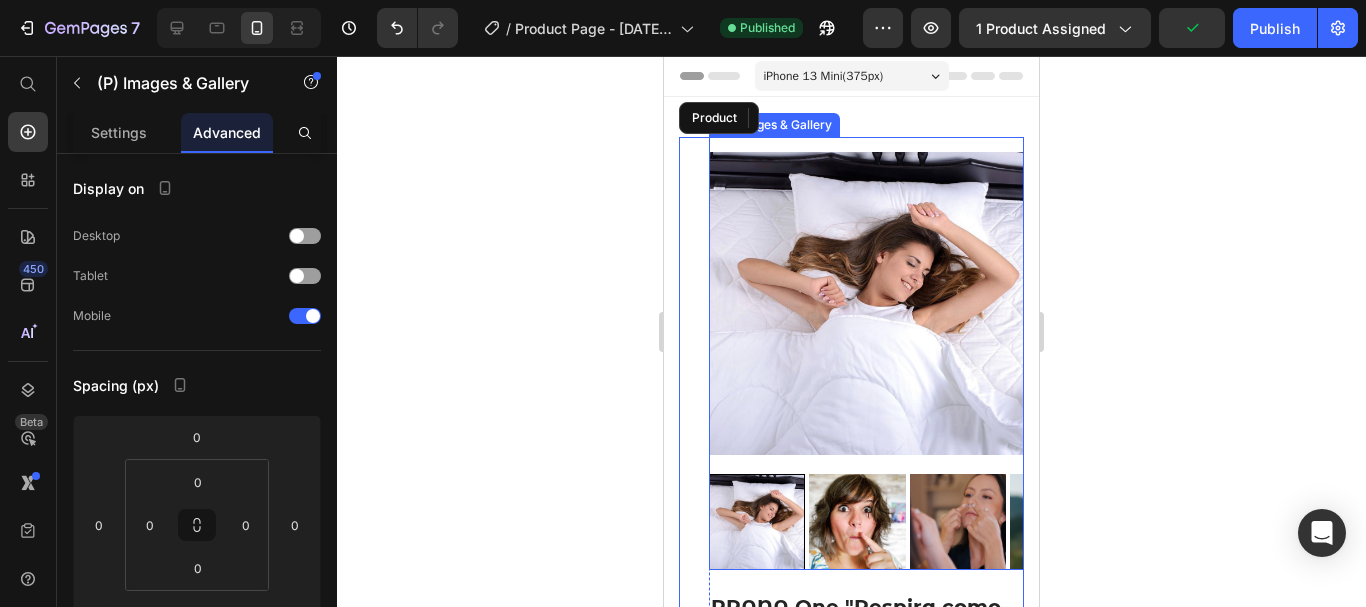 click at bounding box center [866, 303] 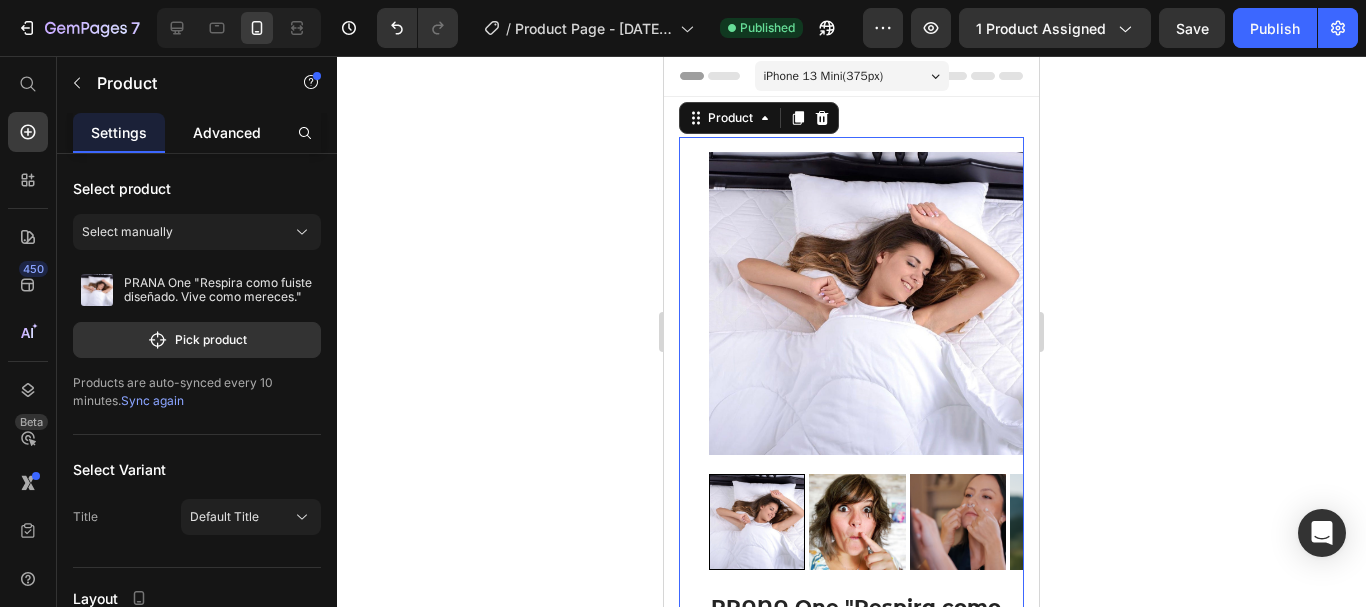 click on "Advanced" 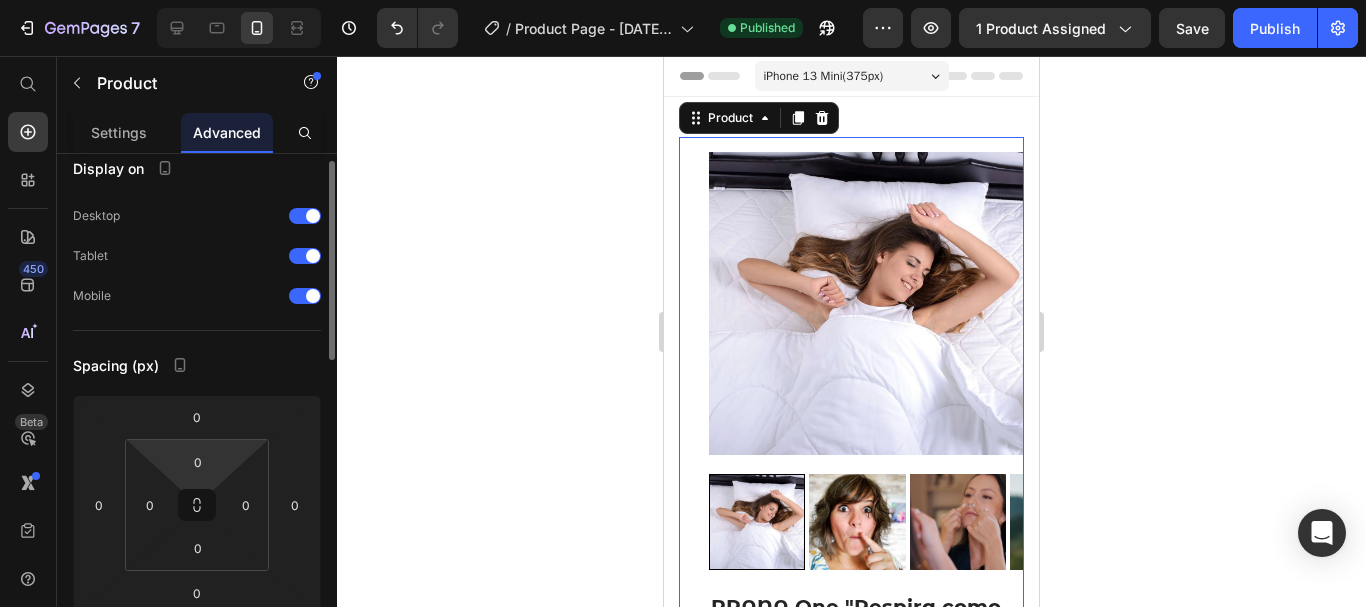 scroll, scrollTop: 19, scrollLeft: 0, axis: vertical 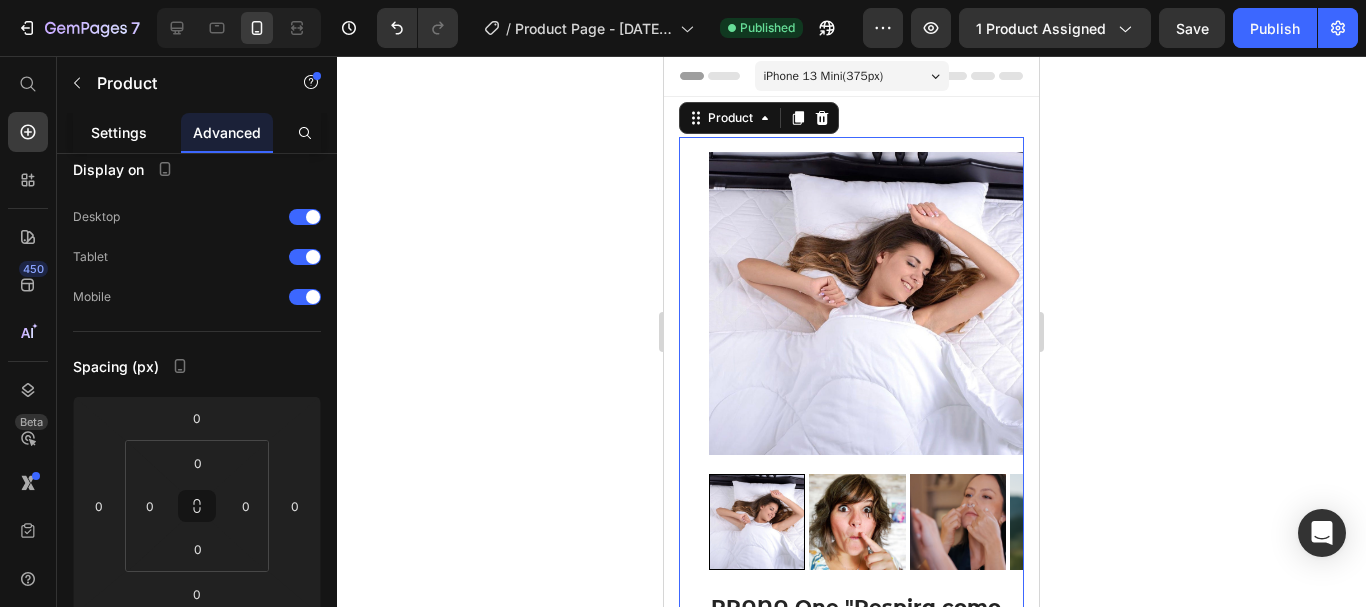 click on "Settings" at bounding box center [119, 132] 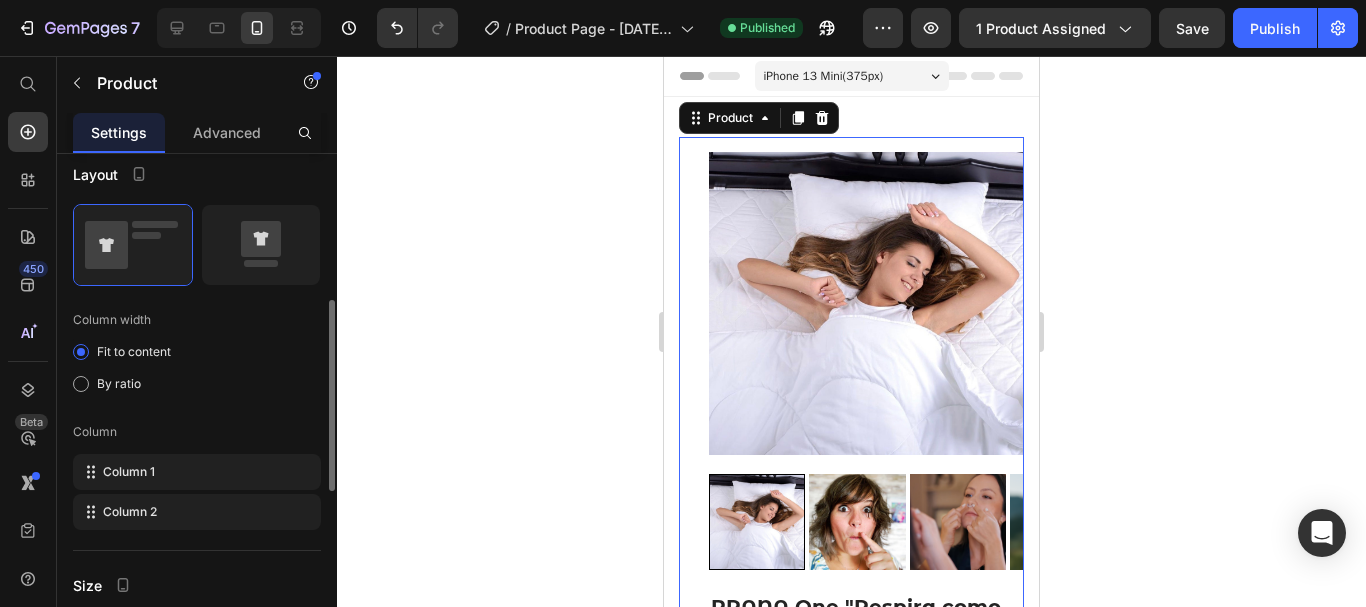 scroll, scrollTop: 426, scrollLeft: 0, axis: vertical 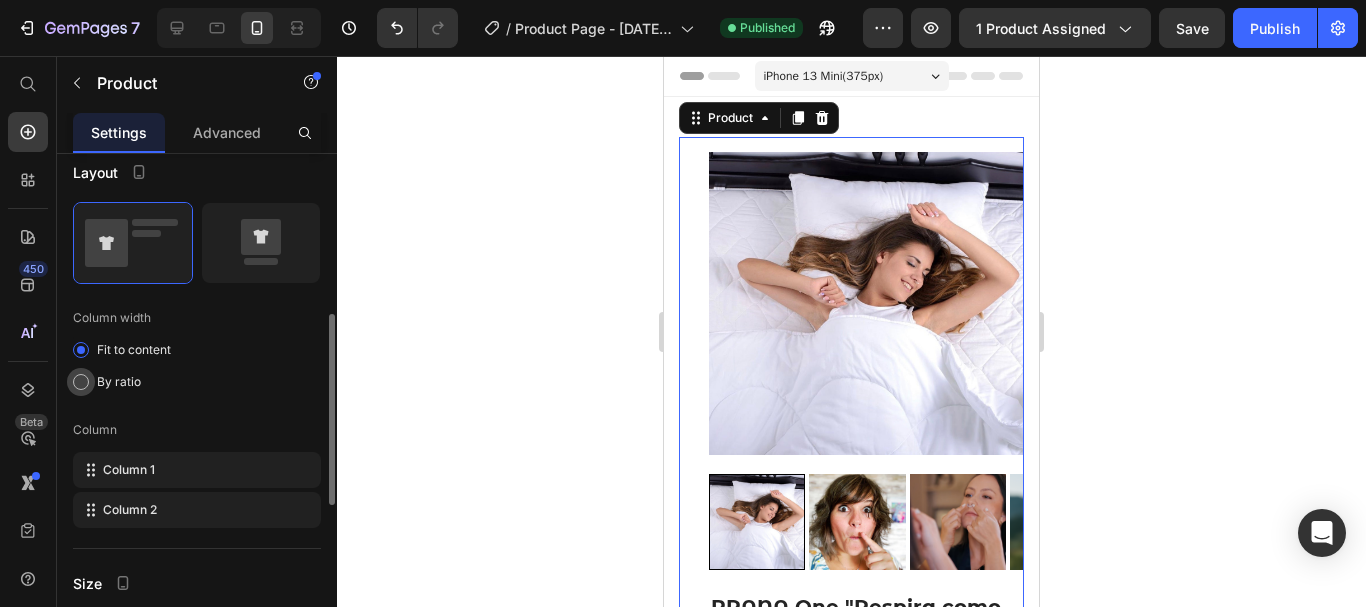 click on "By ratio" at bounding box center [119, 382] 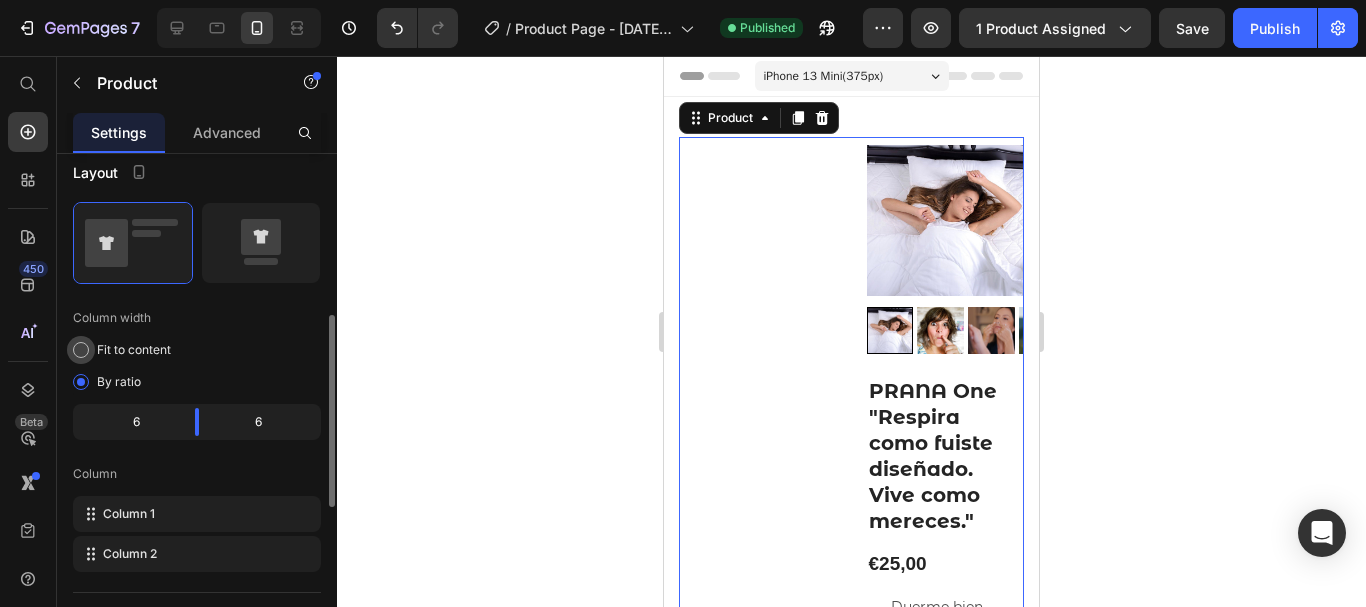 click on "Fit to content" 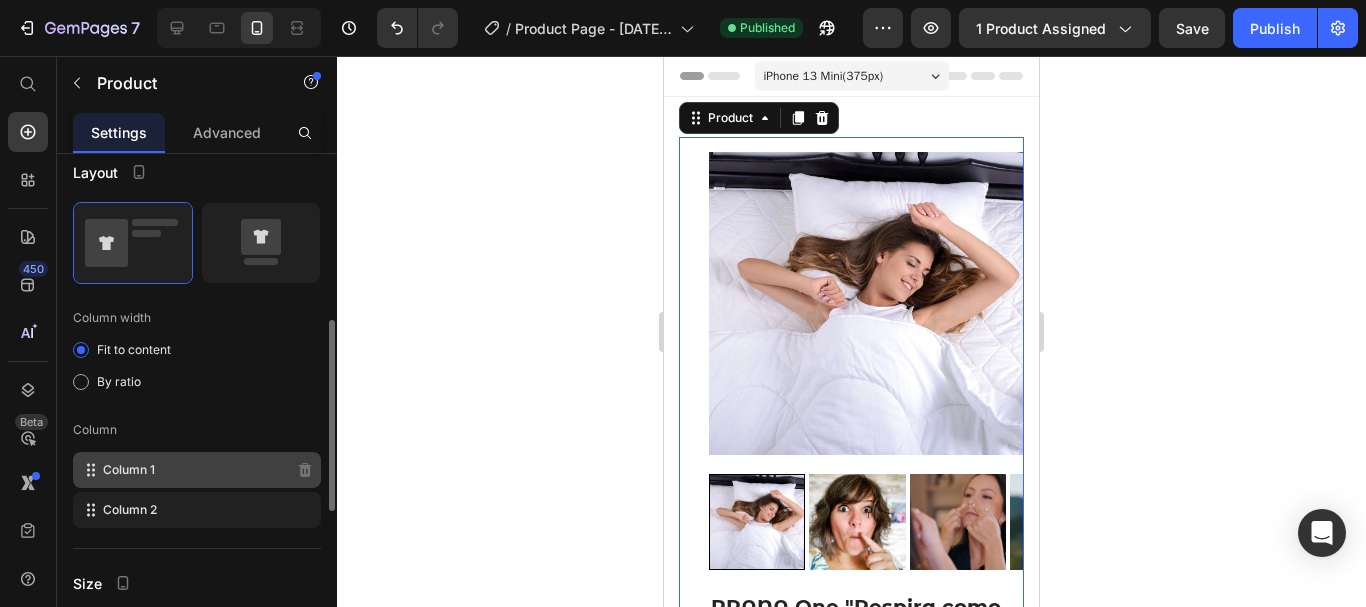 scroll, scrollTop: 433, scrollLeft: 0, axis: vertical 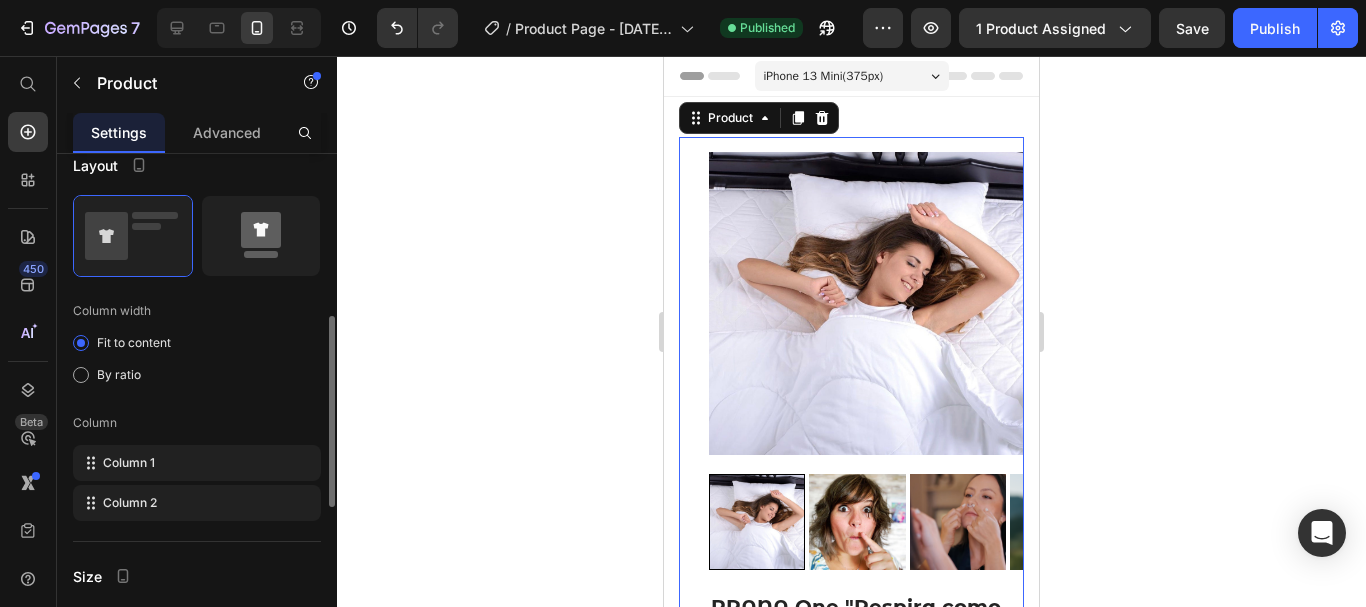 click 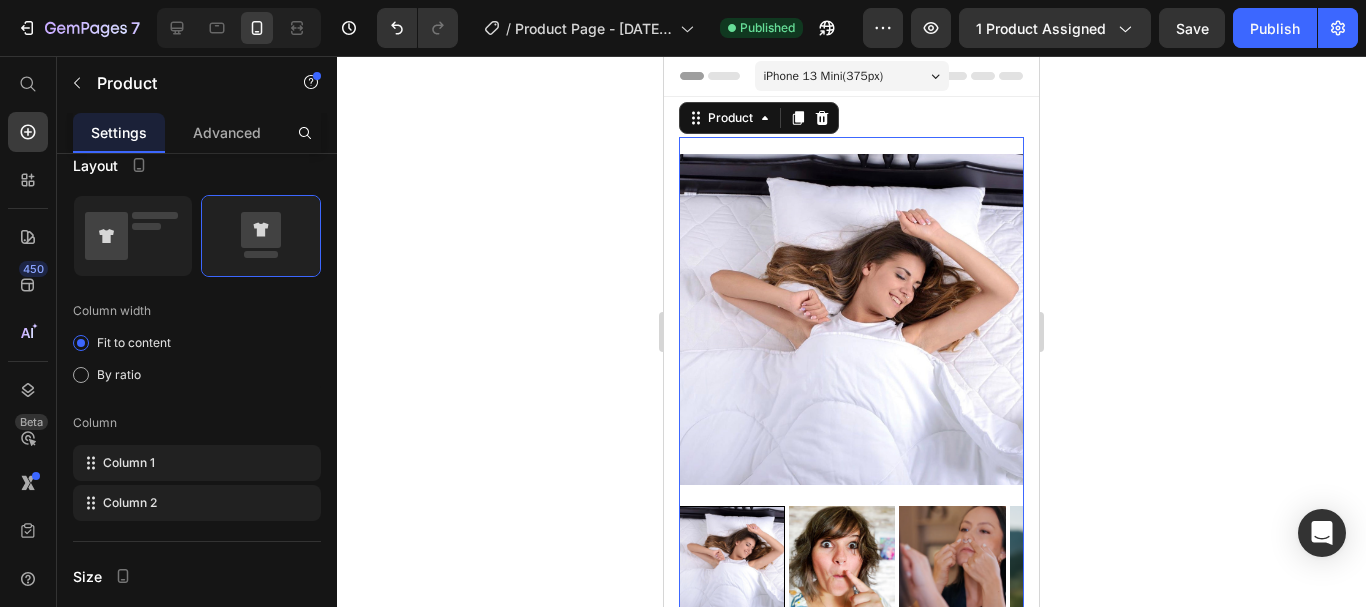 click 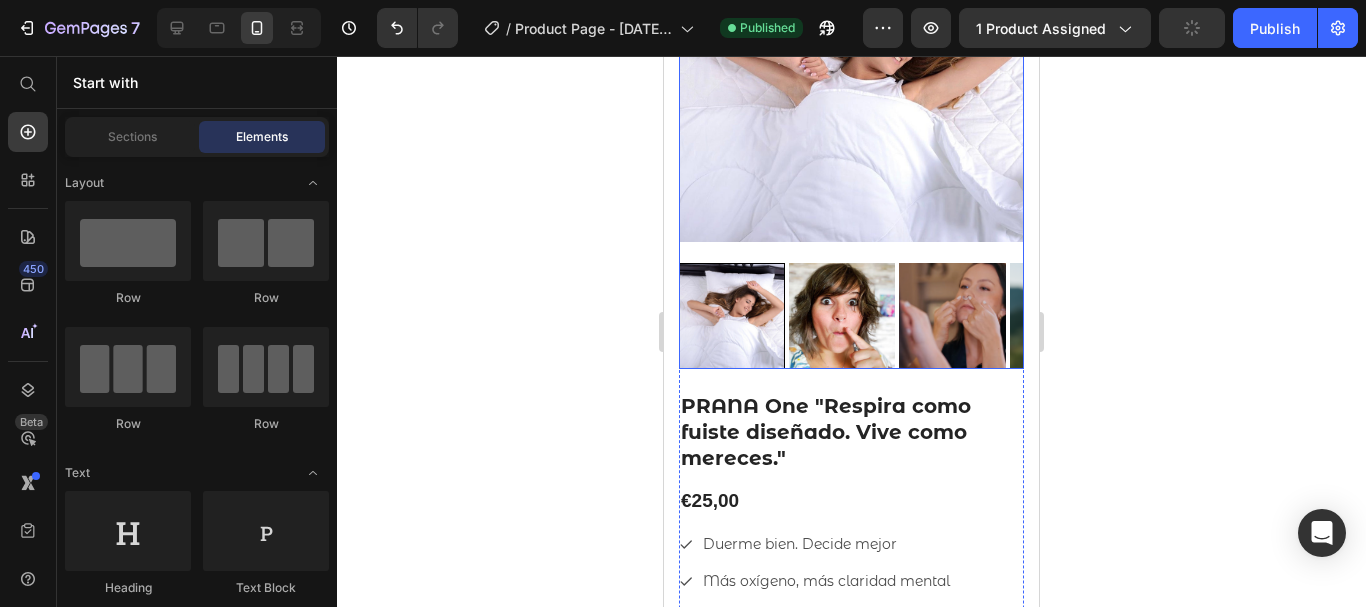 scroll, scrollTop: 0, scrollLeft: 0, axis: both 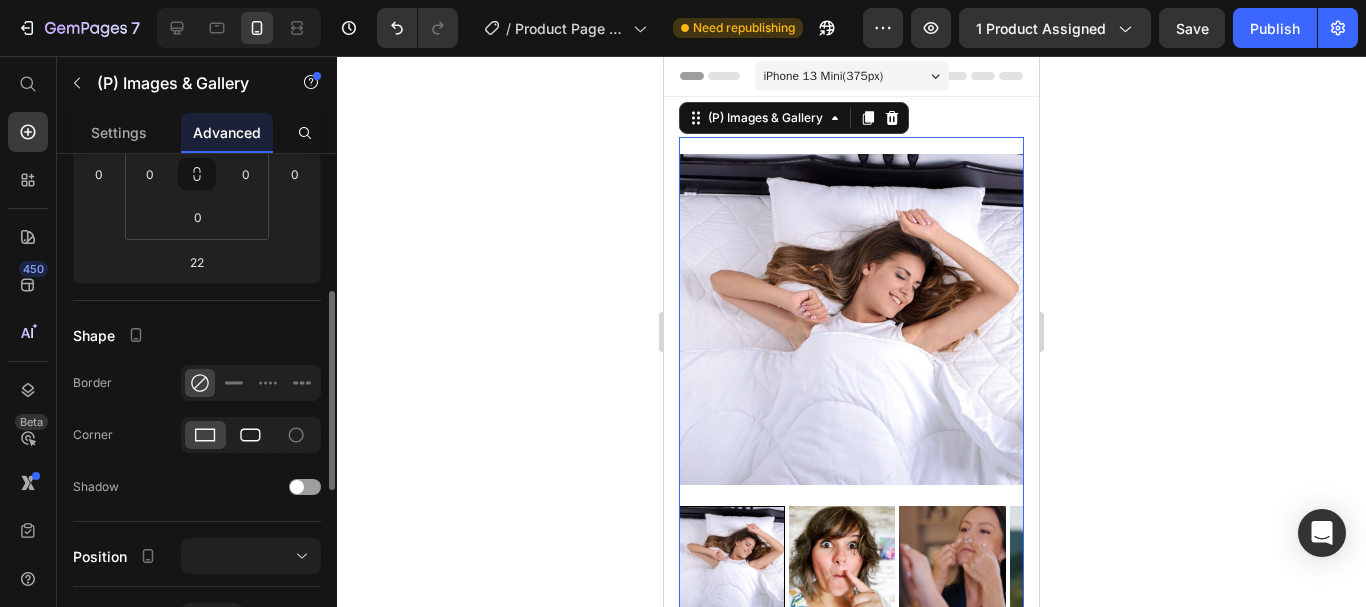 click 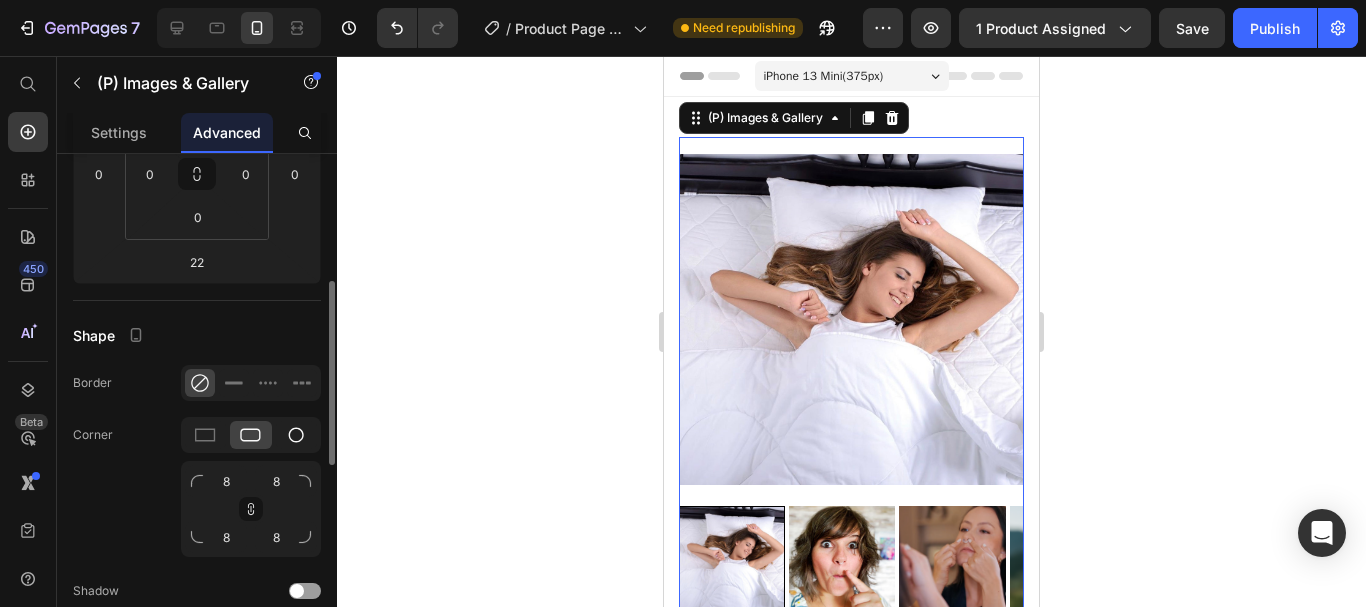 click 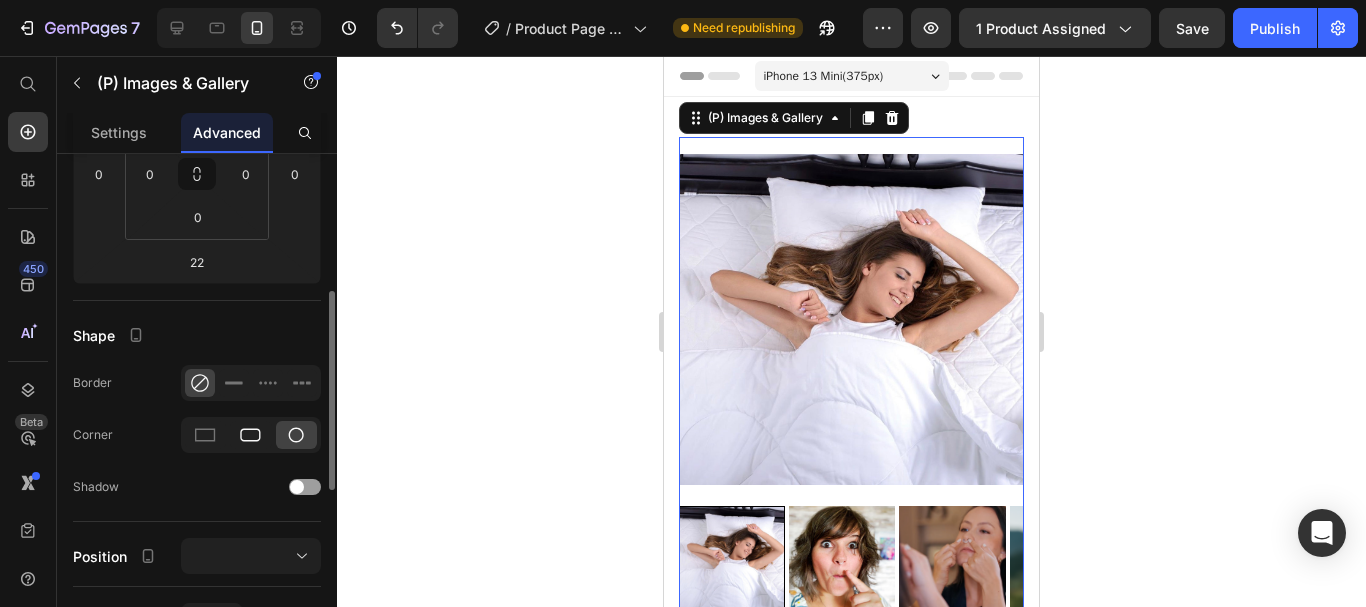 click 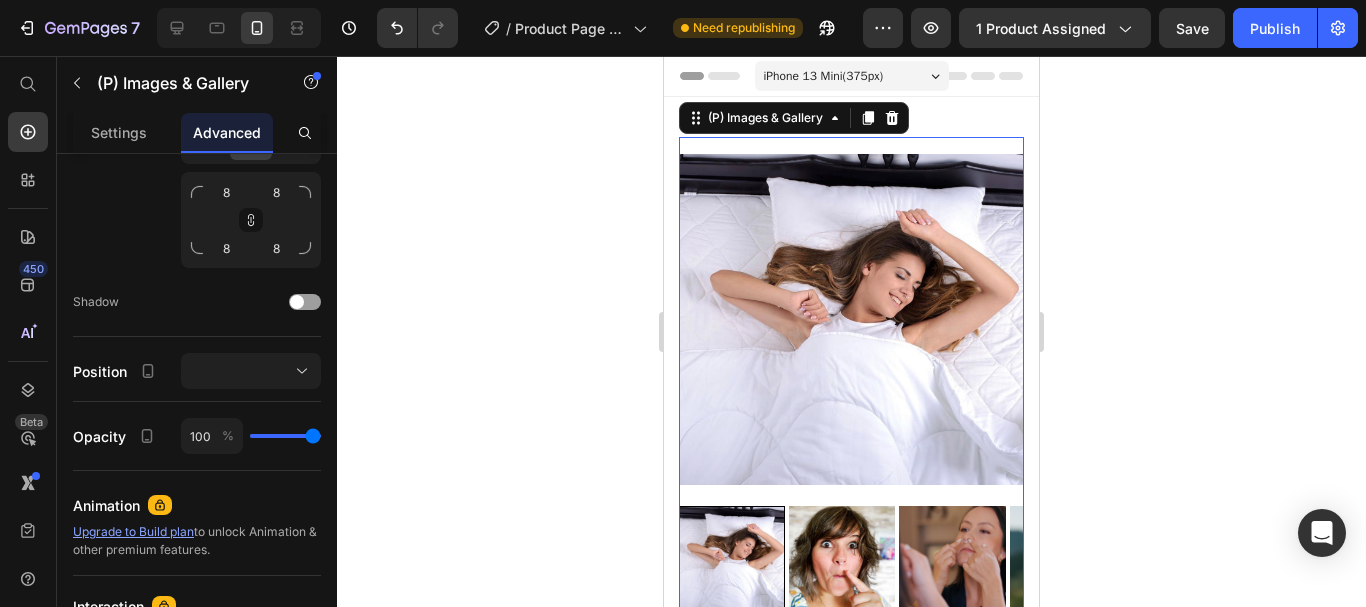 scroll, scrollTop: 899, scrollLeft: 0, axis: vertical 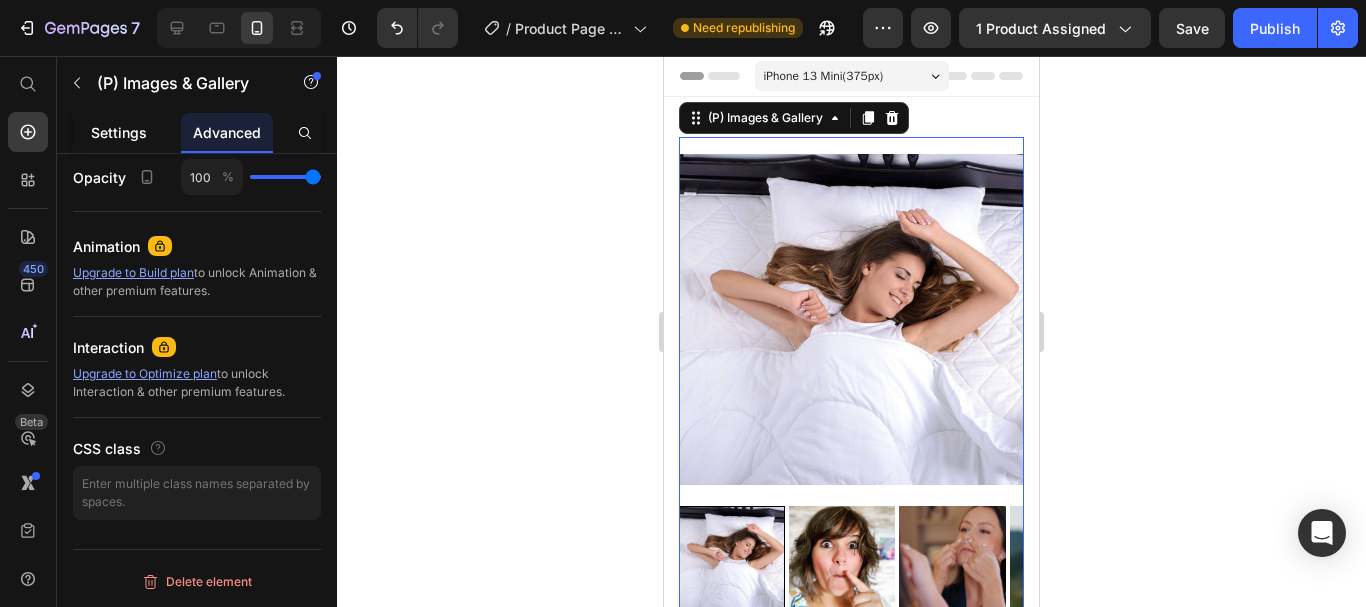click on "Settings" 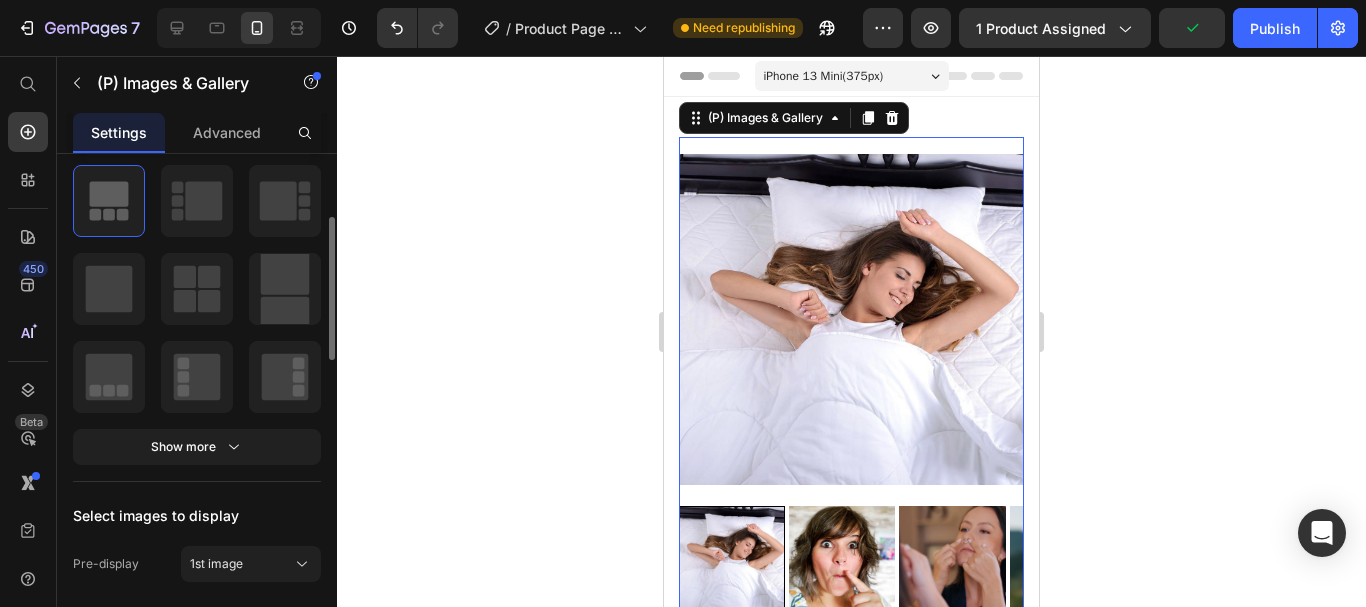 scroll, scrollTop: 216, scrollLeft: 0, axis: vertical 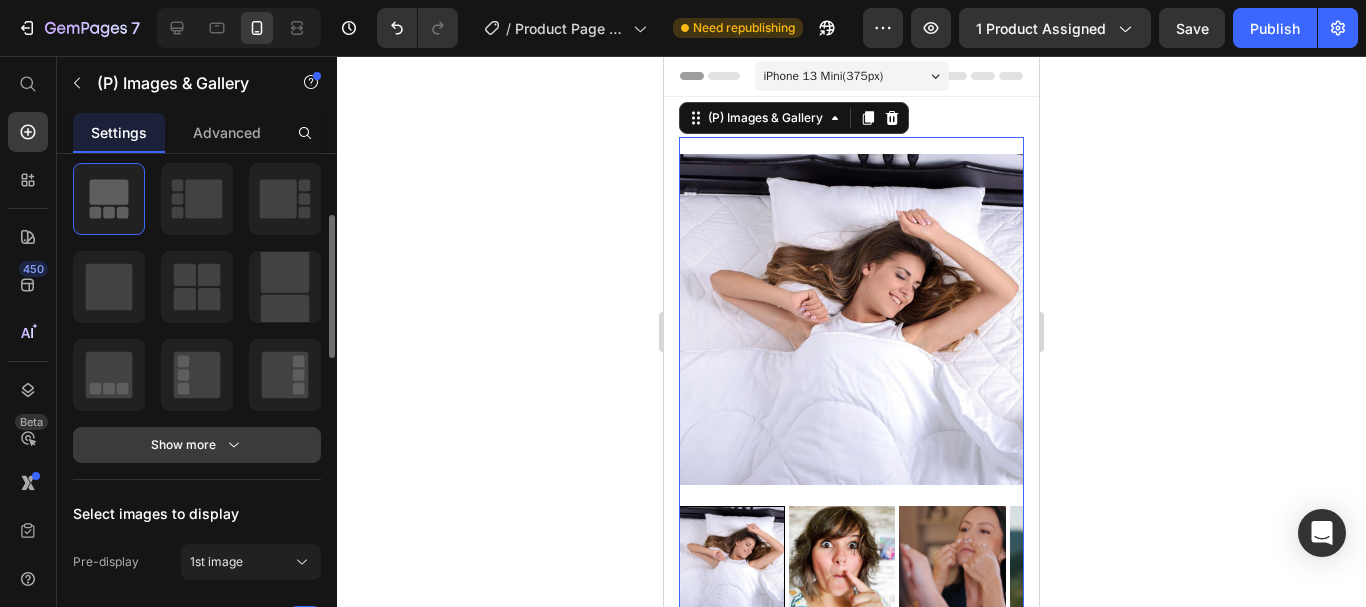 click on "Show more" at bounding box center (197, 445) 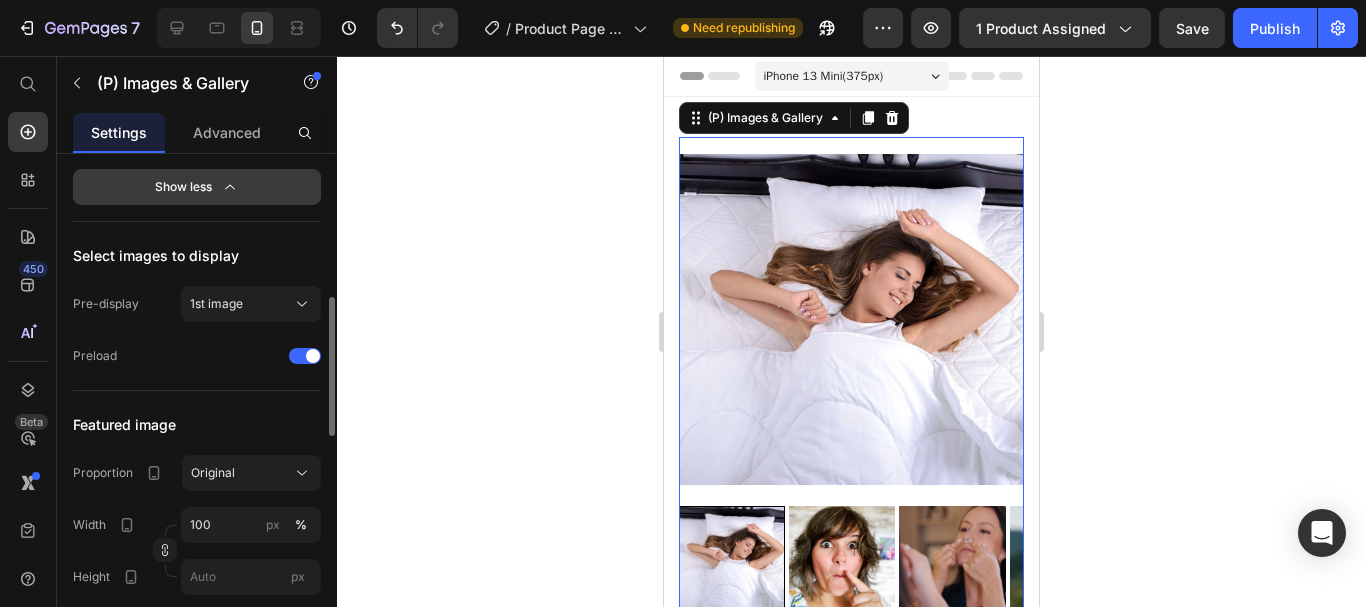 scroll, scrollTop: 527, scrollLeft: 0, axis: vertical 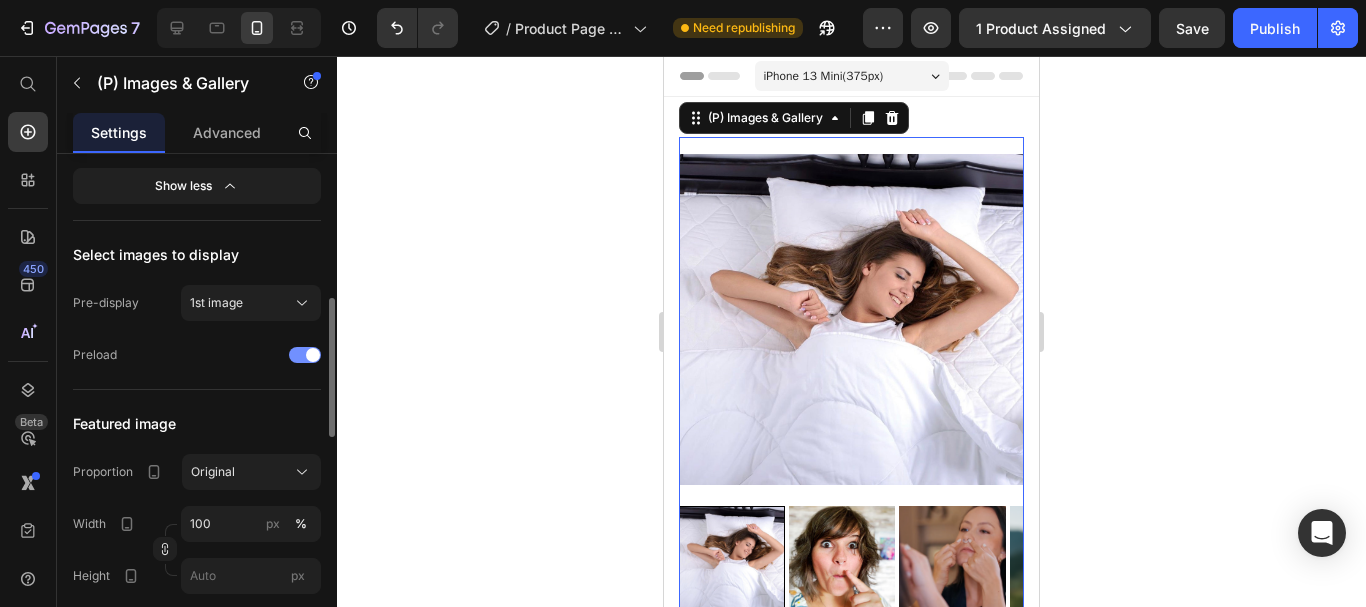 click at bounding box center (305, 355) 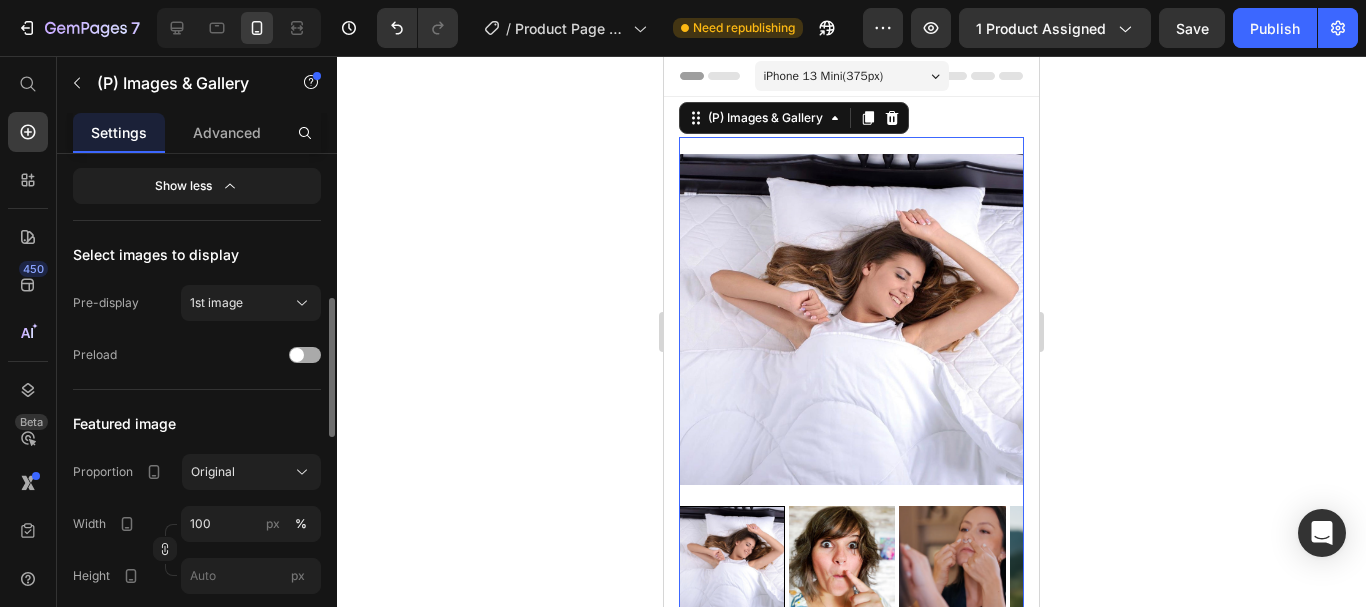 click at bounding box center [305, 355] 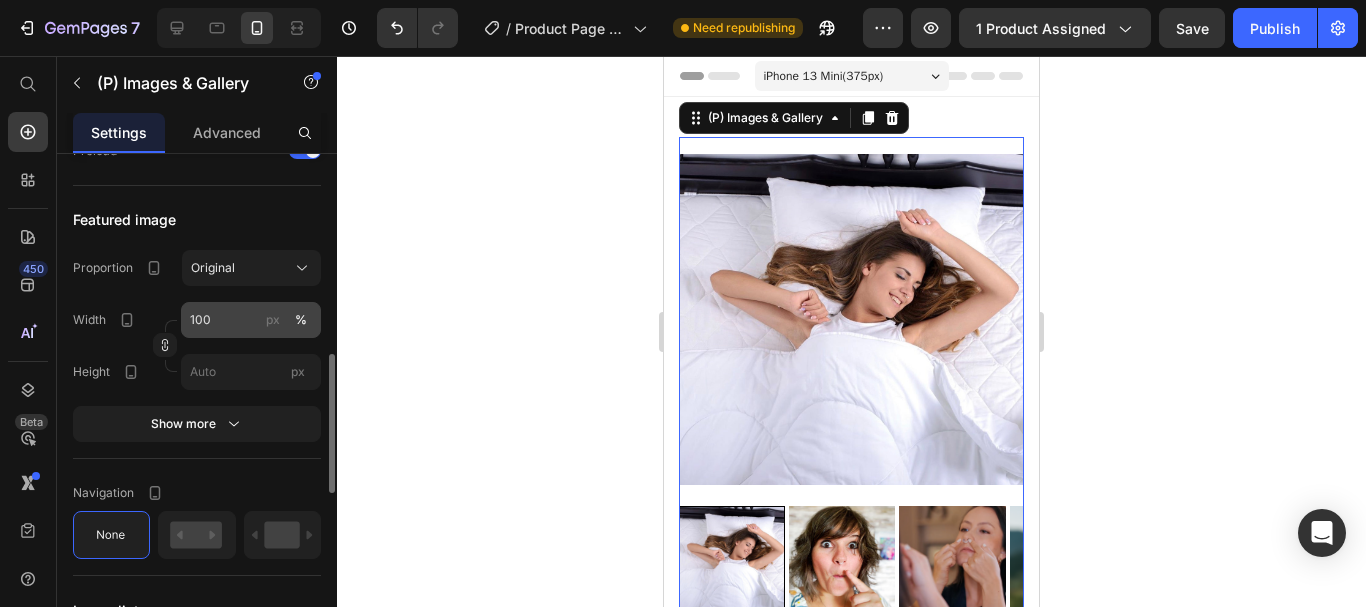 scroll, scrollTop: 736, scrollLeft: 0, axis: vertical 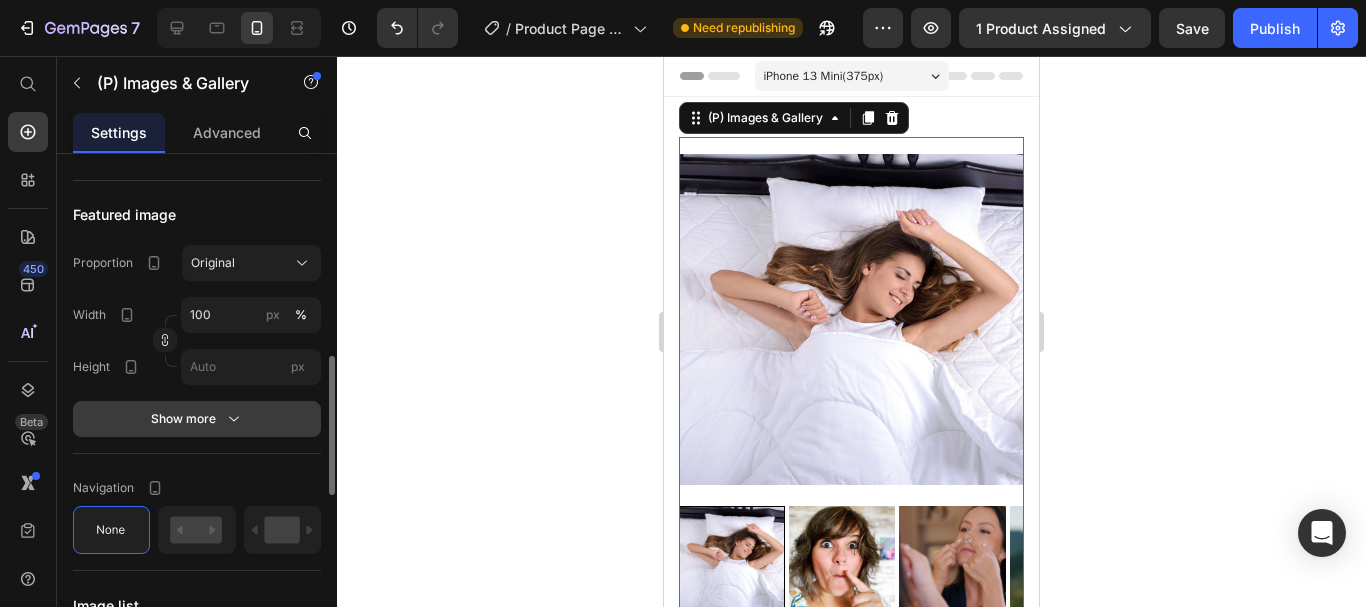 click on "Show more" at bounding box center [197, 419] 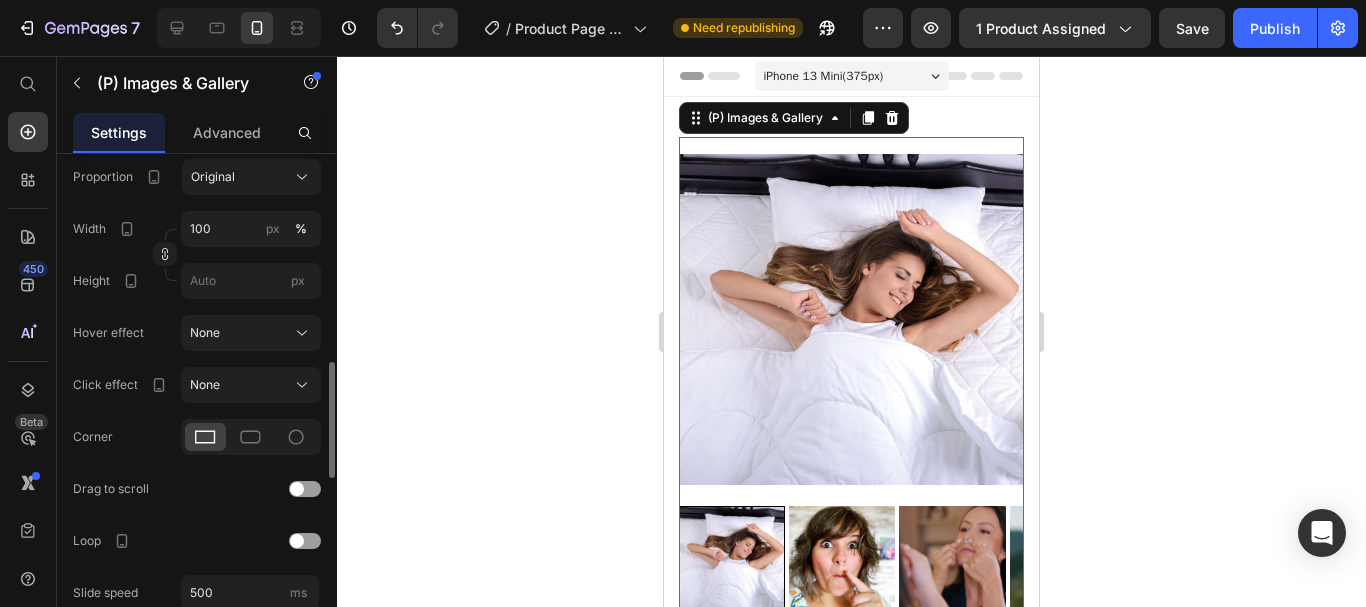 scroll, scrollTop: 842, scrollLeft: 0, axis: vertical 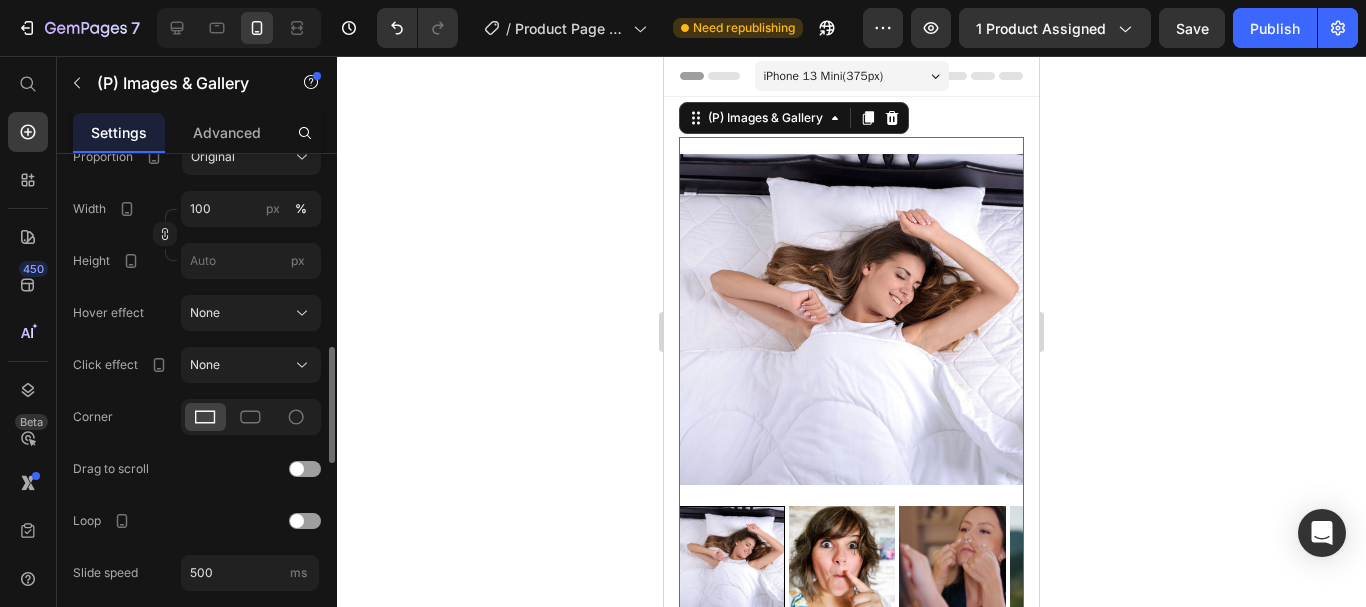 click 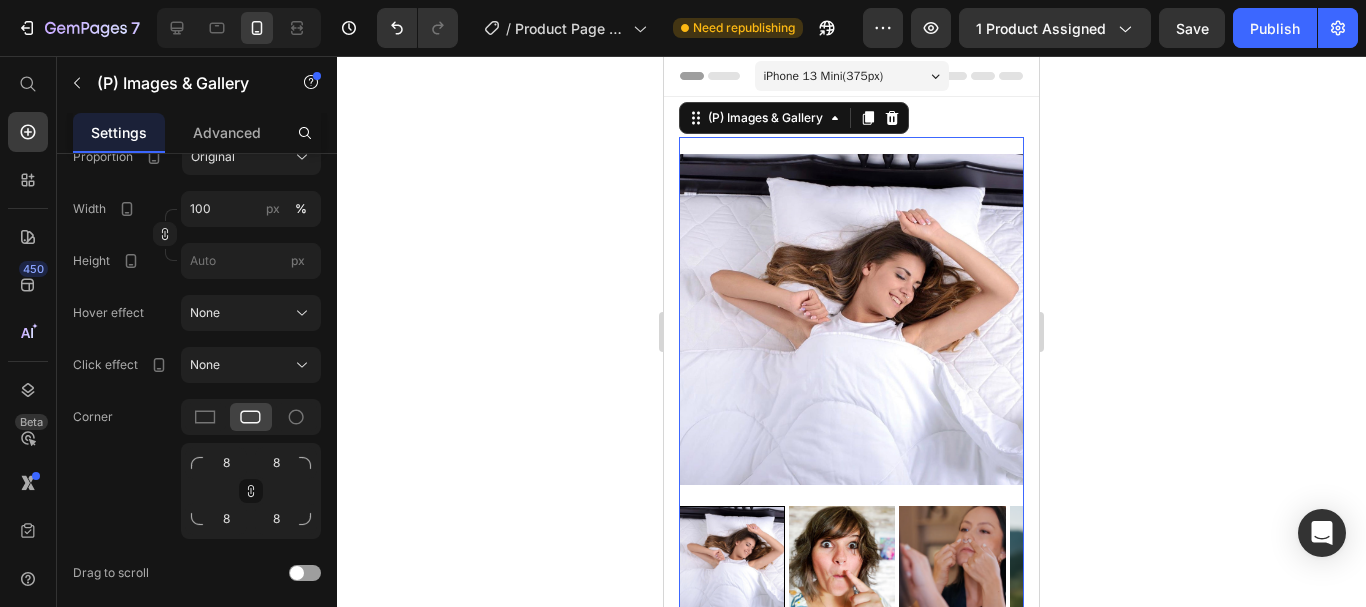 click 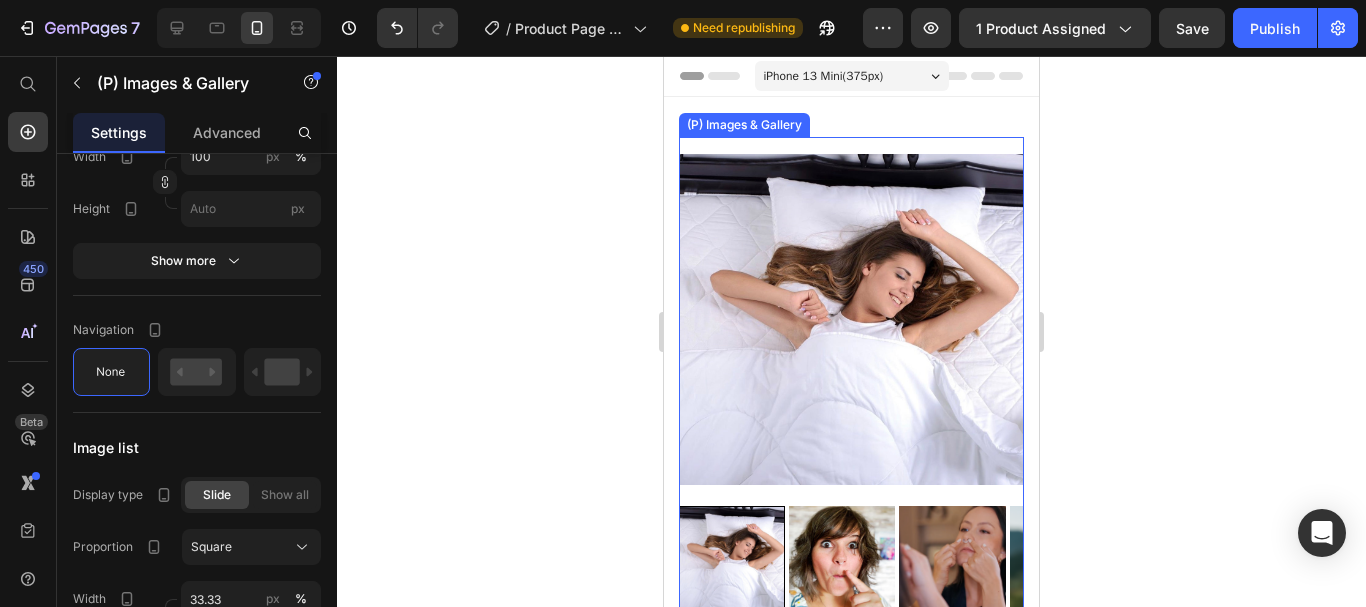 click at bounding box center [851, 319] 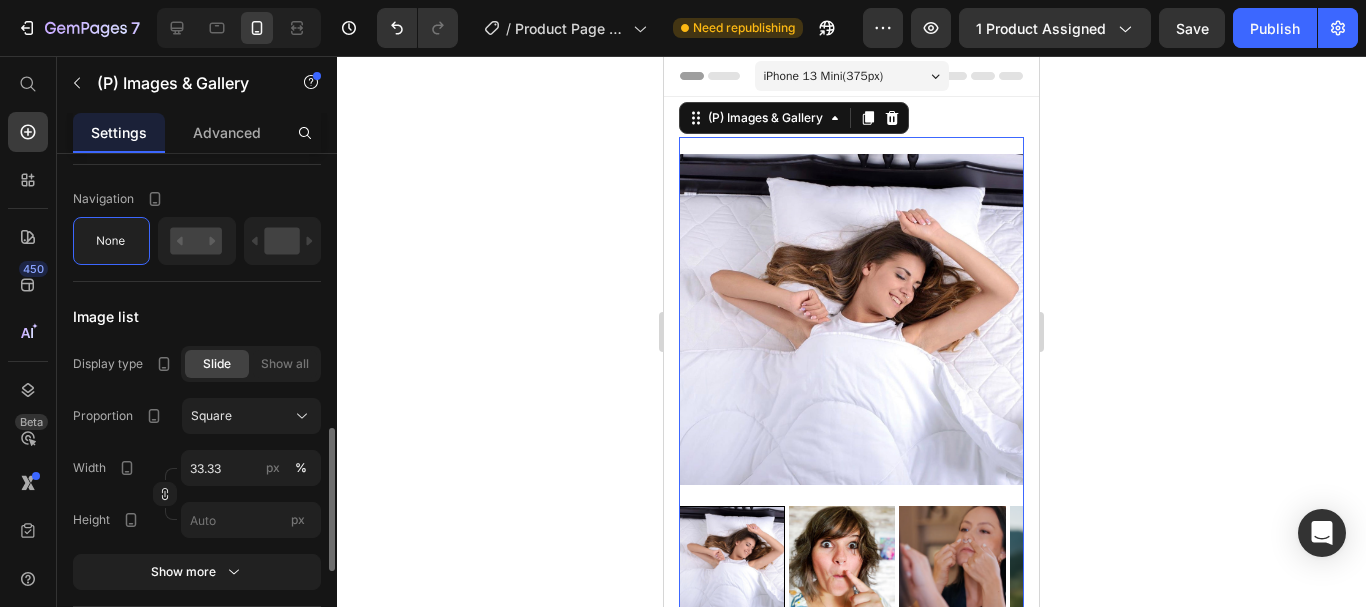 scroll, scrollTop: 974, scrollLeft: 0, axis: vertical 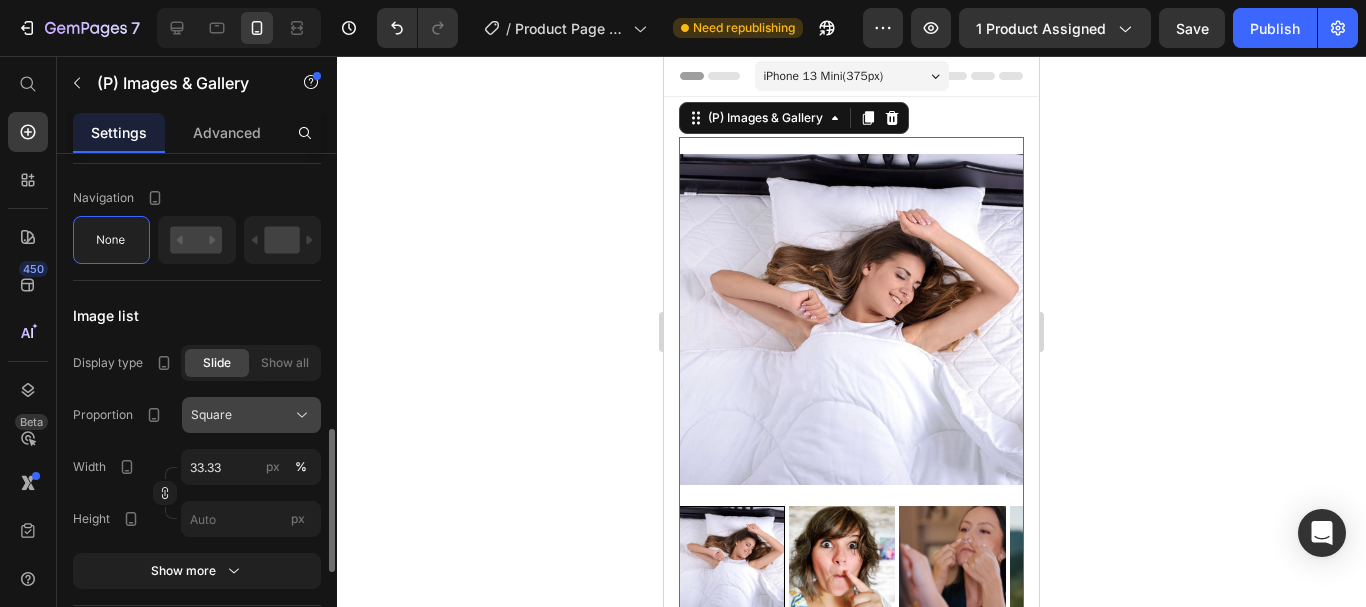 click on "Square" at bounding box center [251, 415] 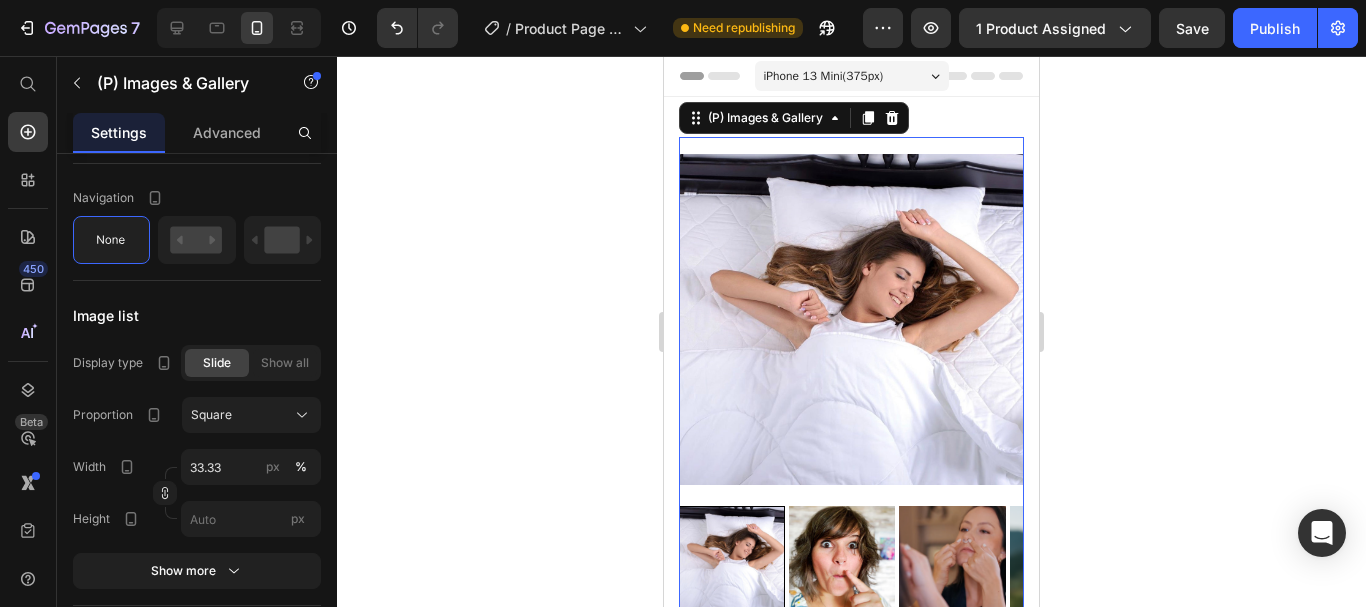 click 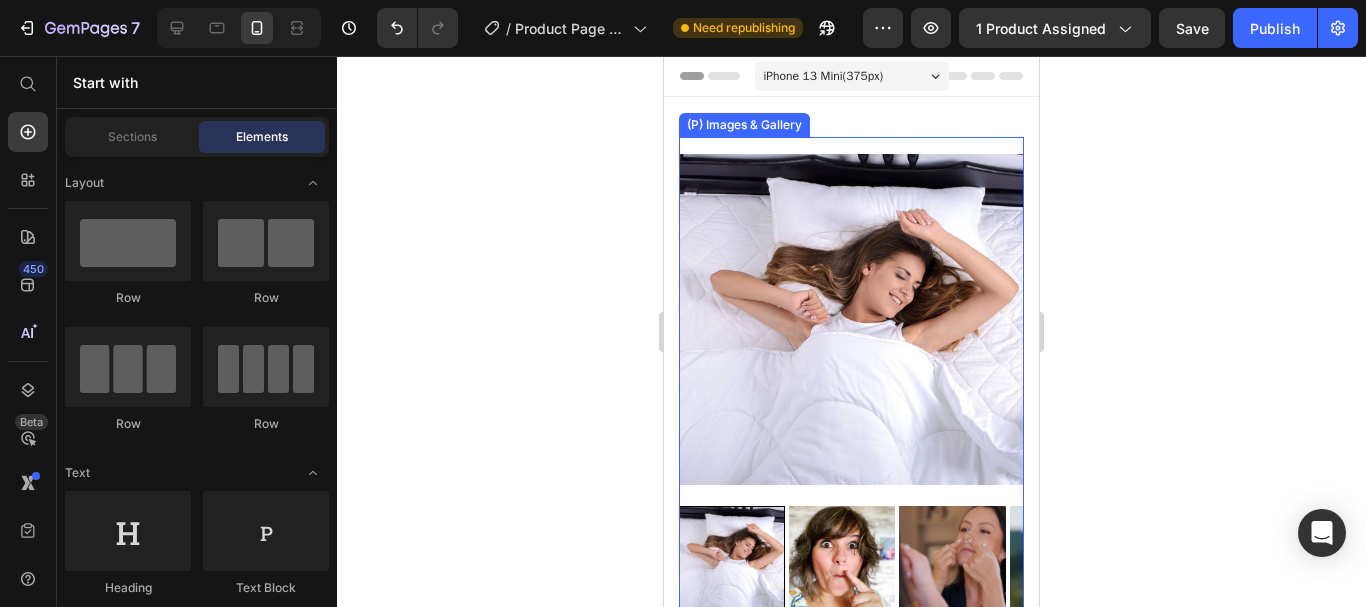 click at bounding box center (851, 319) 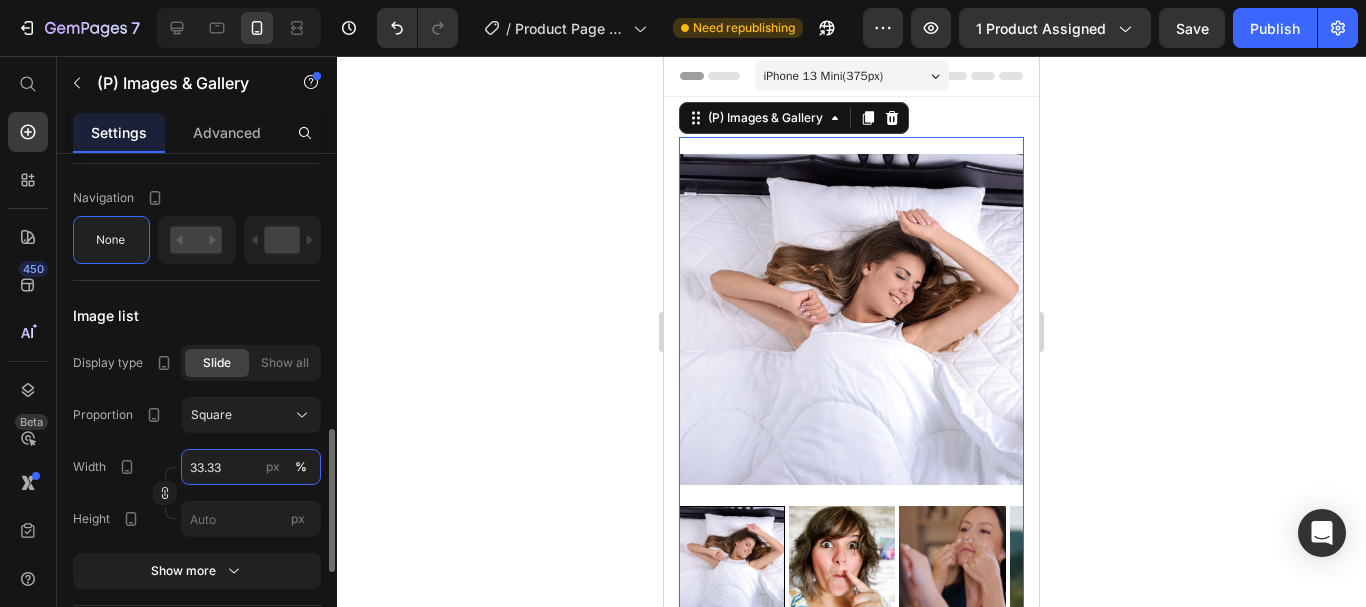 click on "33.33" at bounding box center (251, 467) 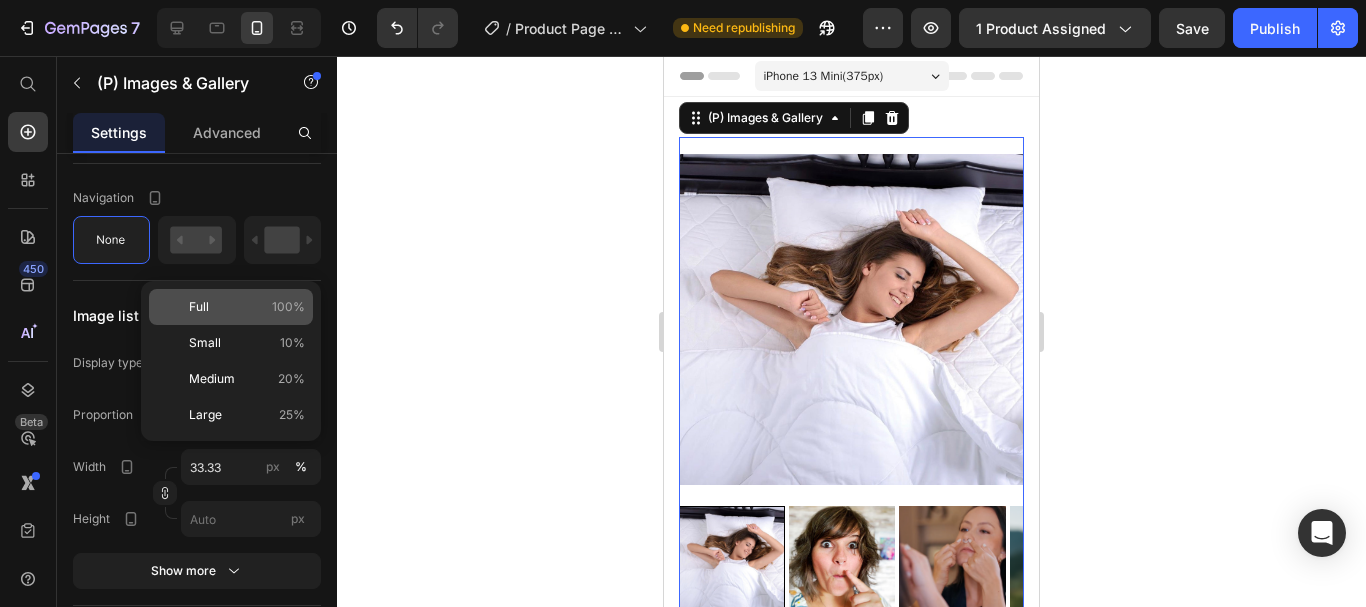 click on "Full 100%" 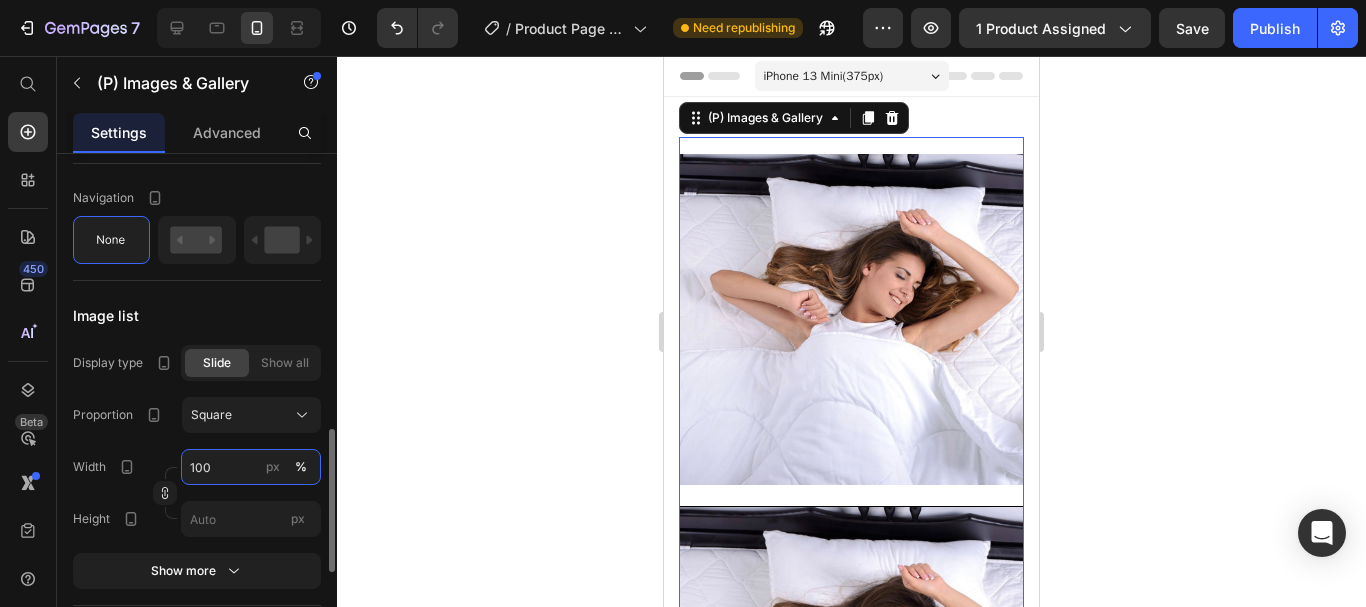 click on "100" at bounding box center [251, 467] 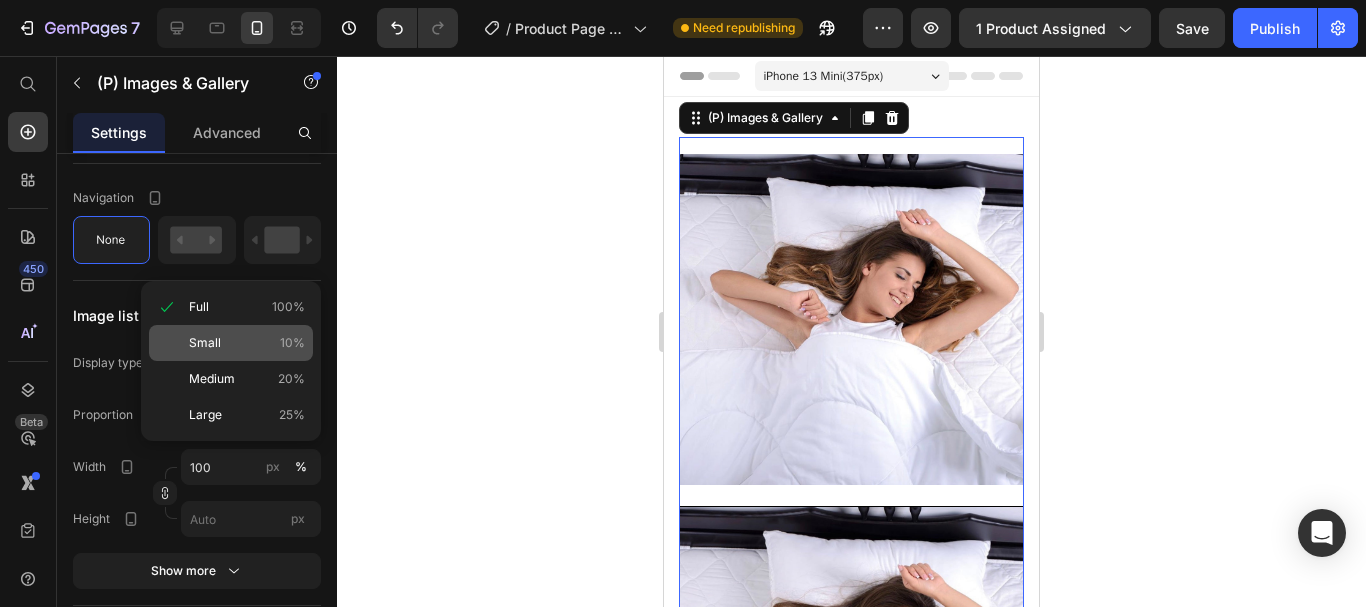 click on "Small" at bounding box center (205, 343) 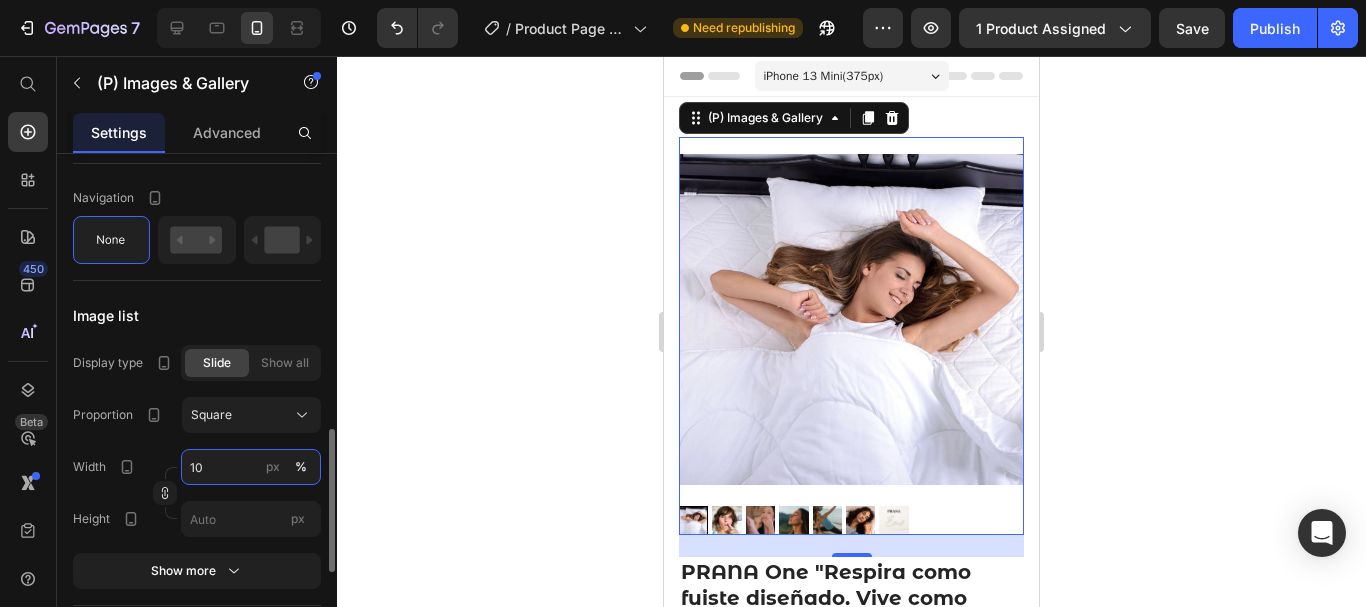 click on "10" at bounding box center (251, 467) 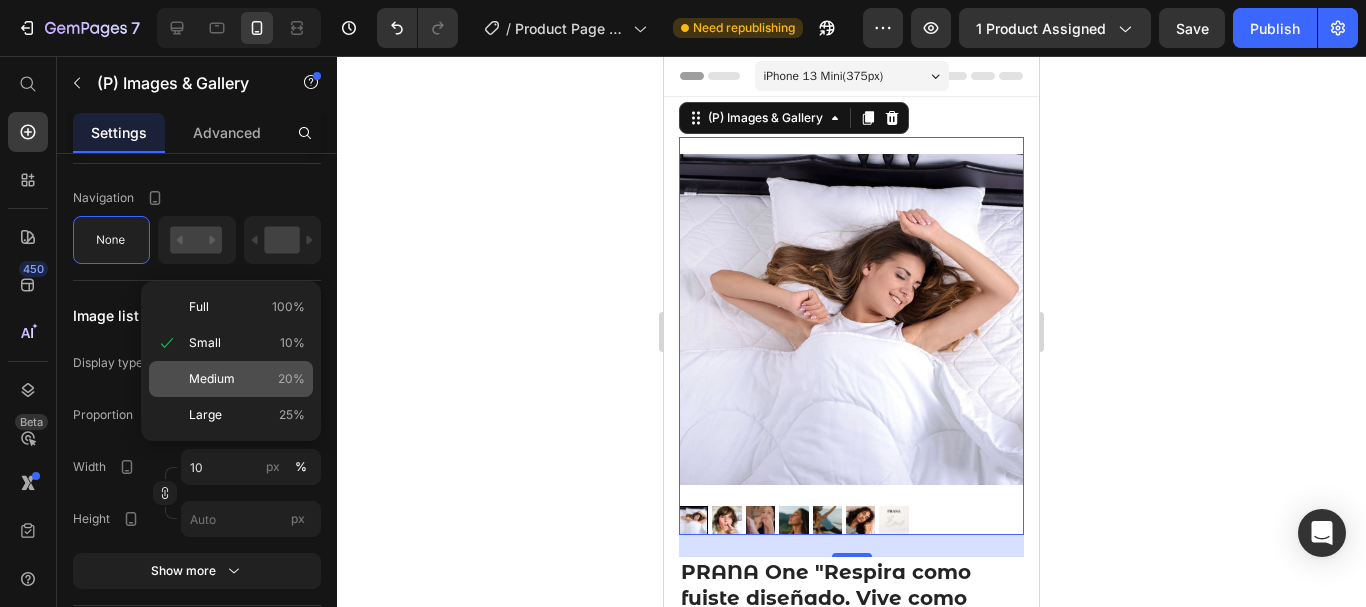 click on "Medium 20%" 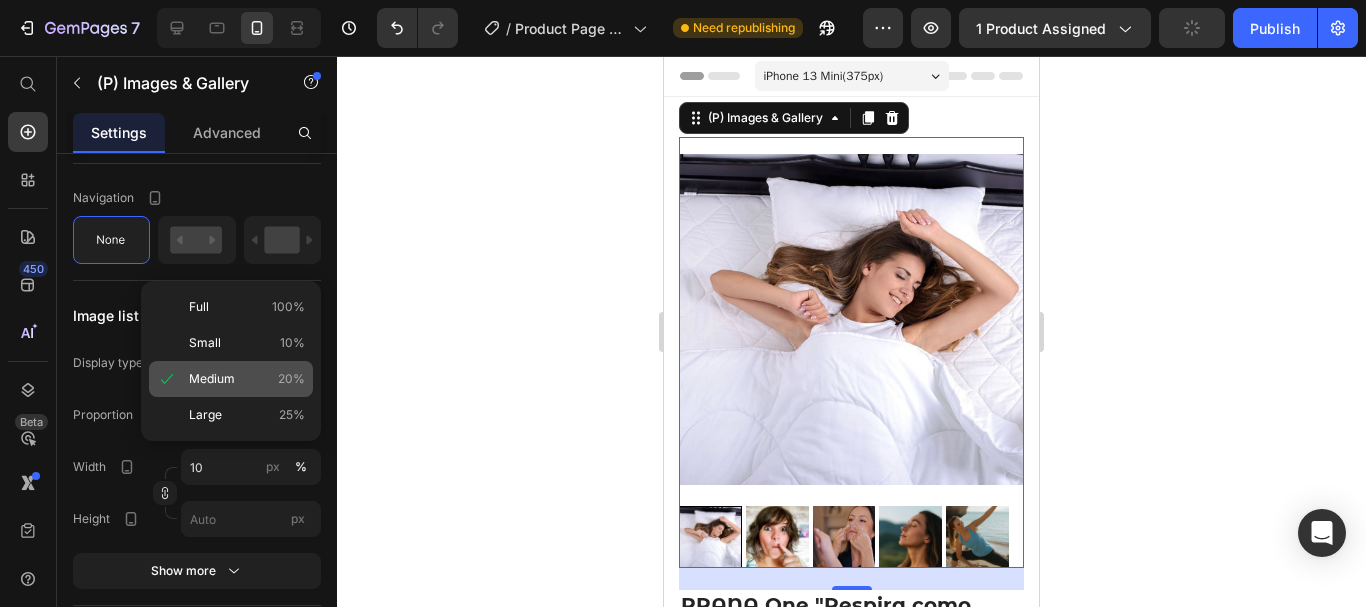 type on "20" 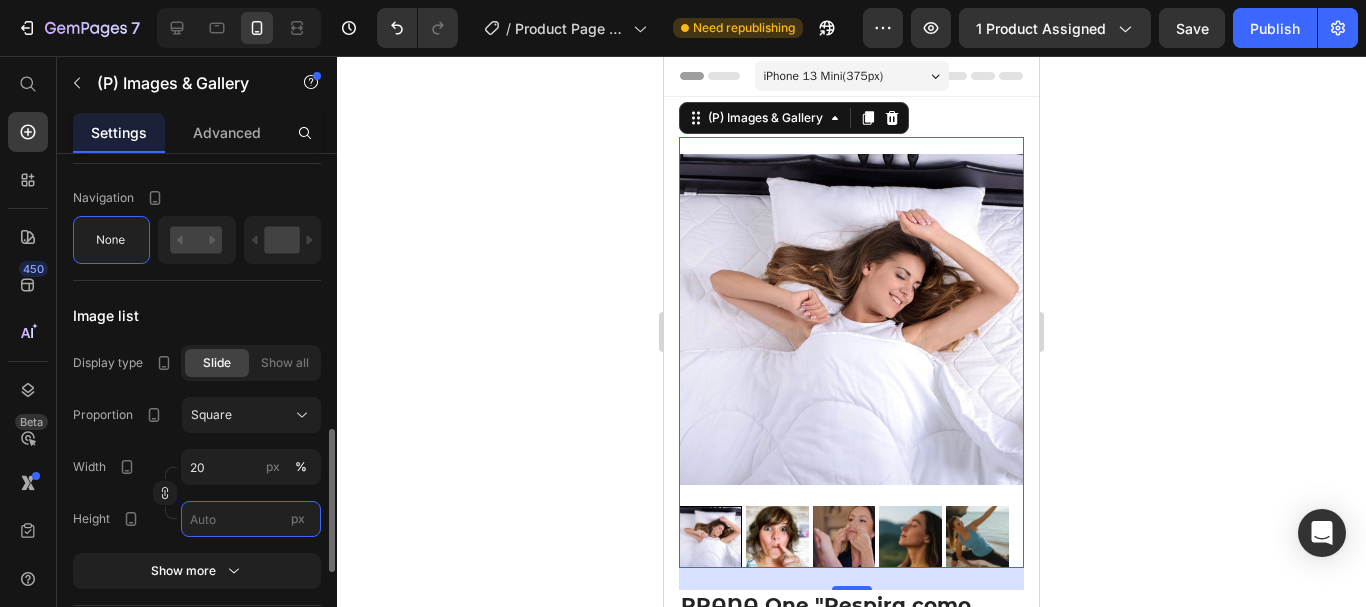 click on "px" at bounding box center (251, 519) 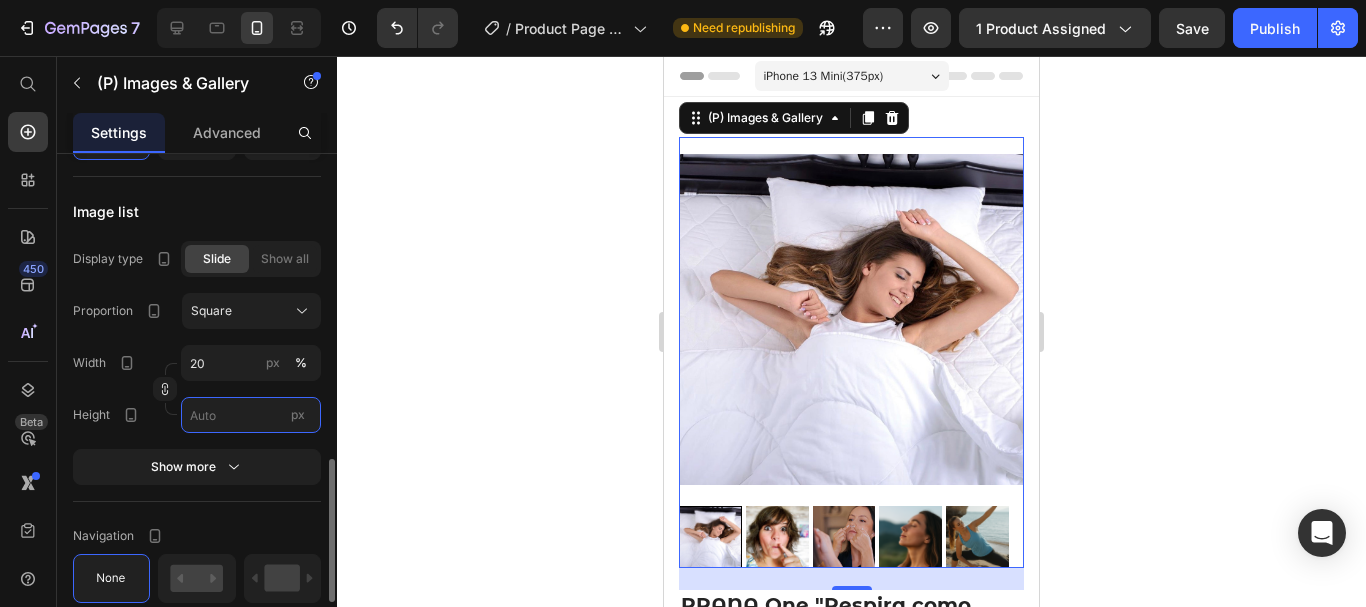 scroll, scrollTop: 1079, scrollLeft: 0, axis: vertical 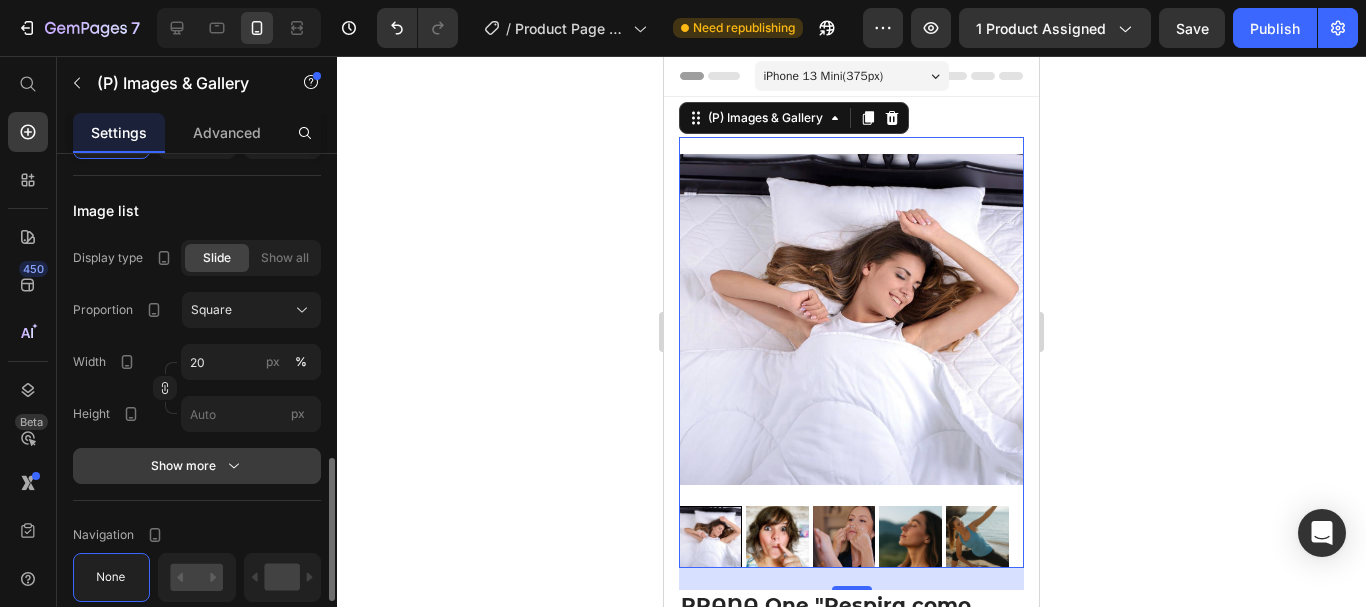 click on "Show more" at bounding box center (197, 466) 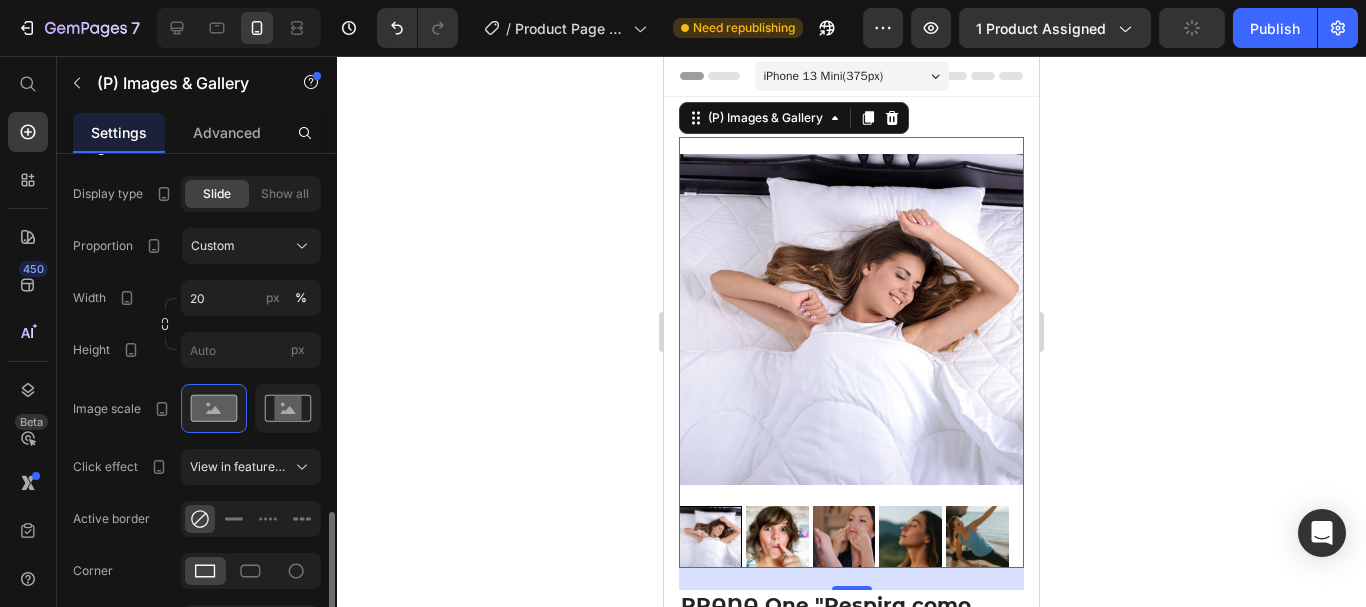 scroll, scrollTop: 1217, scrollLeft: 0, axis: vertical 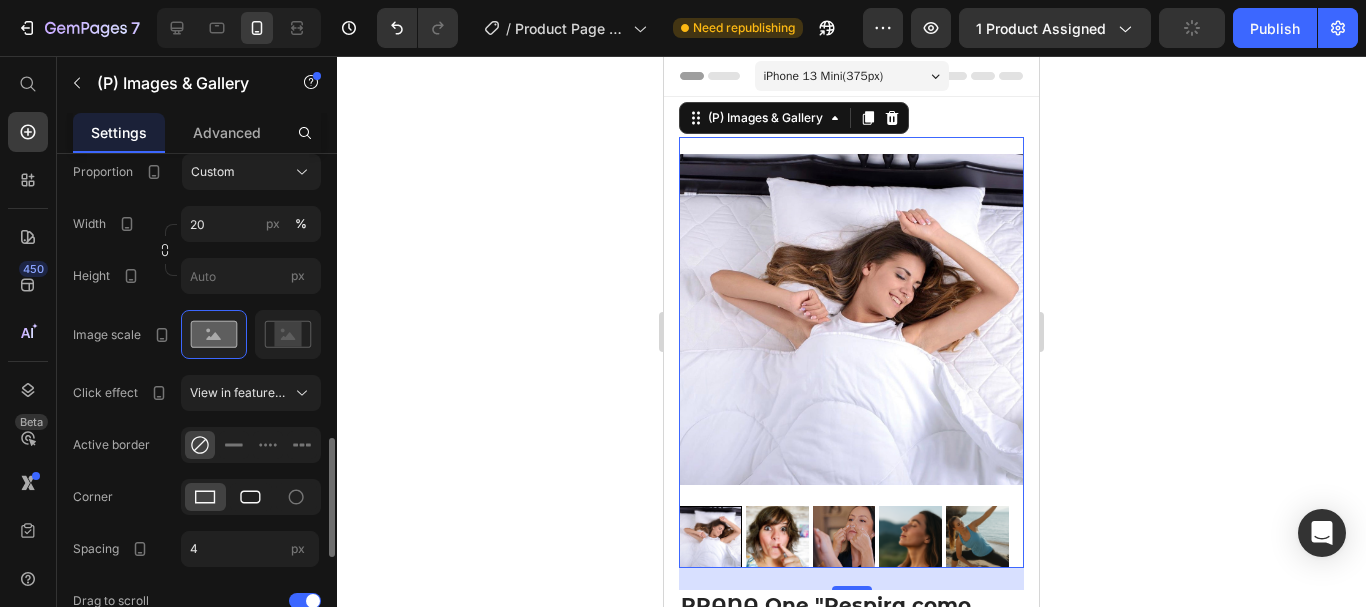 click 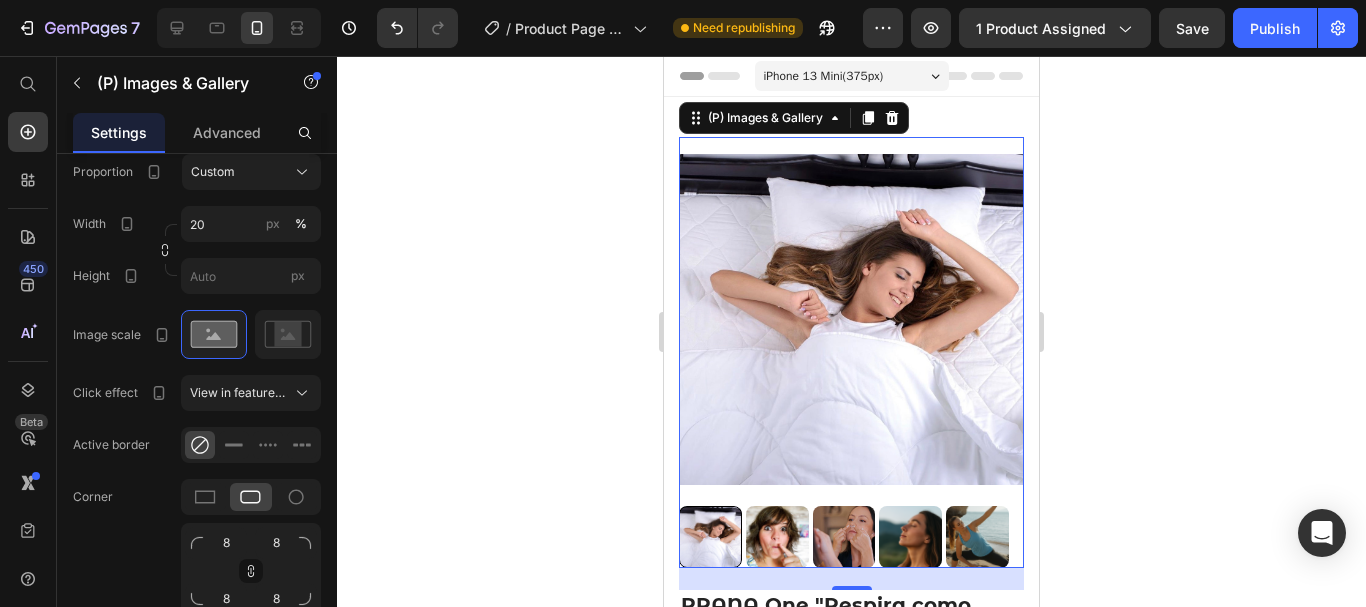 click 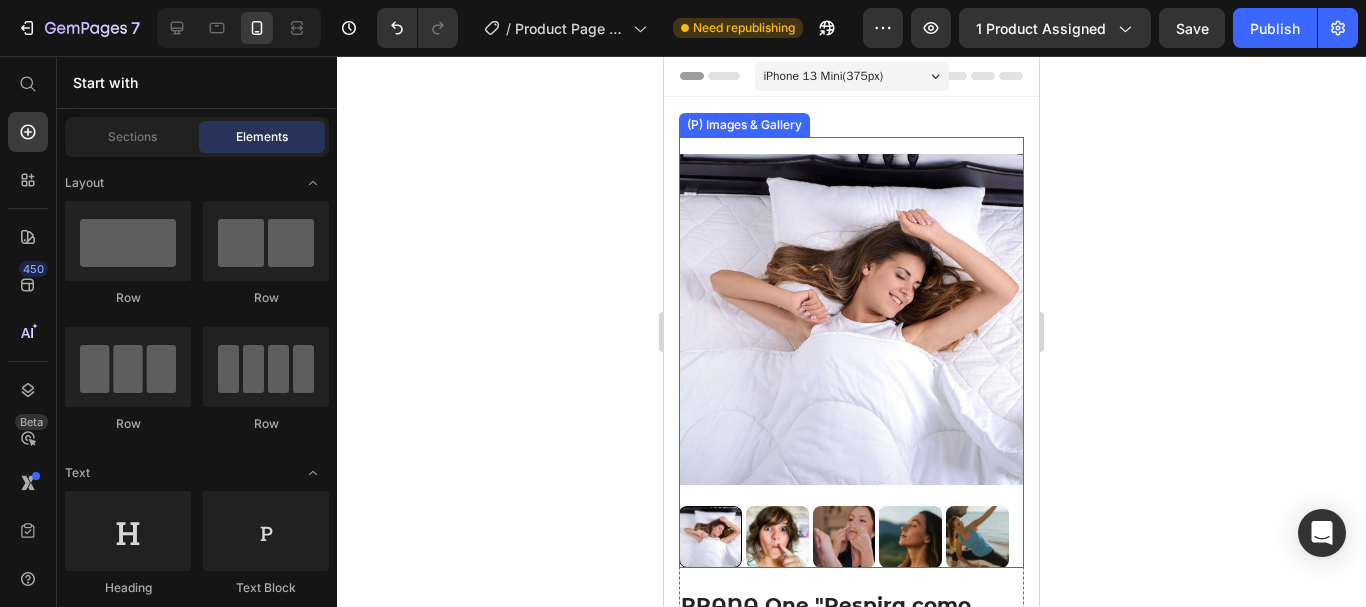 click at bounding box center (851, 319) 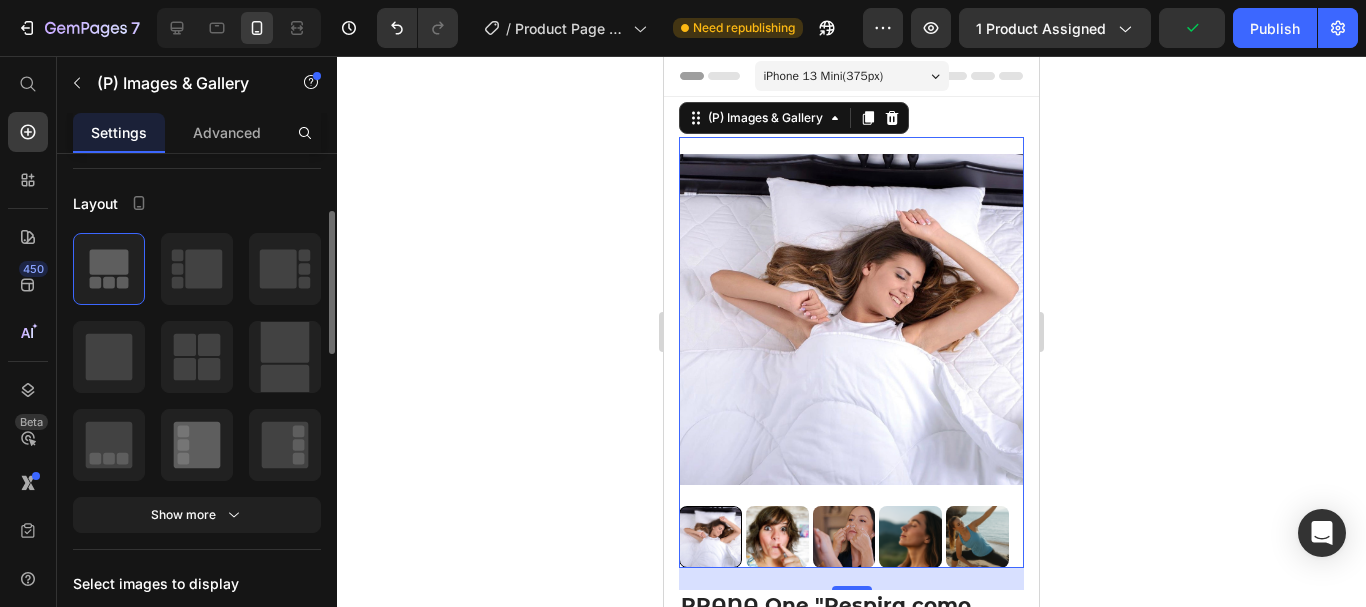 scroll, scrollTop: 159, scrollLeft: 0, axis: vertical 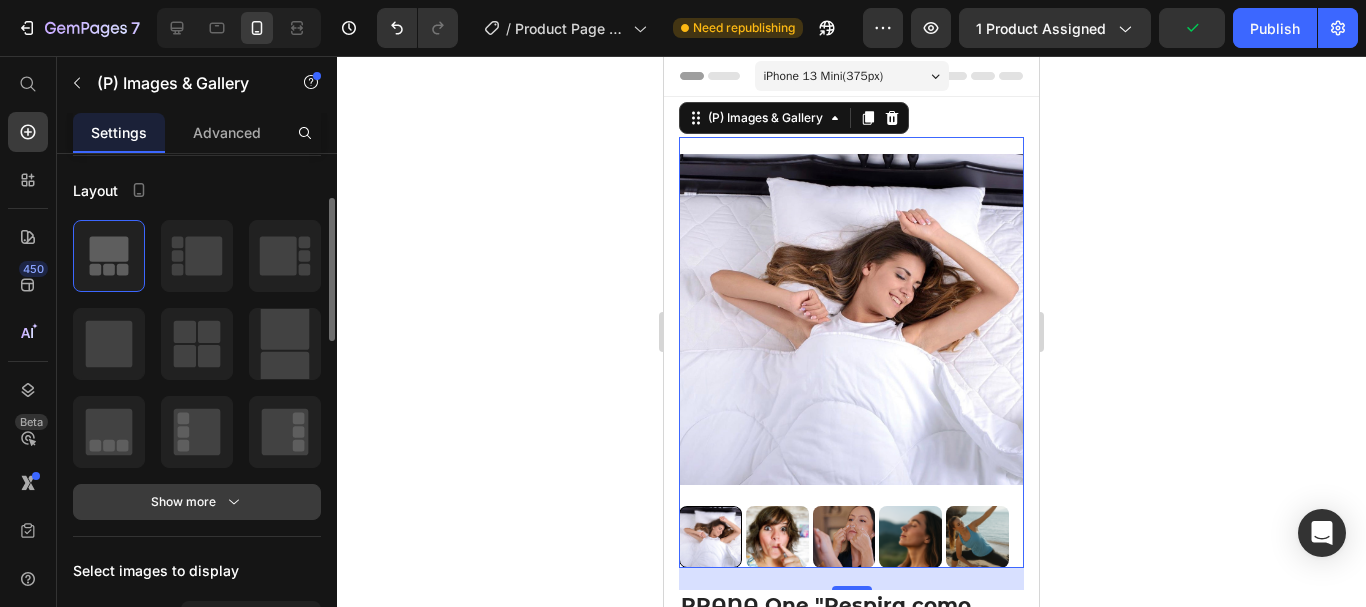 click on "Show more" at bounding box center [197, 502] 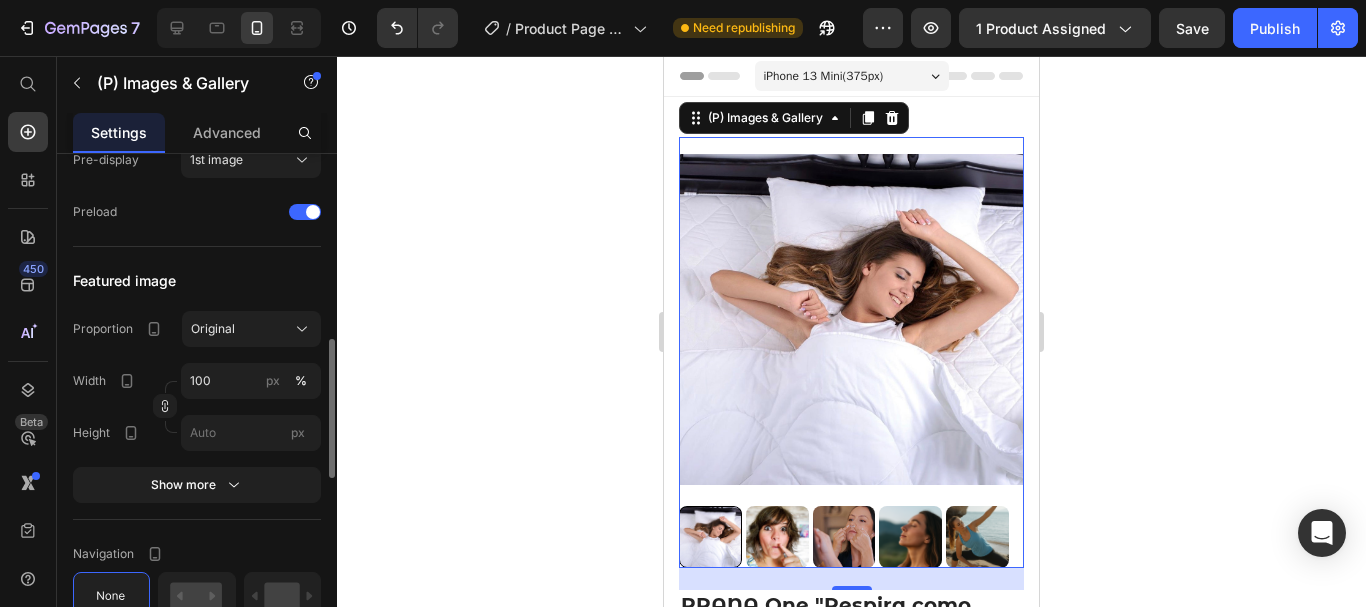 scroll, scrollTop: 671, scrollLeft: 0, axis: vertical 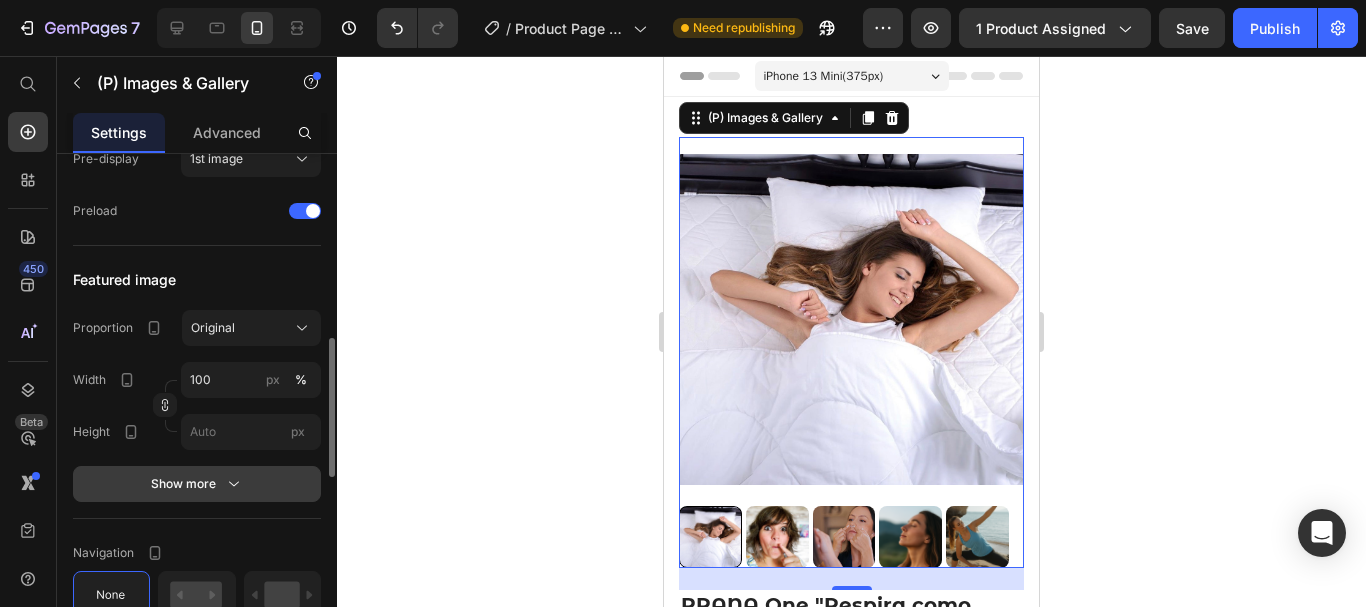 click on "Show more" at bounding box center [197, 484] 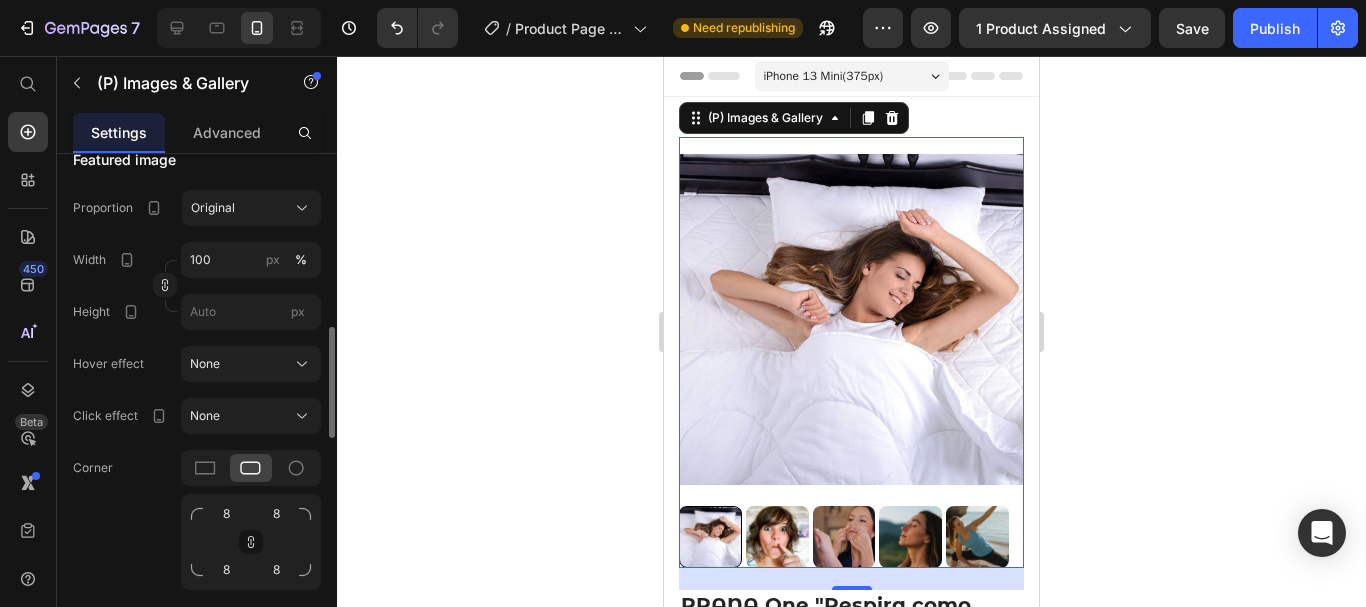 scroll, scrollTop: 792, scrollLeft: 0, axis: vertical 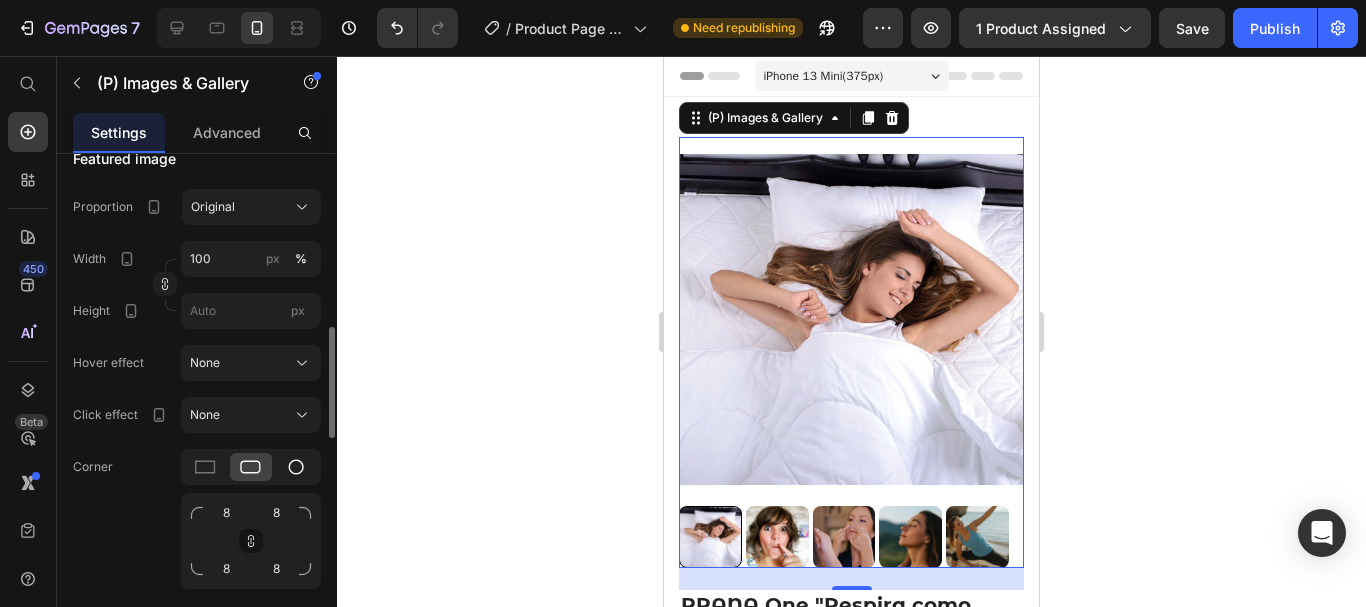 click 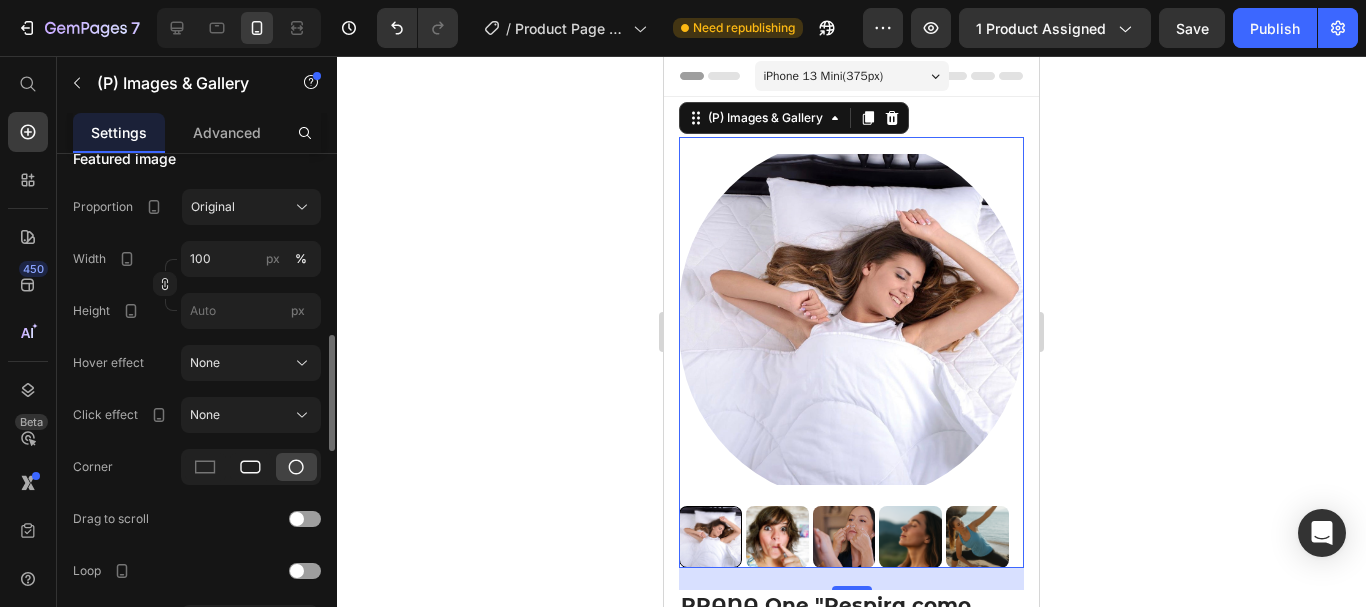 click 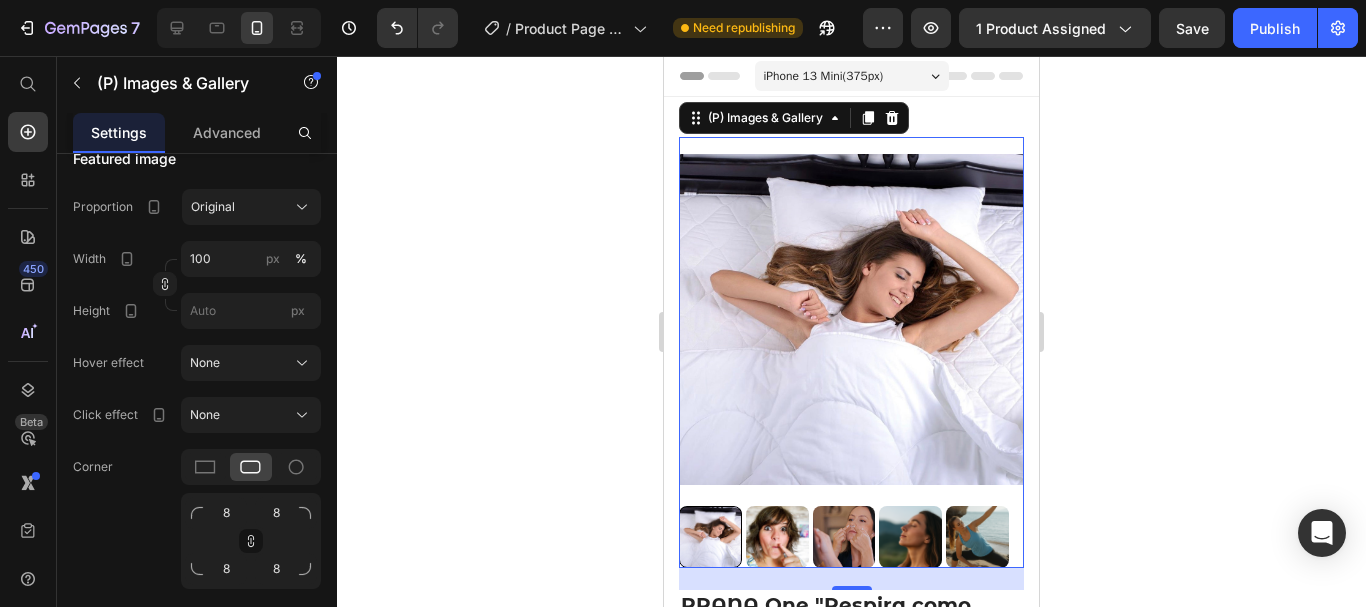 click 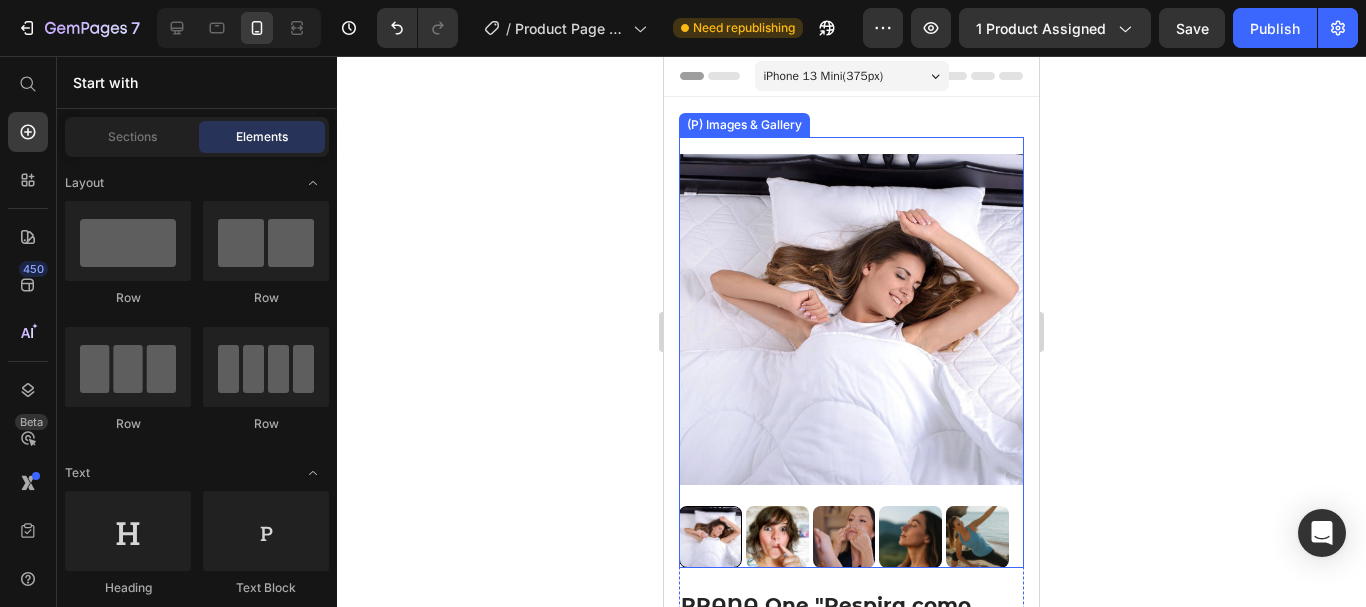 click at bounding box center [851, 319] 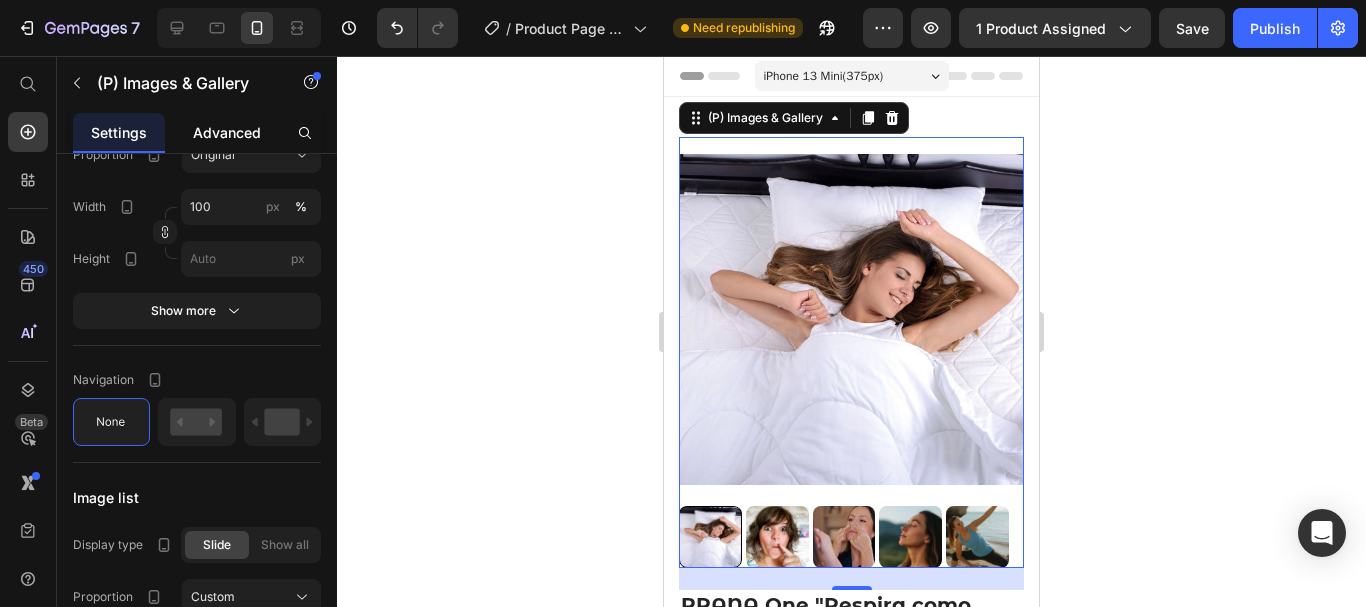 click on "Advanced" at bounding box center (227, 132) 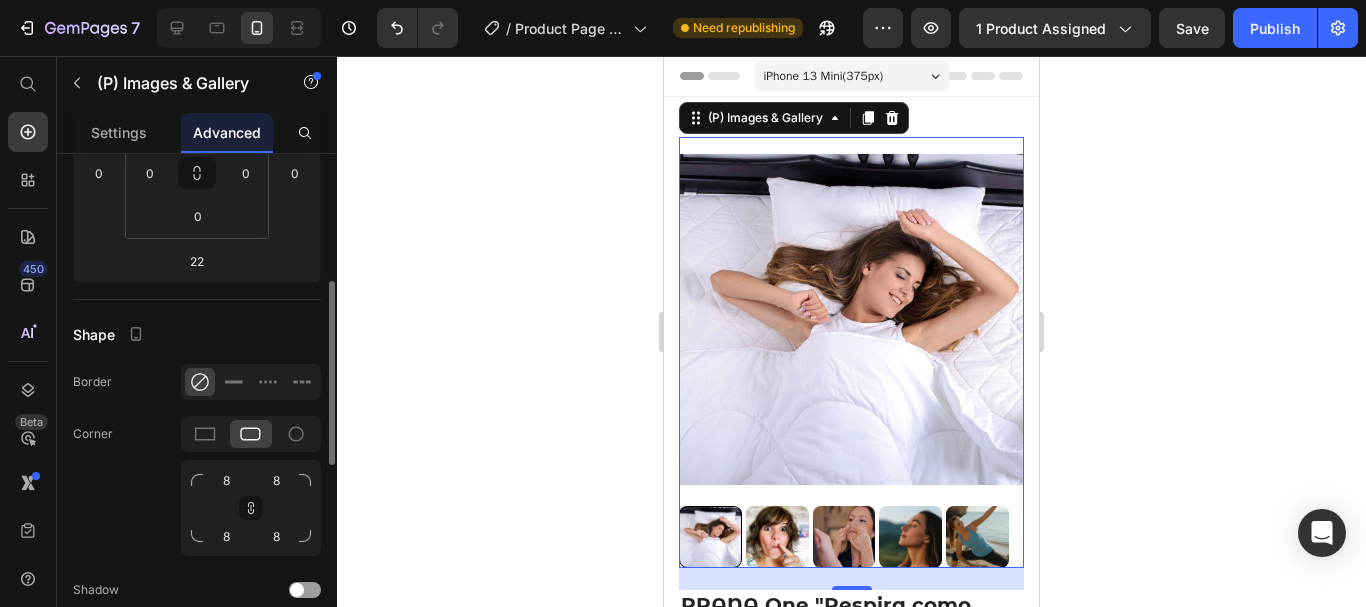scroll, scrollTop: 356, scrollLeft: 0, axis: vertical 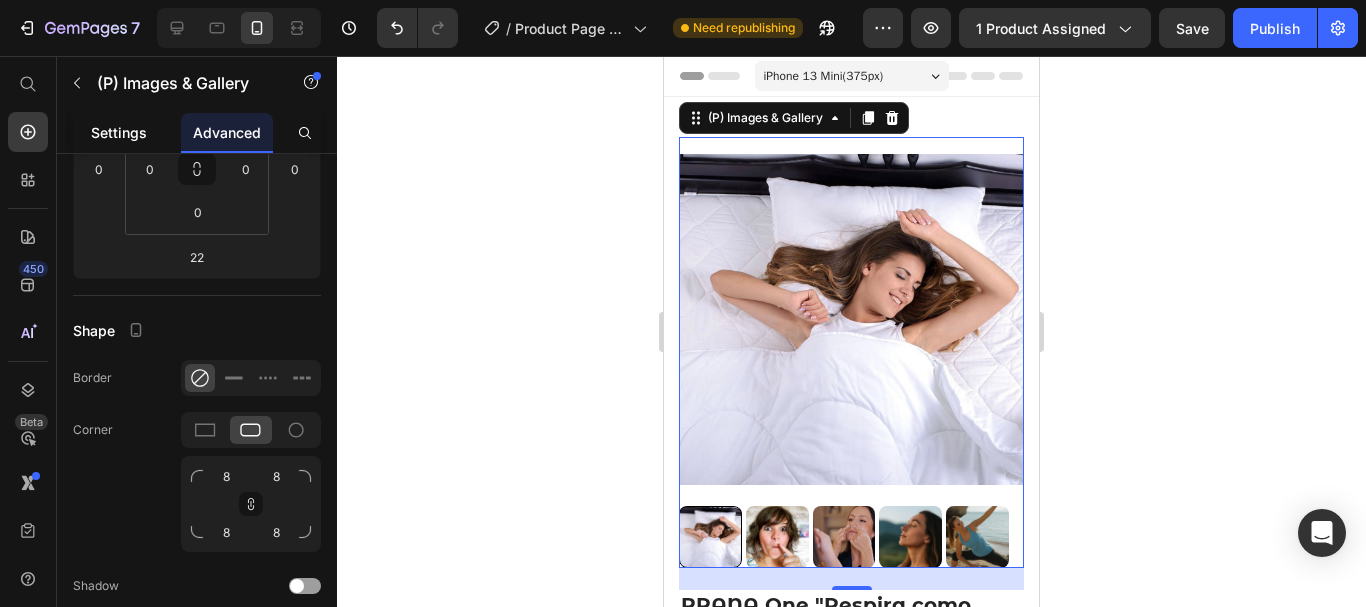 click on "Settings" 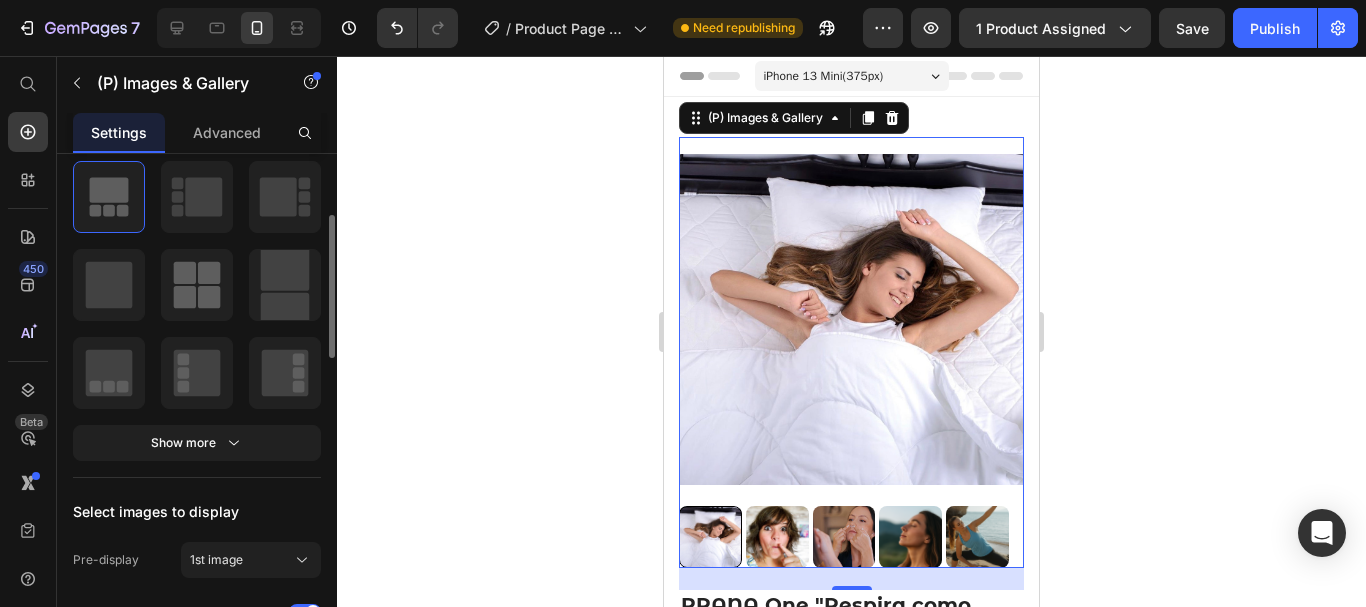 scroll, scrollTop: 228, scrollLeft: 0, axis: vertical 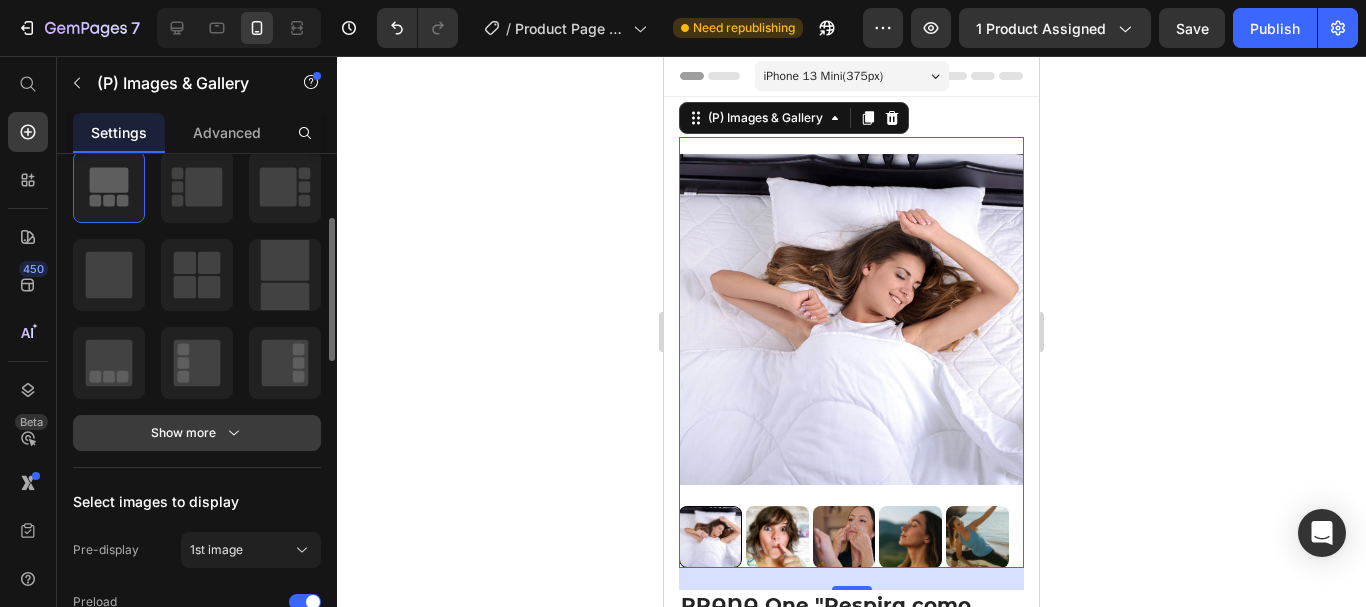 click on "Show more" at bounding box center [197, 433] 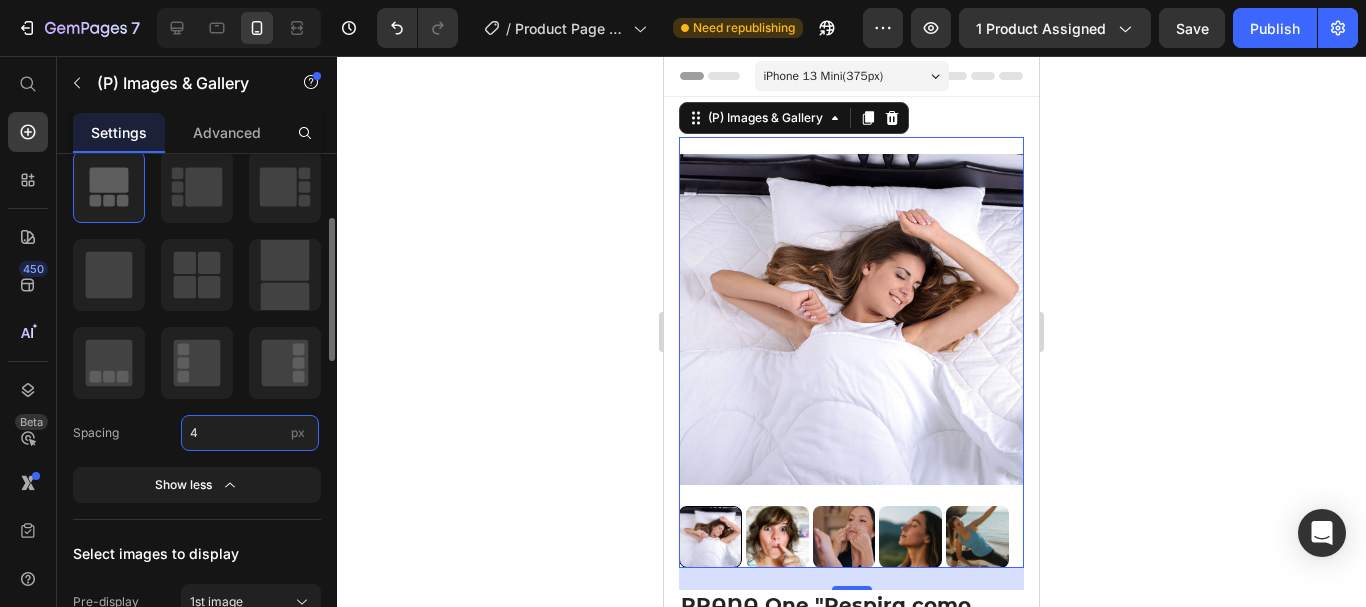 click on "4" at bounding box center (250, 433) 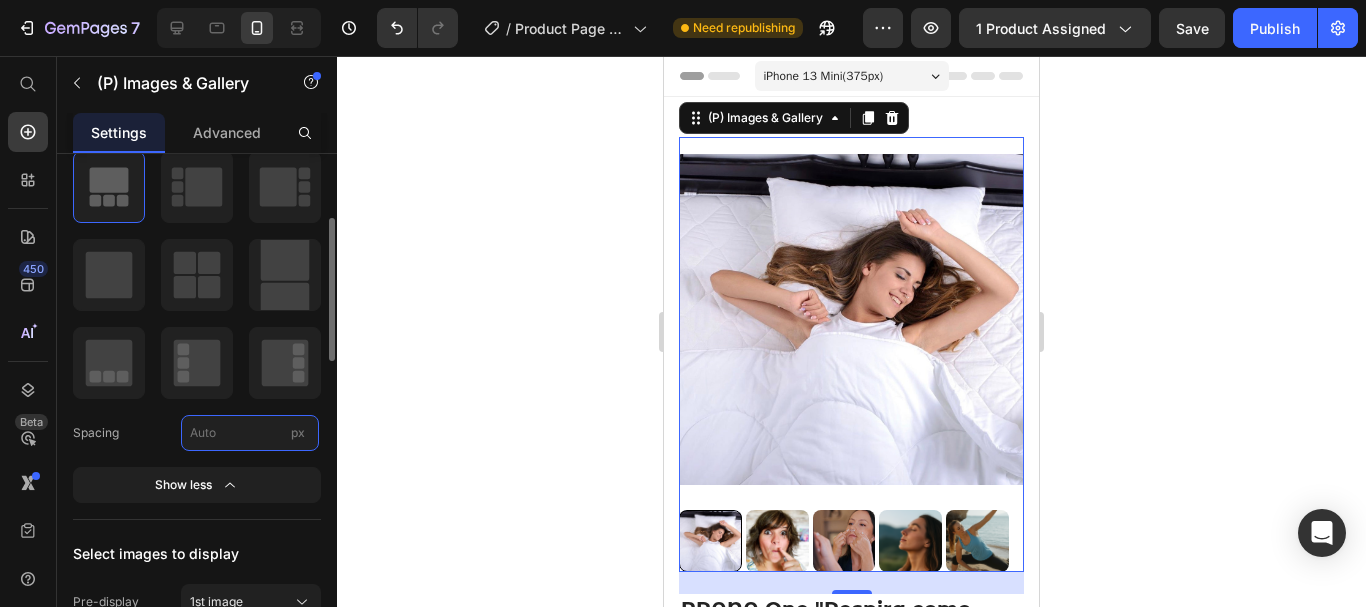 type on "0" 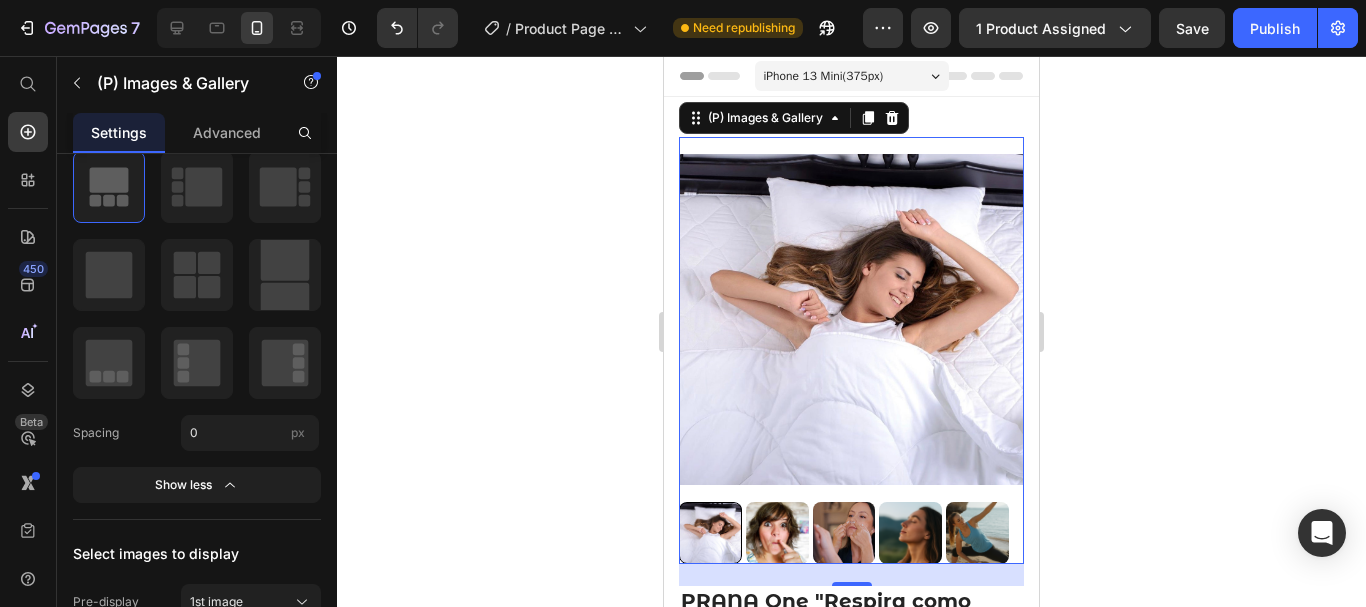 click 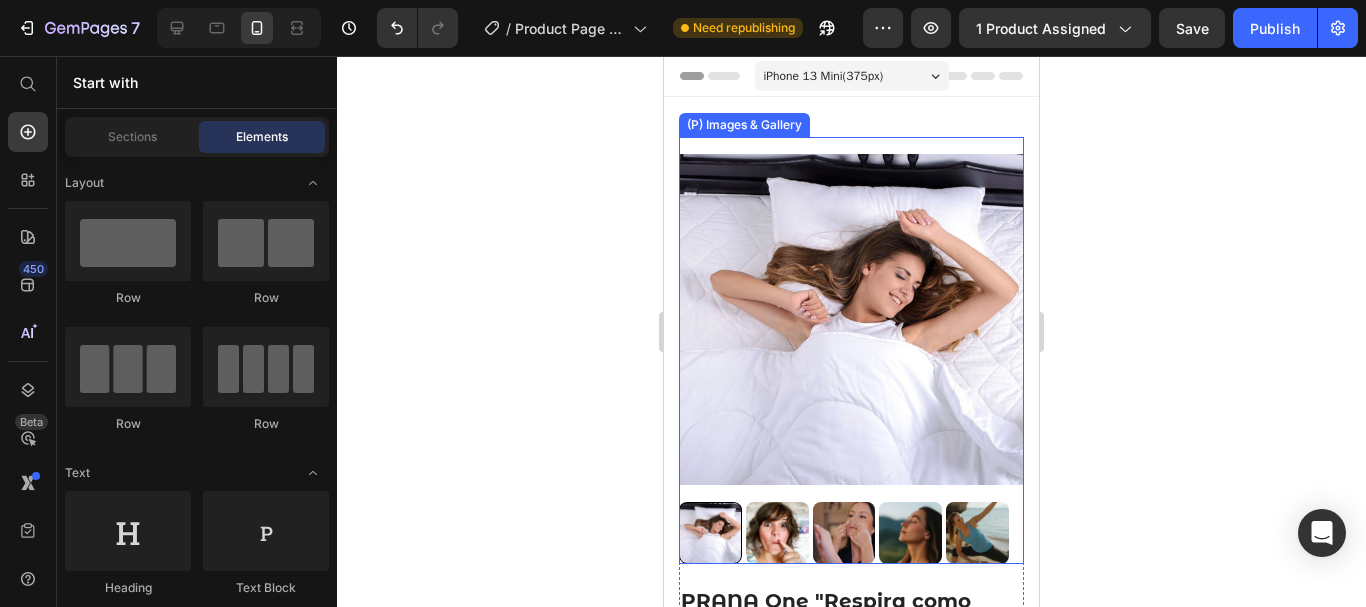 click at bounding box center [851, 319] 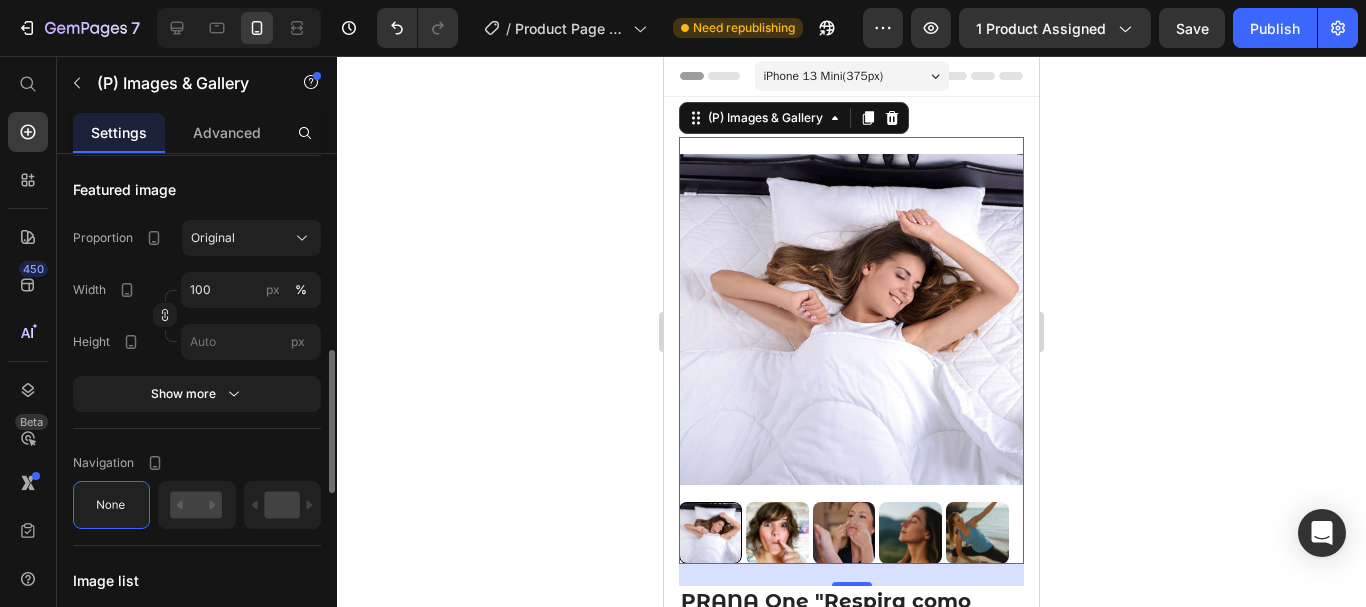 scroll, scrollTop: 705, scrollLeft: 0, axis: vertical 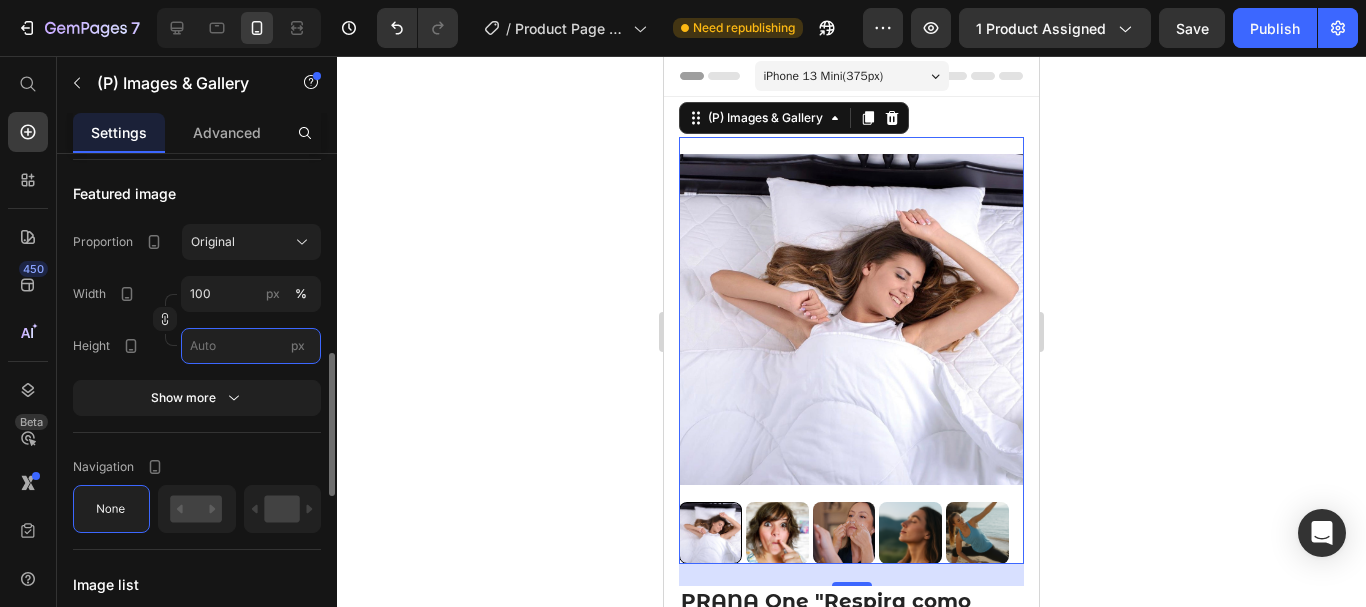 click on "px" at bounding box center (251, 346) 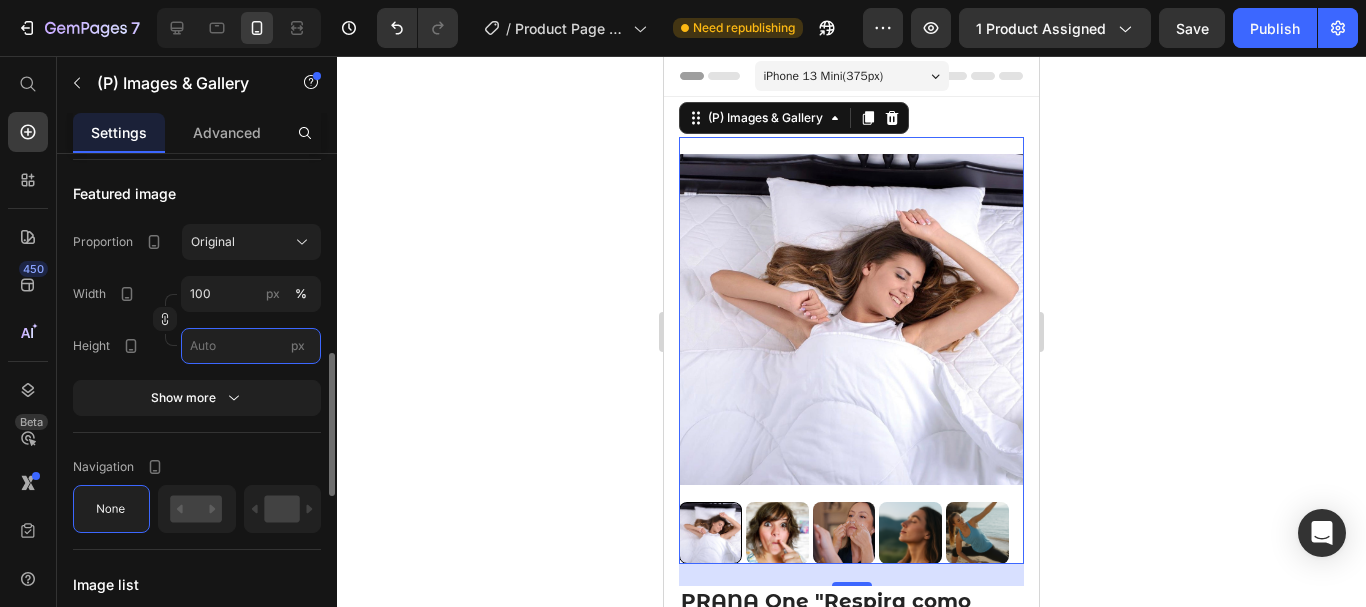 click on "px" at bounding box center [251, 346] 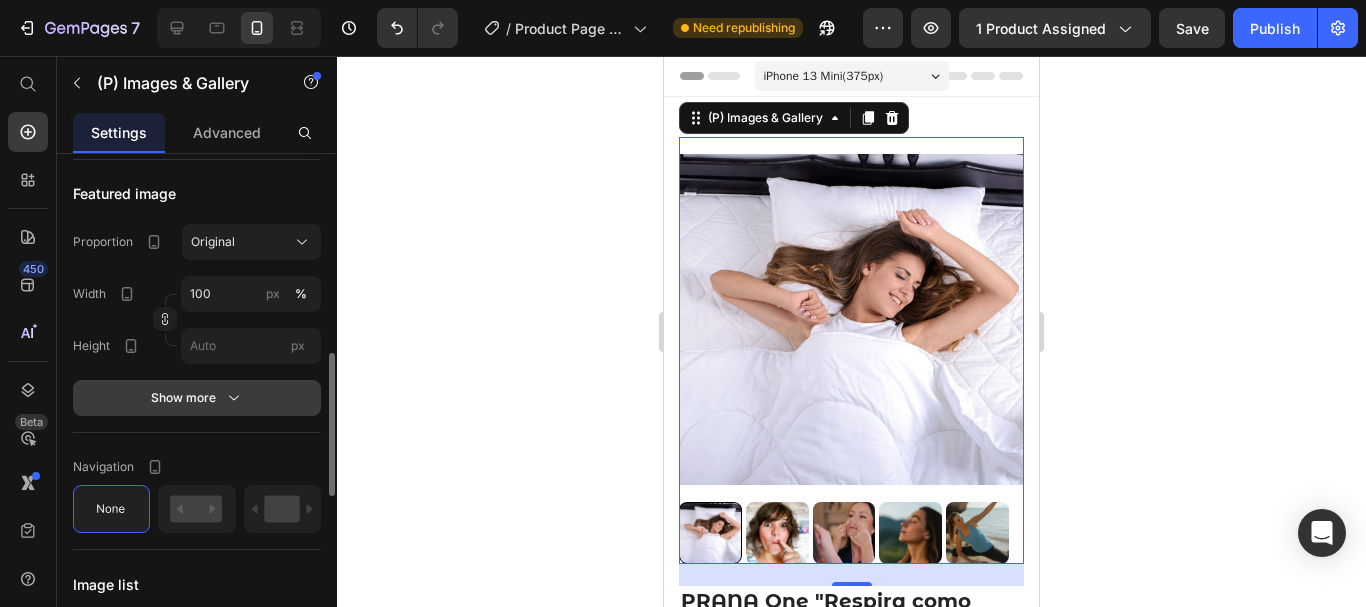 click 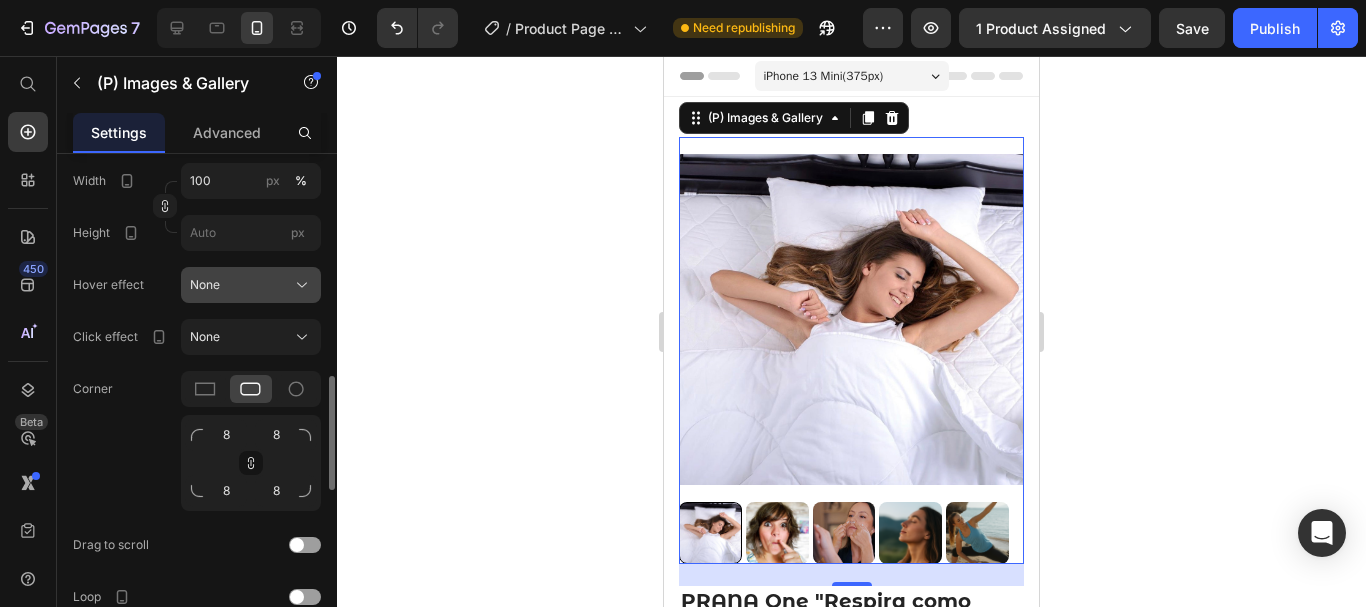scroll, scrollTop: 853, scrollLeft: 0, axis: vertical 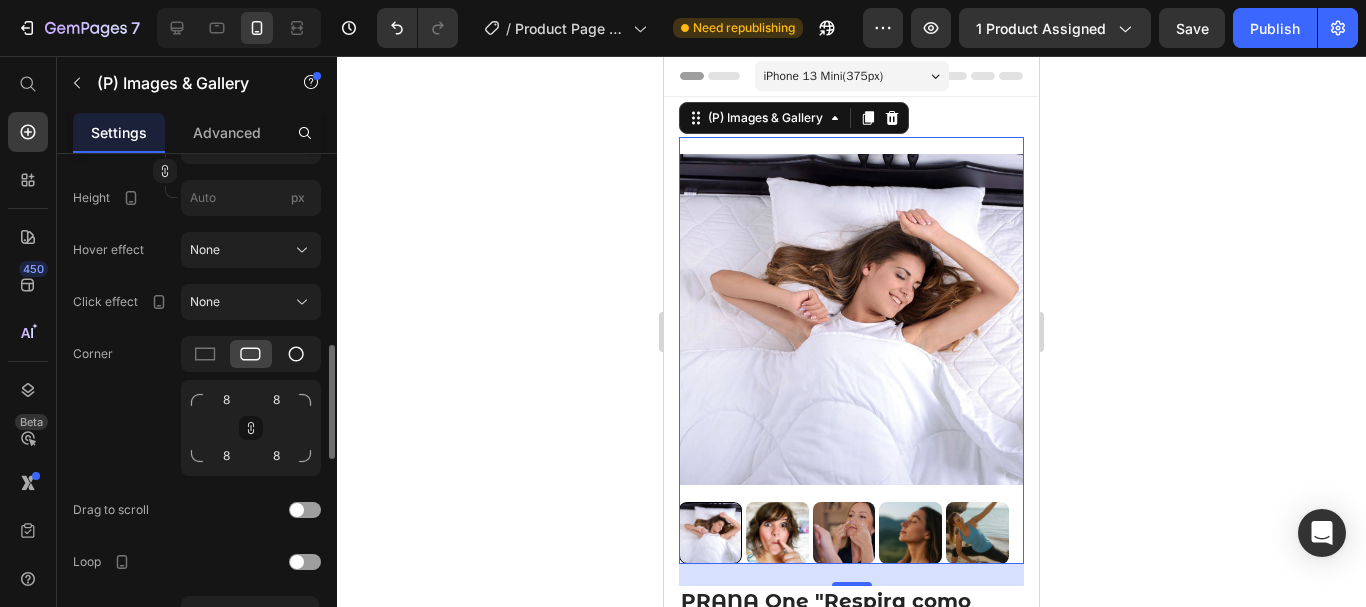 click 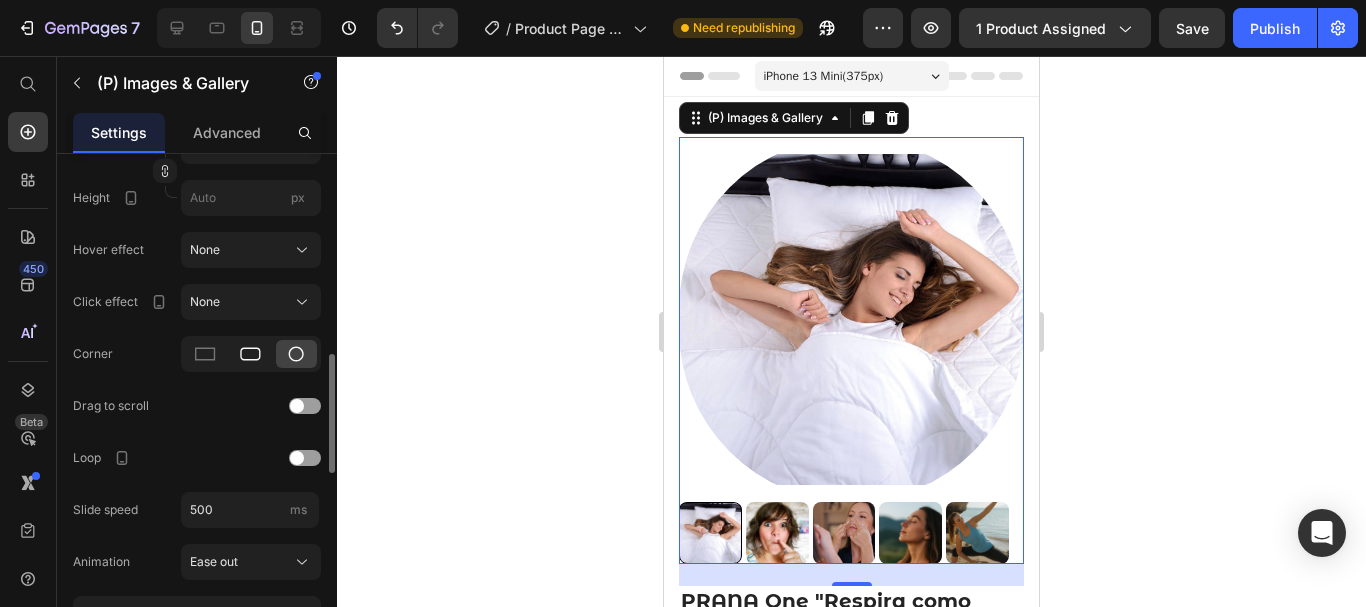 click 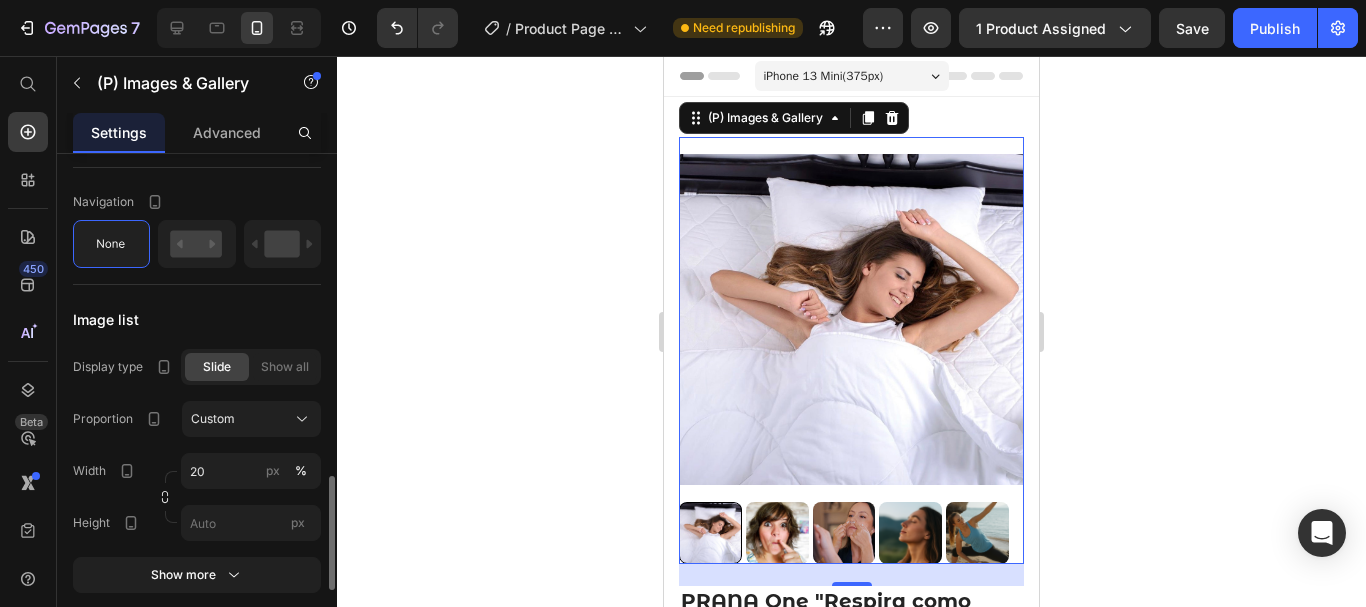 scroll, scrollTop: 1449, scrollLeft: 0, axis: vertical 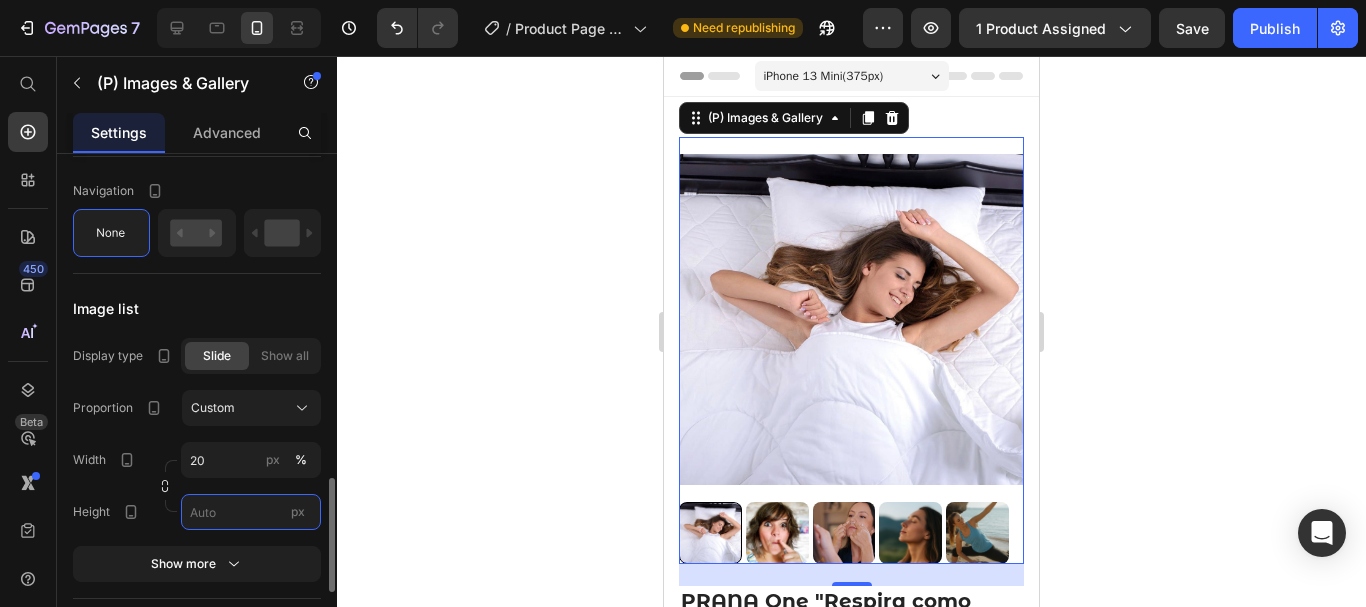 click on "px" at bounding box center [251, 512] 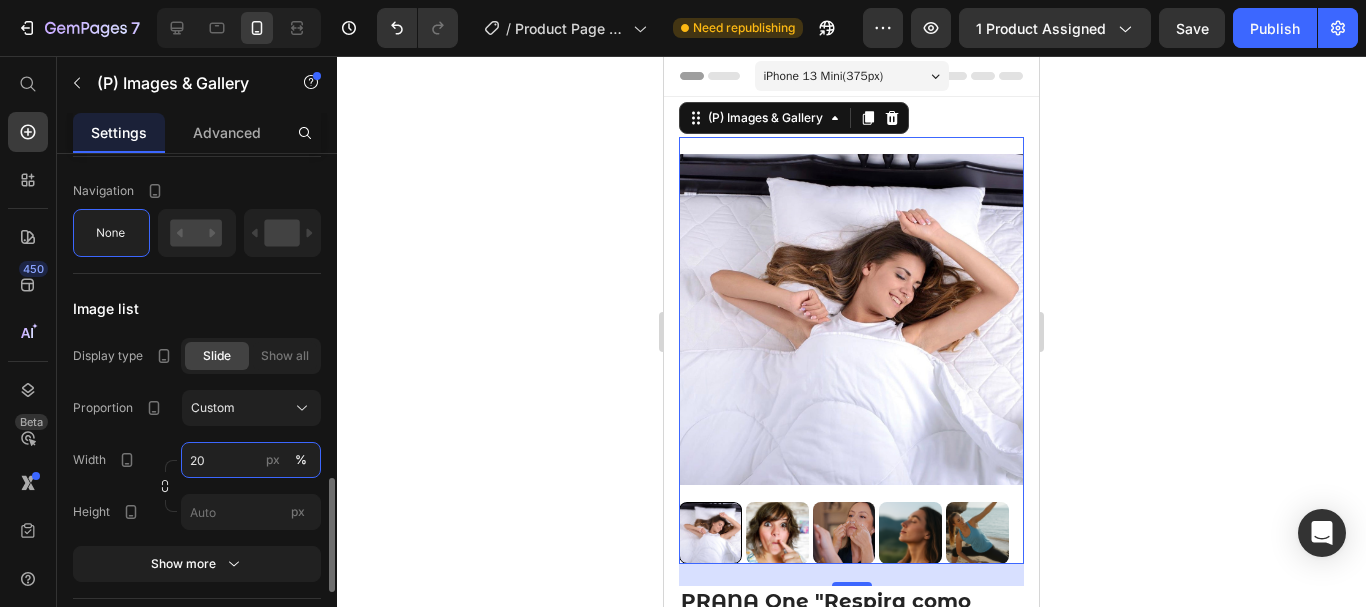 click on "20" at bounding box center [251, 460] 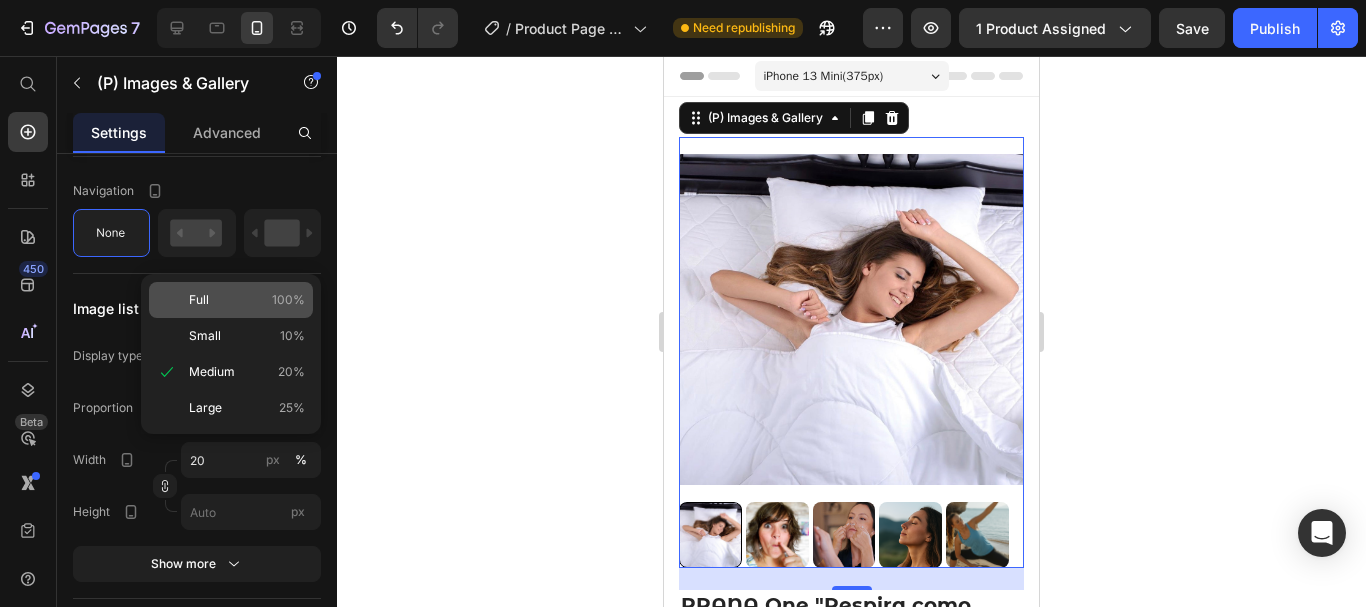 click on "Full" at bounding box center [199, 300] 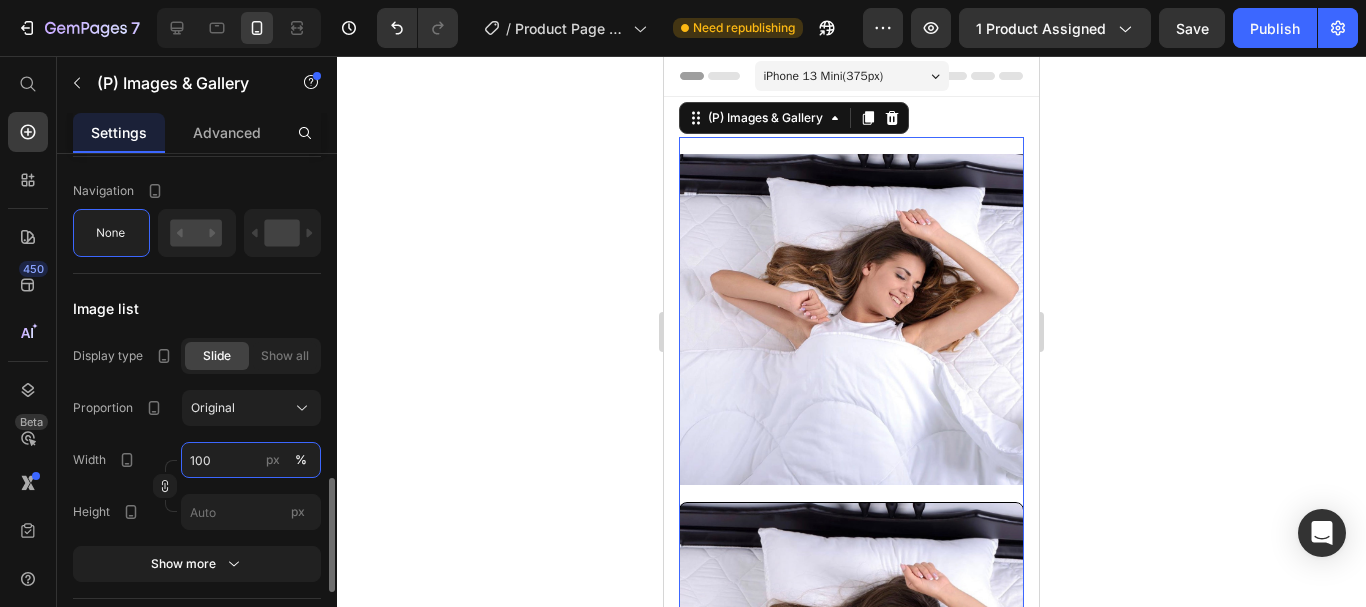 click on "100" at bounding box center [251, 460] 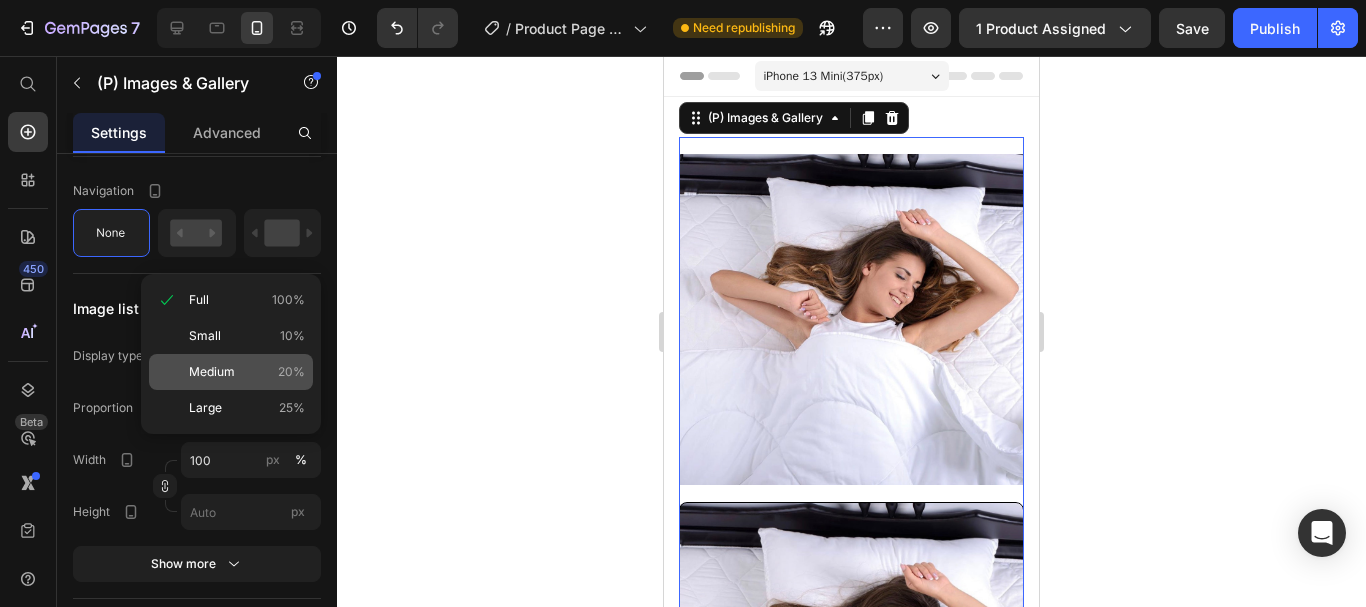 click on "Medium" at bounding box center (212, 372) 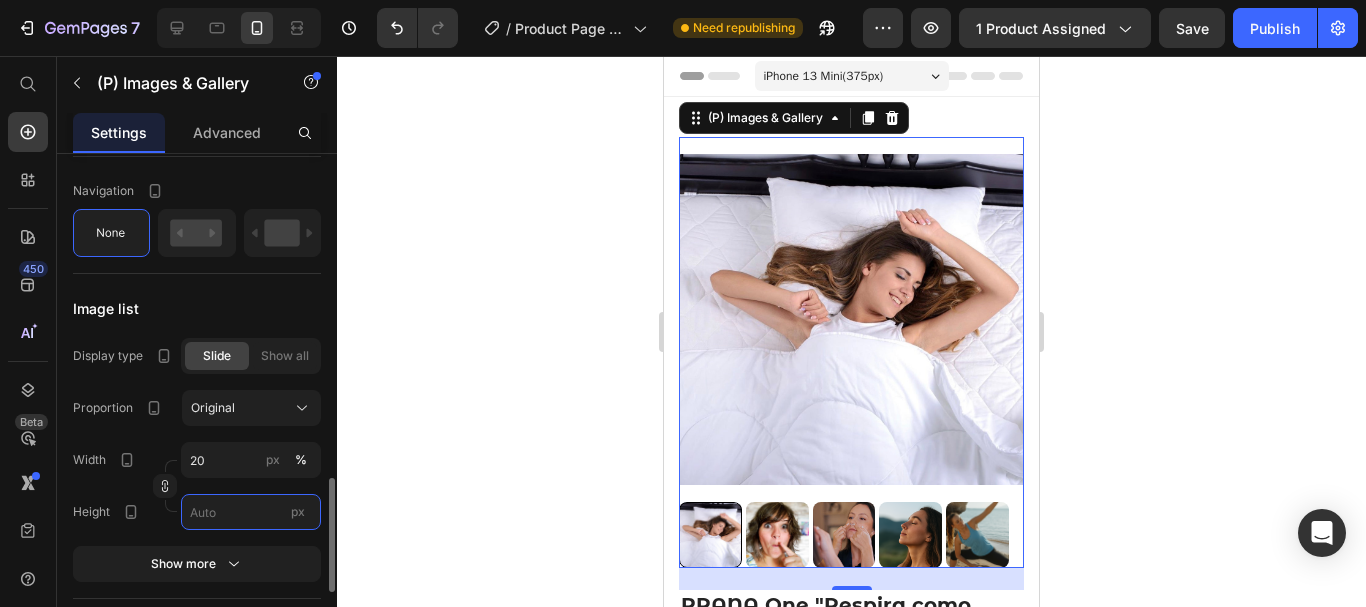 click on "px" at bounding box center [251, 512] 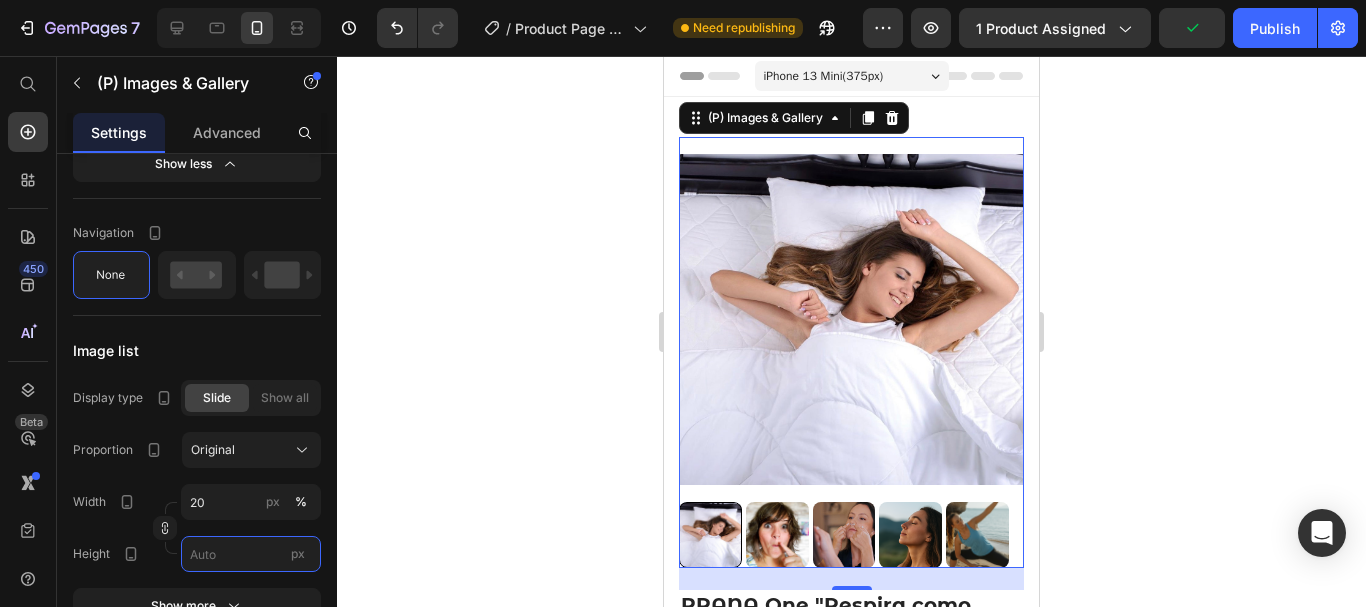 scroll, scrollTop: 1767, scrollLeft: 0, axis: vertical 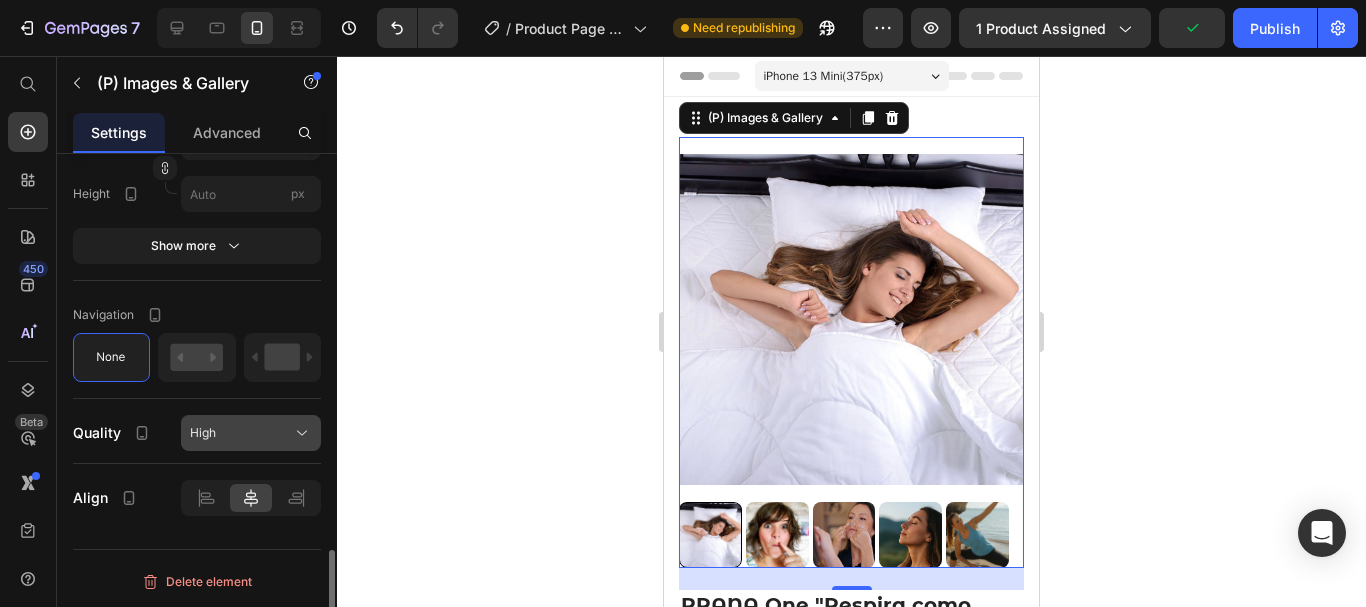 click on "High" 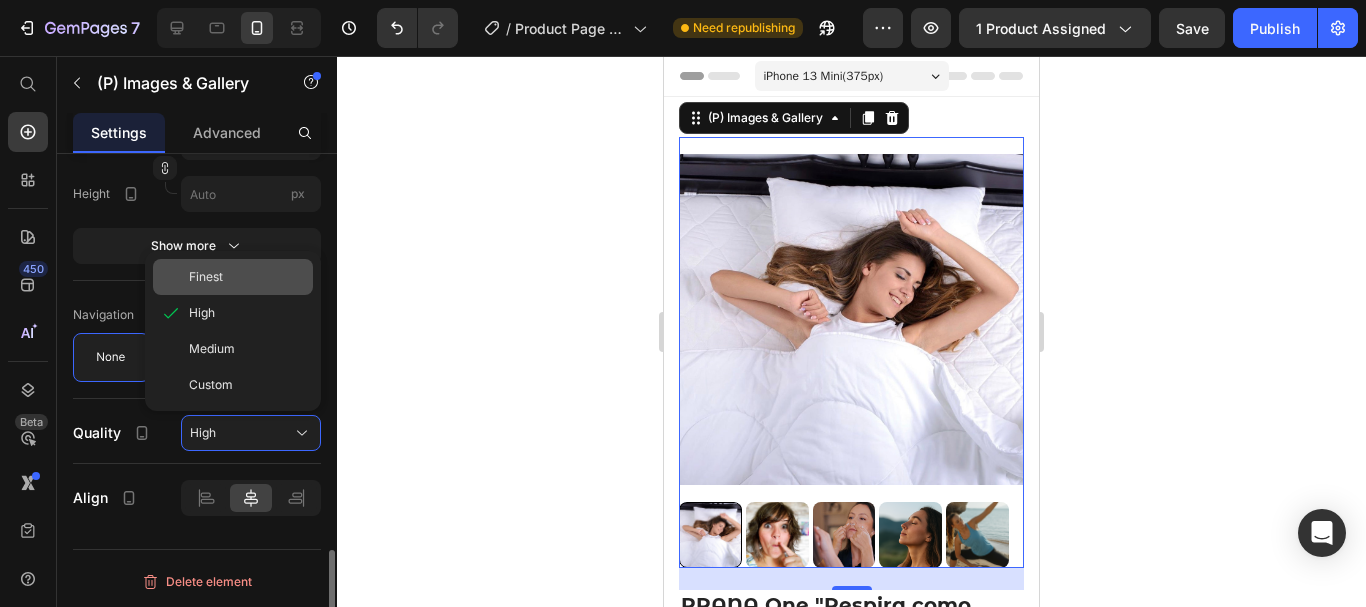 click on "Finest" at bounding box center (247, 277) 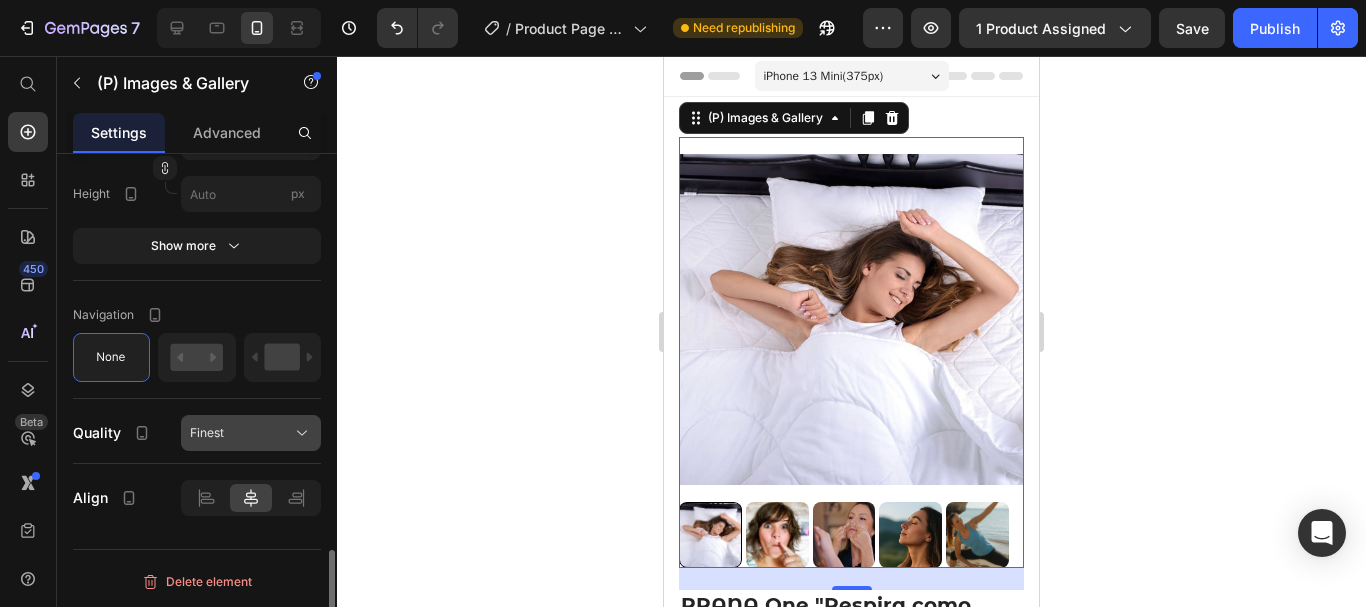 click on "Finest" 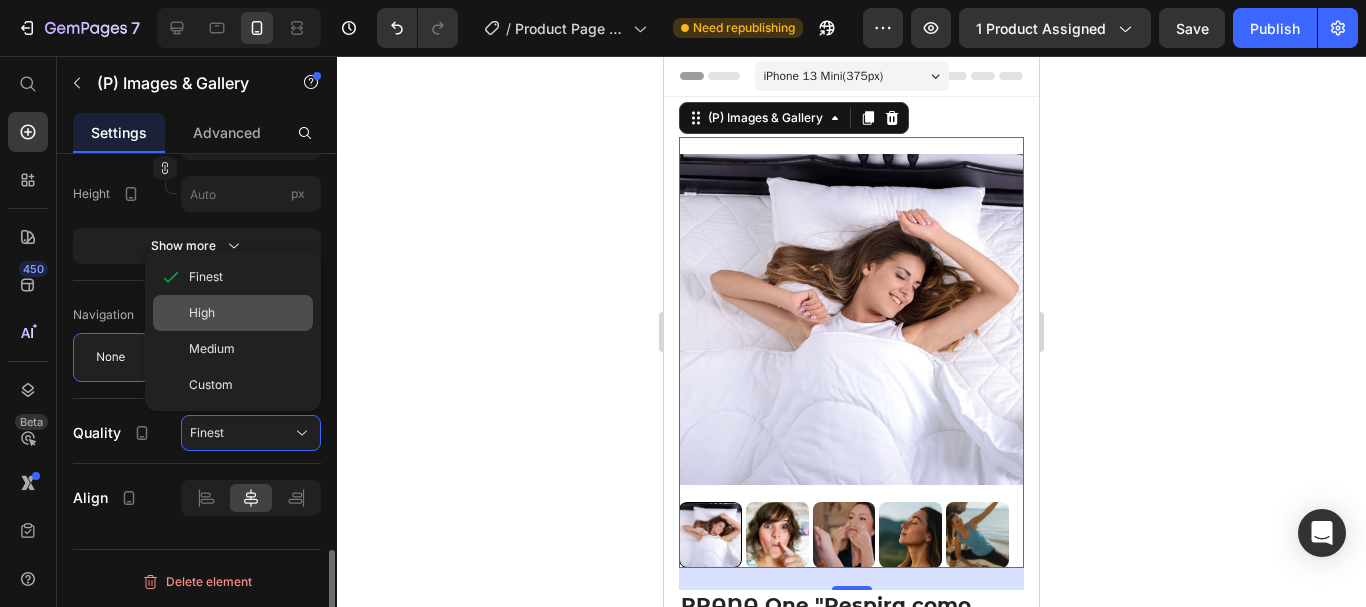 click on "High" at bounding box center (247, 313) 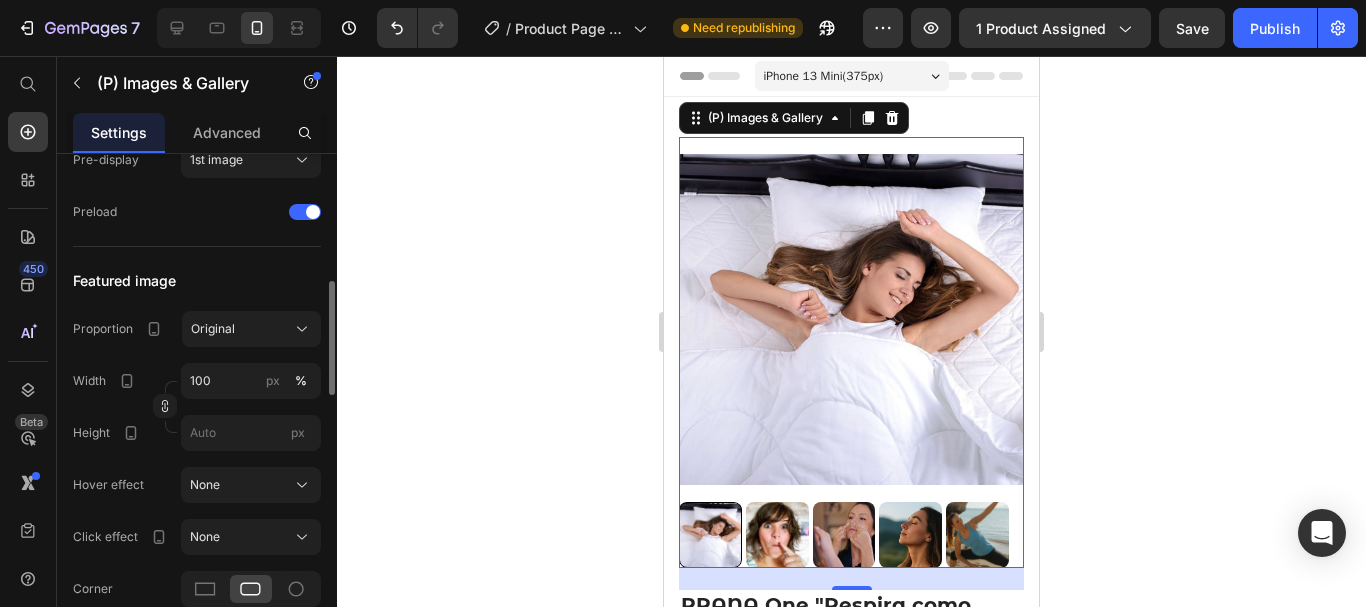 scroll, scrollTop: 622, scrollLeft: 0, axis: vertical 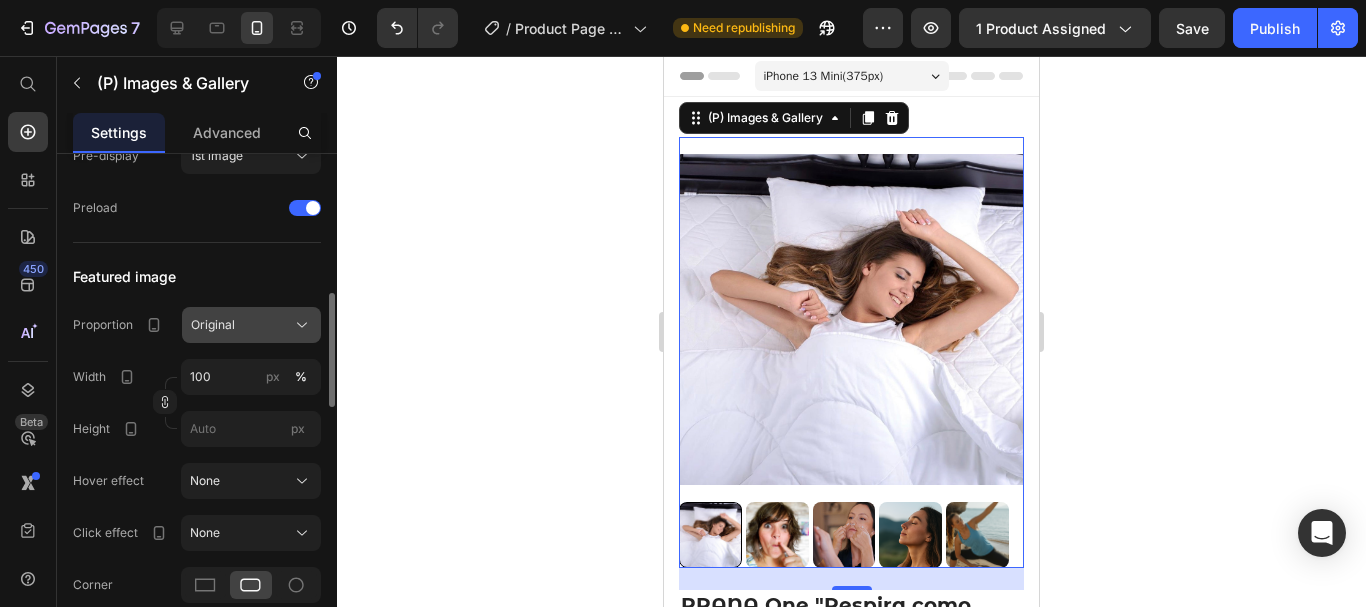 click on "Original" 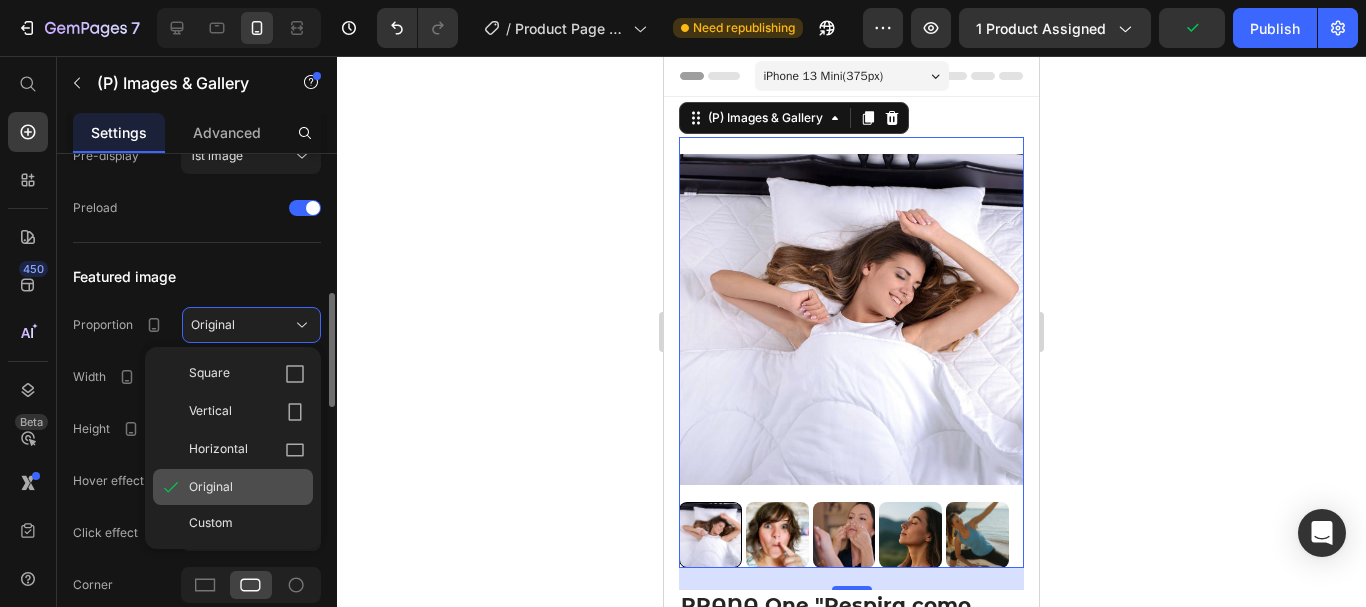 click on "Original" at bounding box center [211, 487] 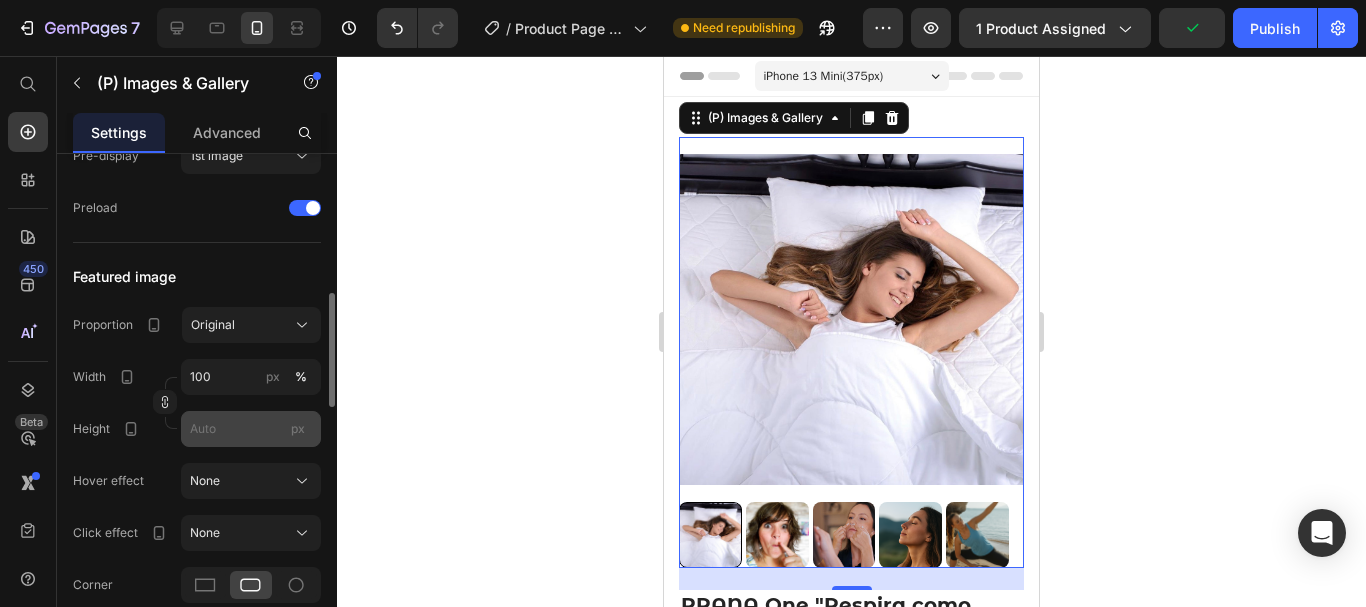 click on "px" at bounding box center [298, 429] 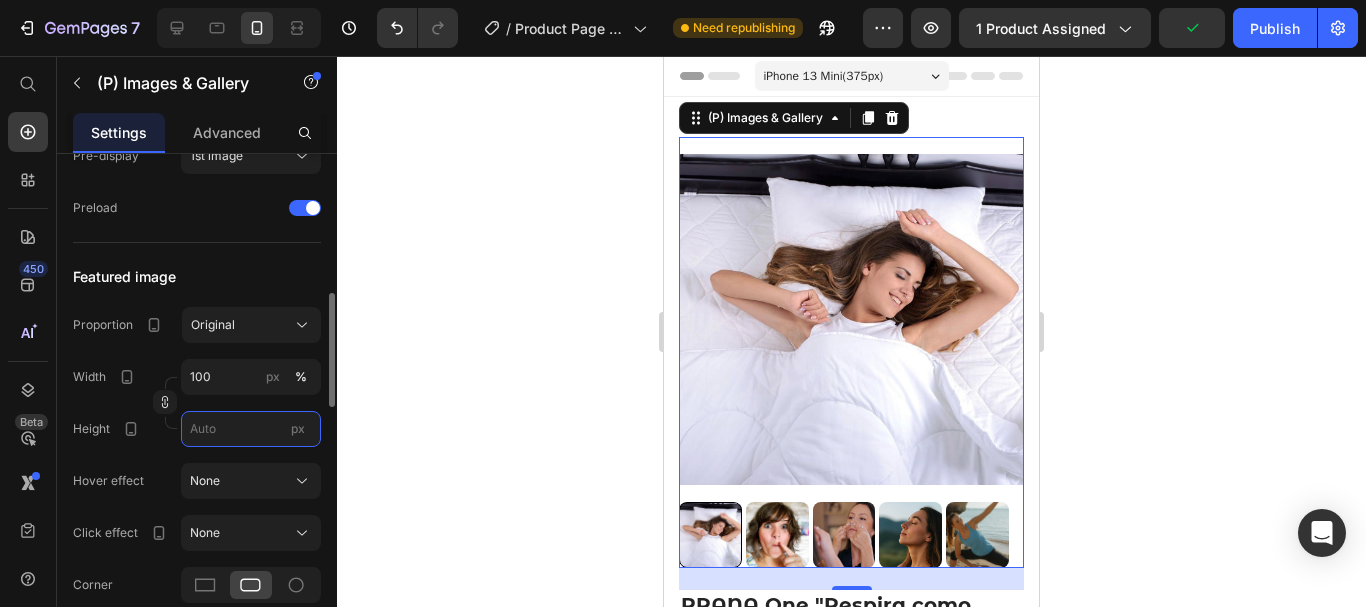 click on "px" at bounding box center (251, 429) 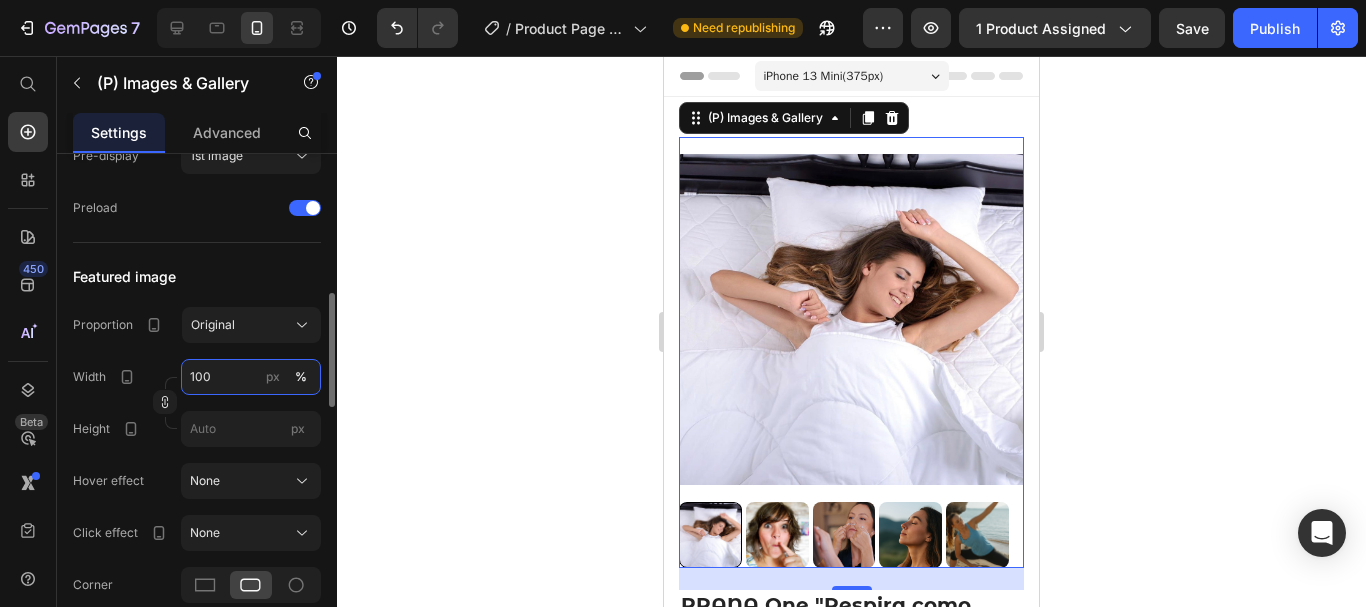 click on "100" at bounding box center [251, 377] 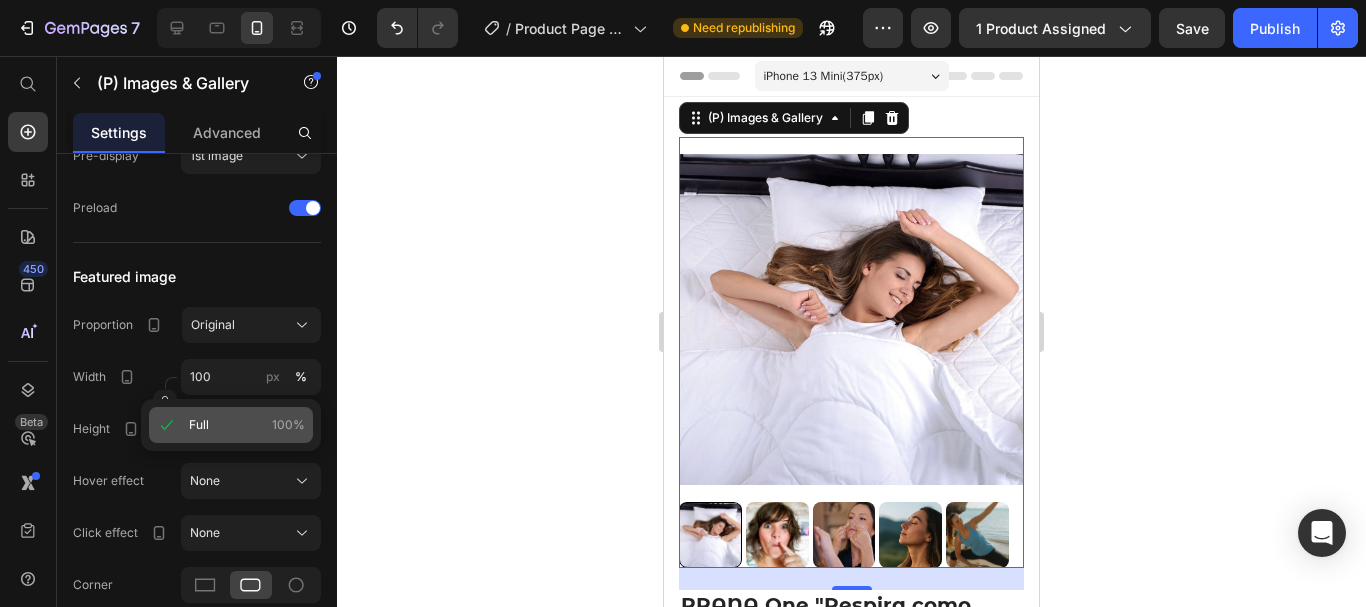 click on "Full 100%" at bounding box center (247, 425) 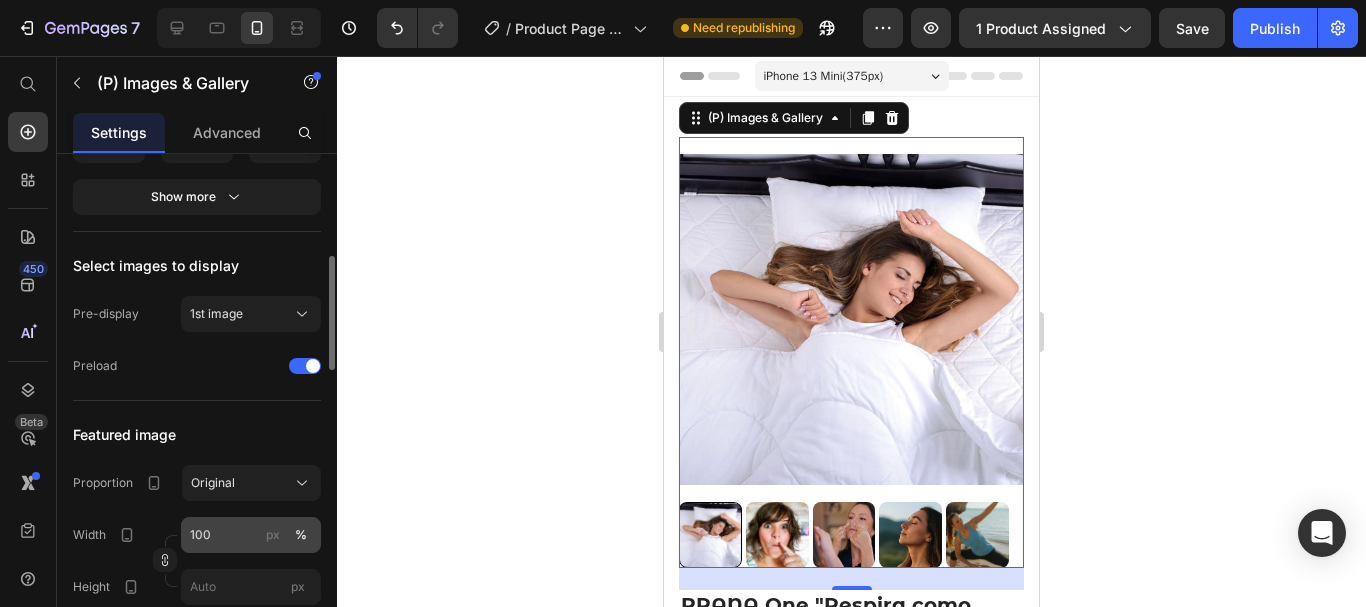 scroll, scrollTop: 463, scrollLeft: 0, axis: vertical 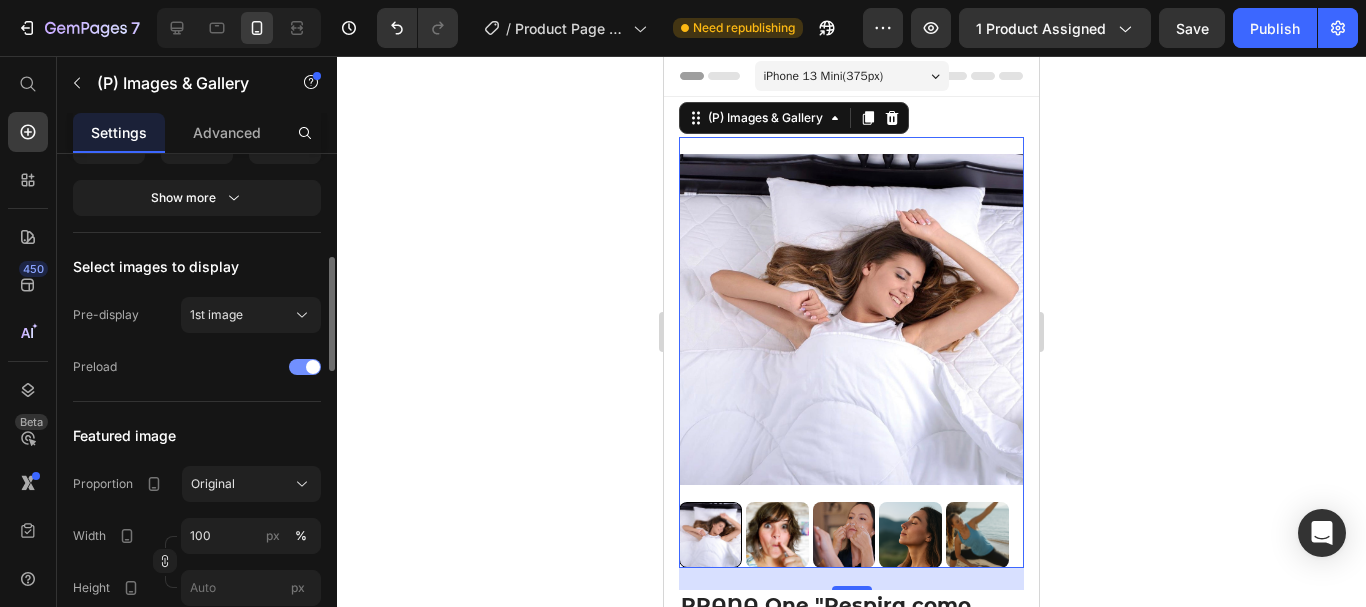 click at bounding box center (313, 367) 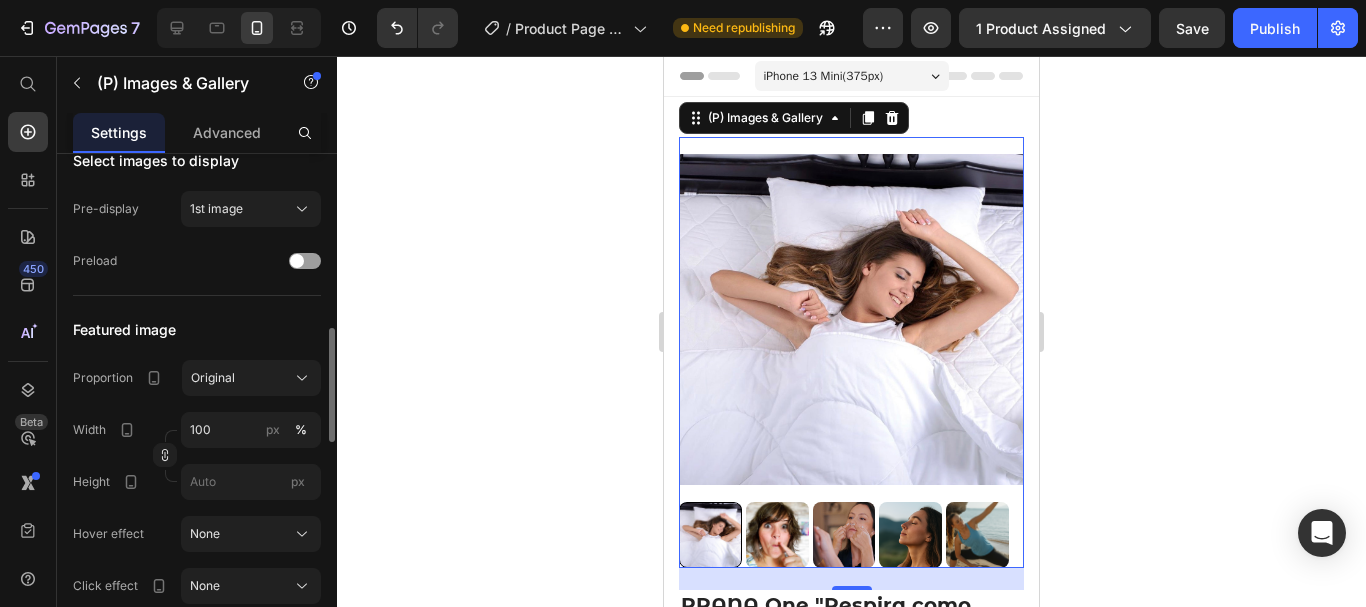 scroll, scrollTop: 615, scrollLeft: 0, axis: vertical 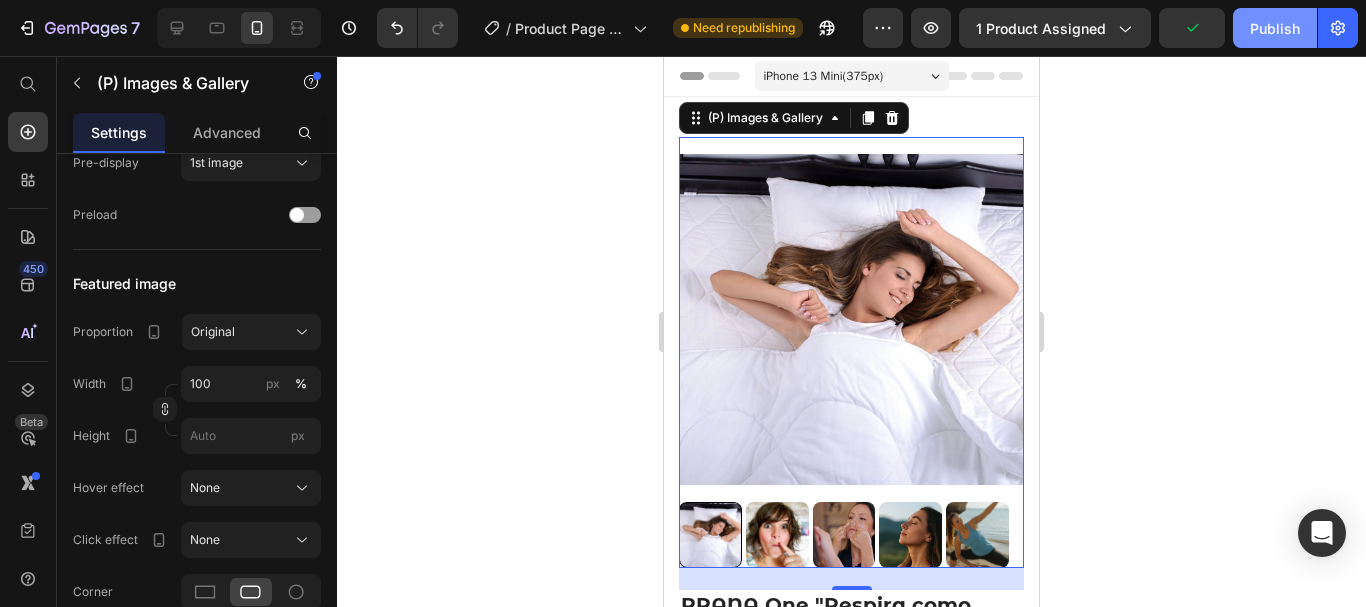 click on "Publish" 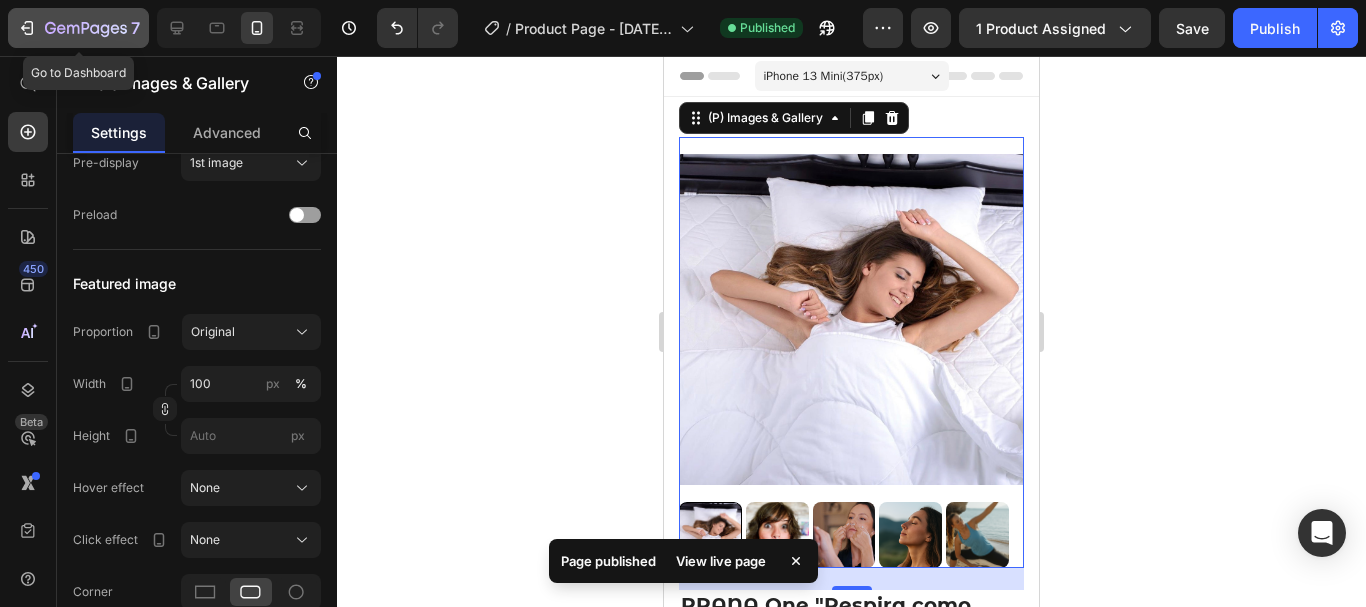 click on "7" 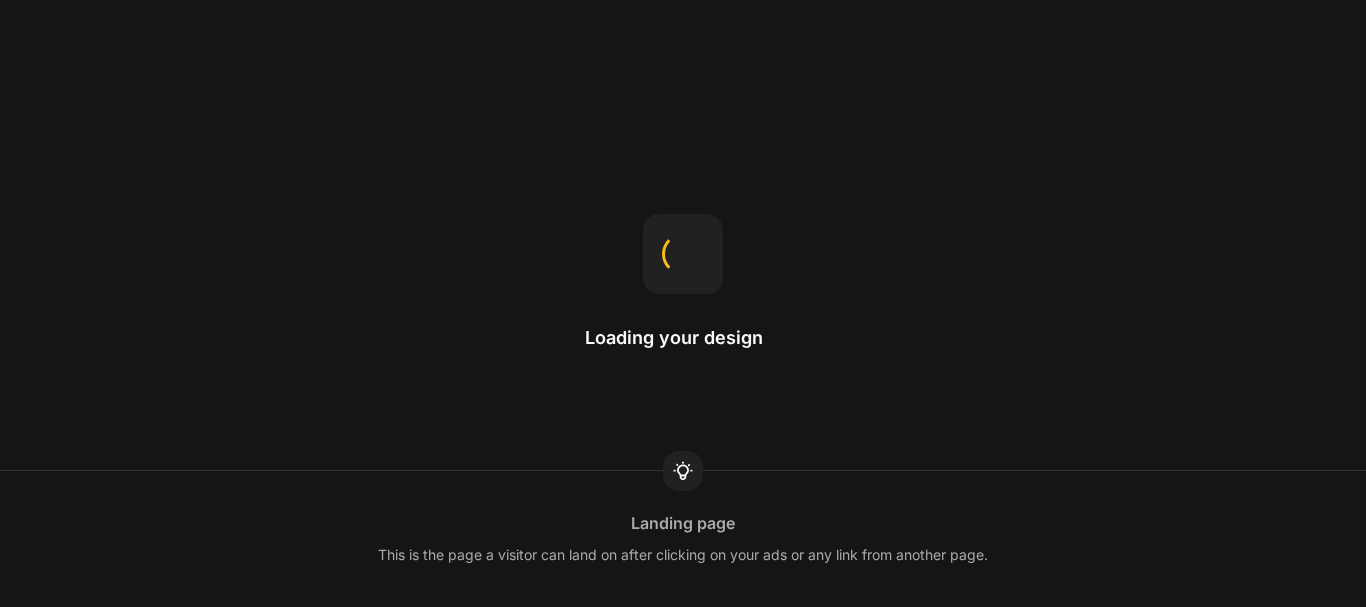 scroll, scrollTop: 0, scrollLeft: 0, axis: both 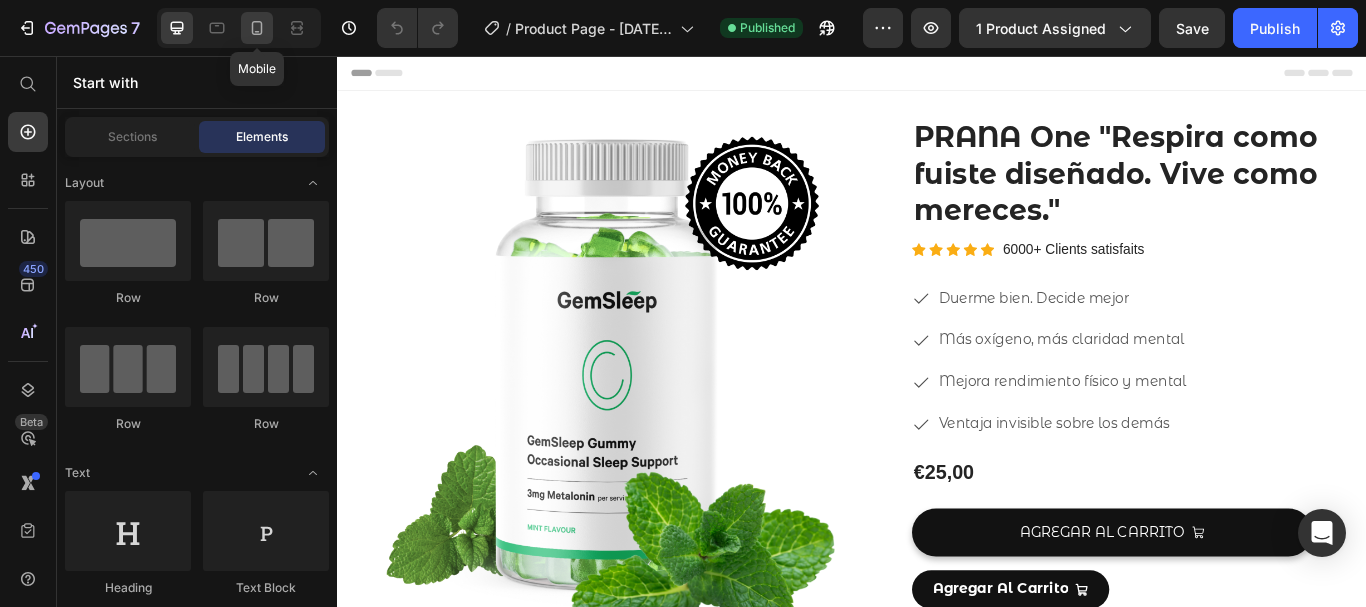 click 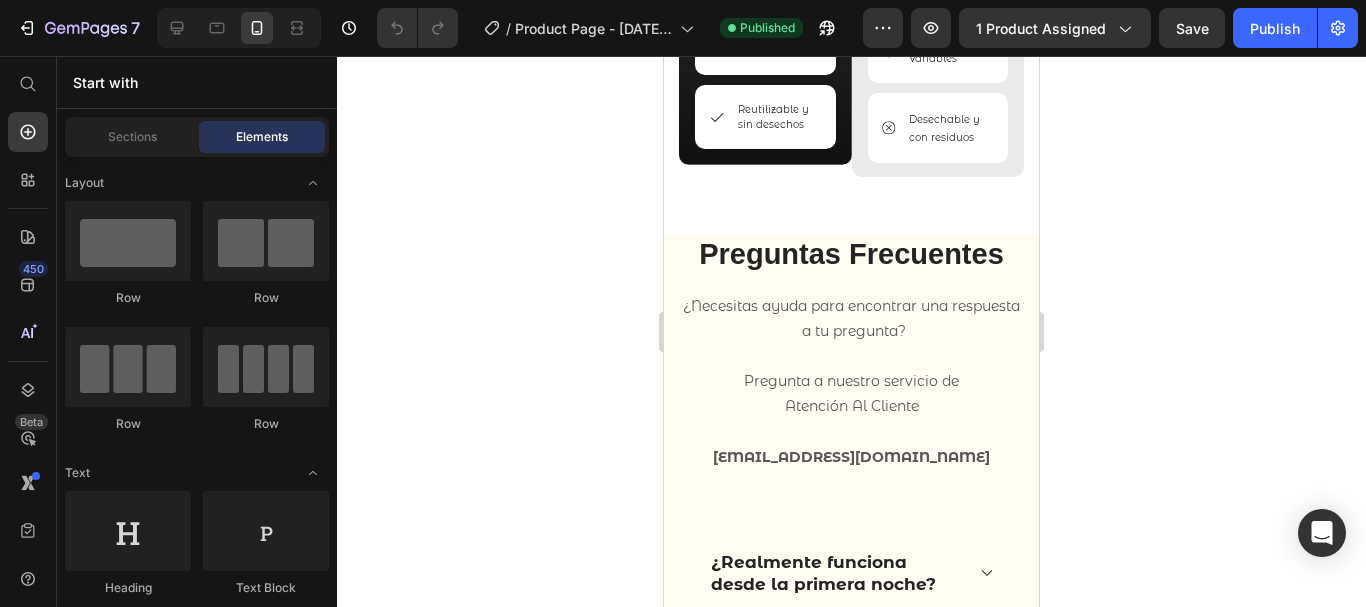 scroll, scrollTop: 5736, scrollLeft: 0, axis: vertical 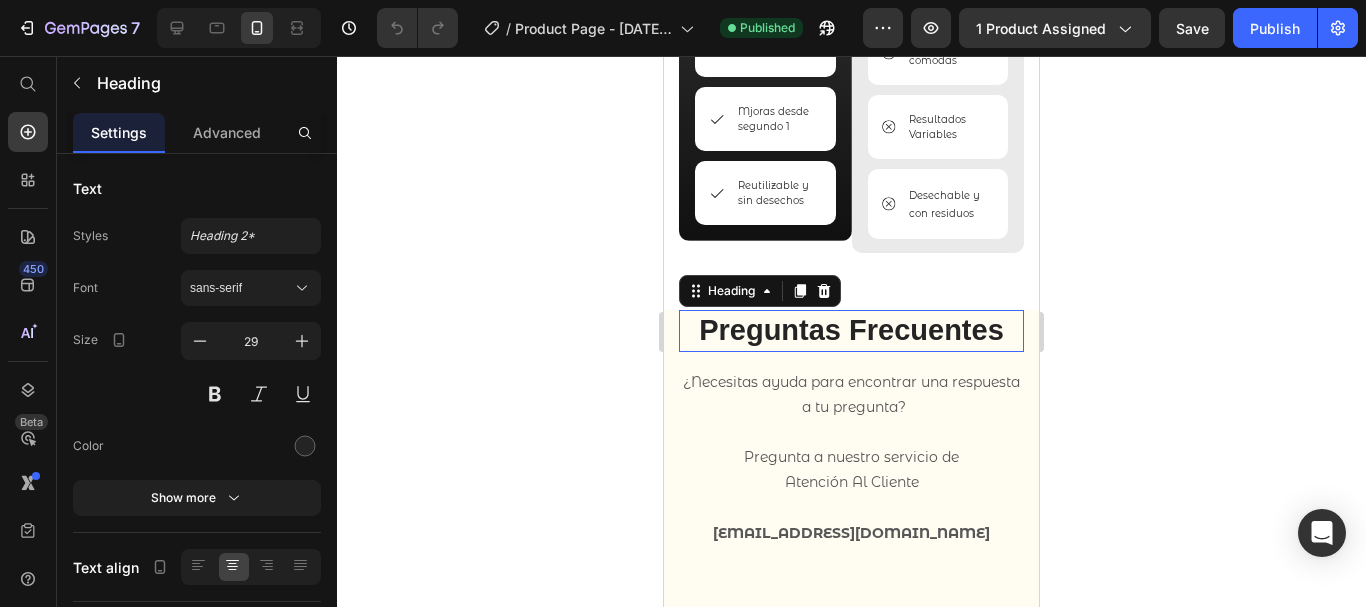 click on "Preguntas Frecuentes" at bounding box center (851, 331) 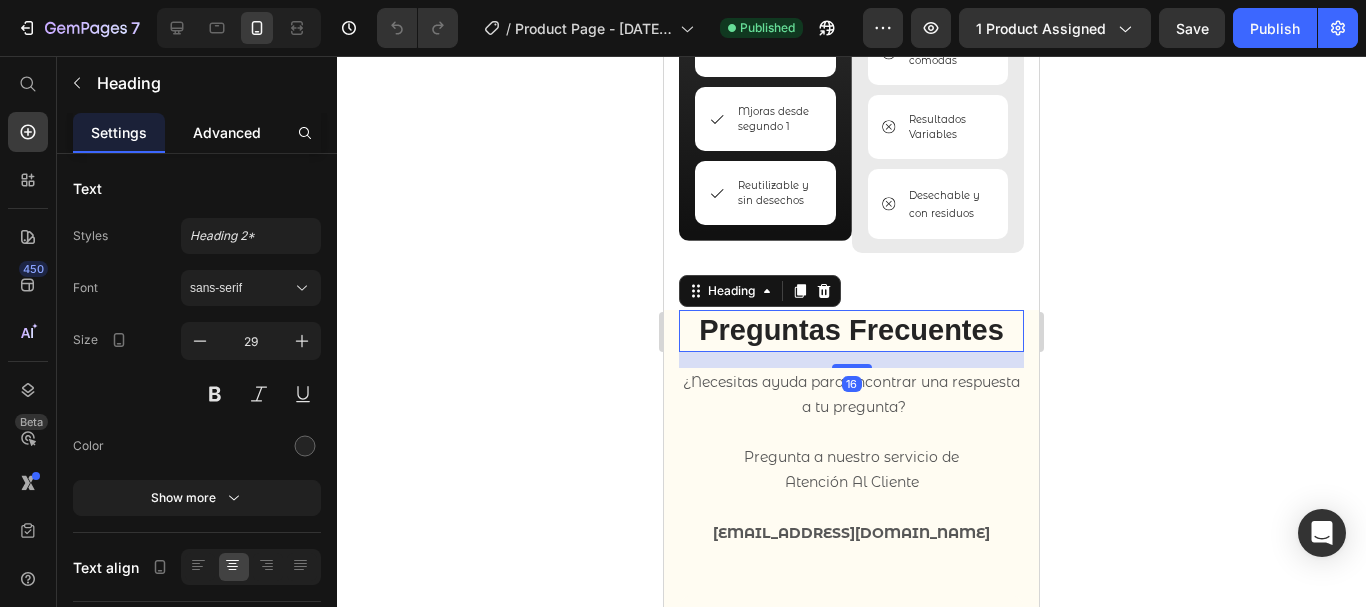 click on "Advanced" at bounding box center (227, 132) 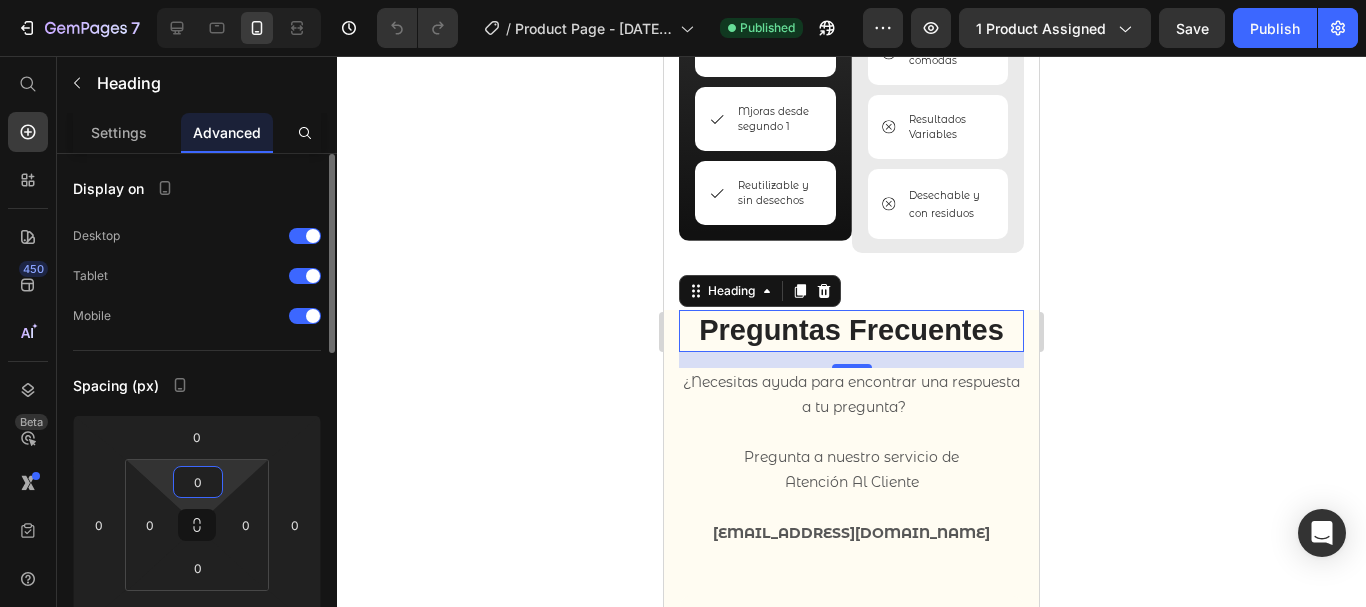 click on "0" at bounding box center [198, 482] 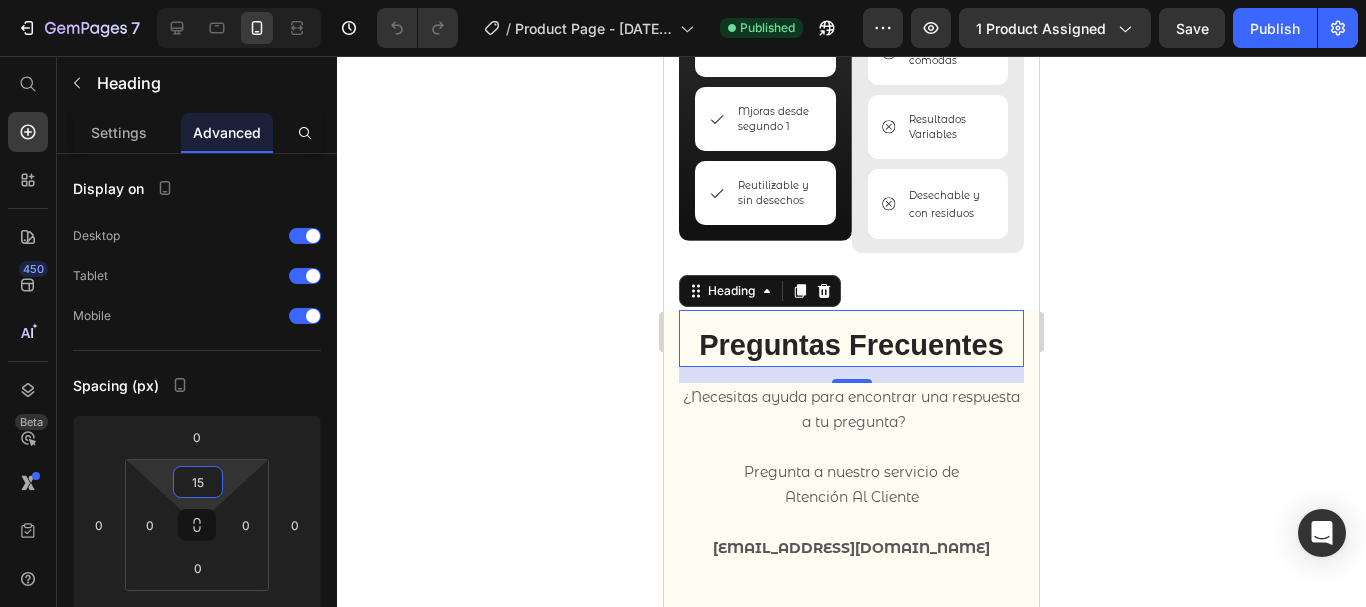 type on "15" 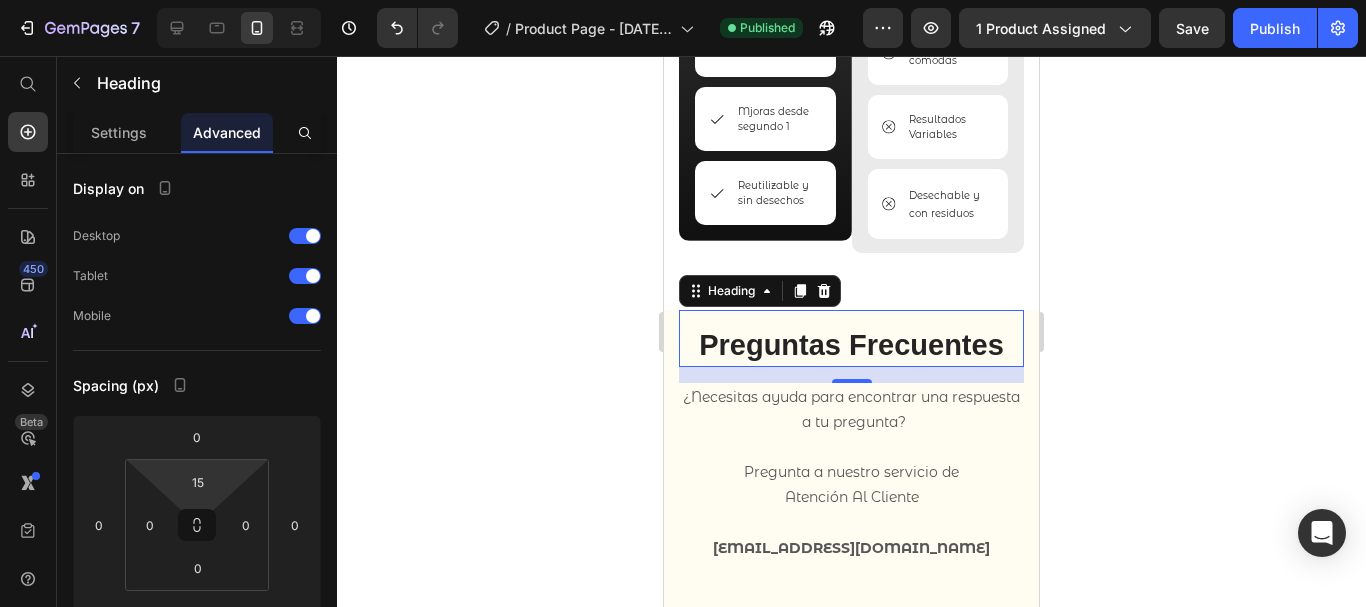 click 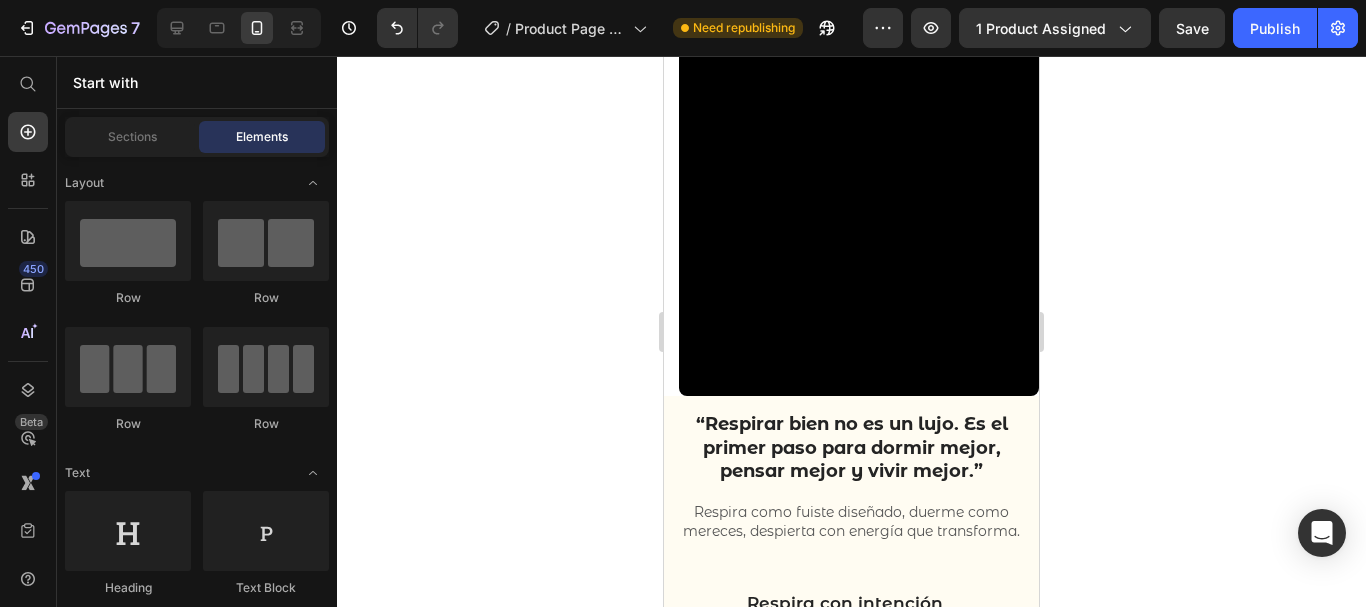 scroll, scrollTop: 1006, scrollLeft: 0, axis: vertical 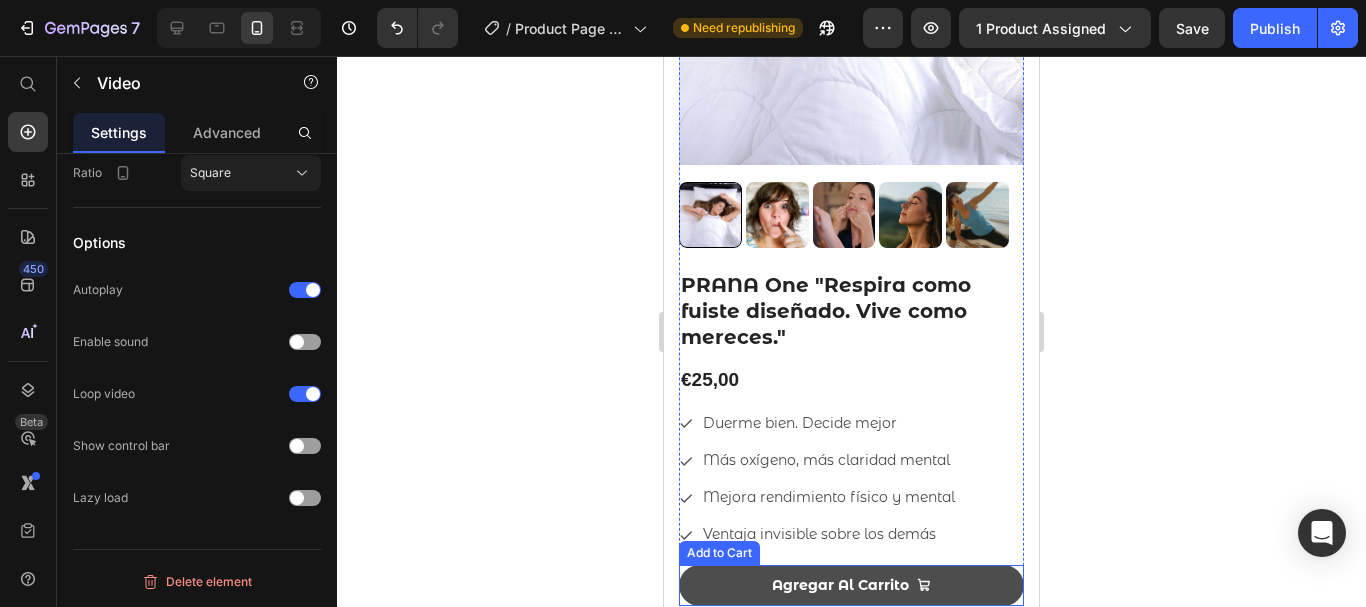 click on "Agregar Al Carrito" at bounding box center (851, 585) 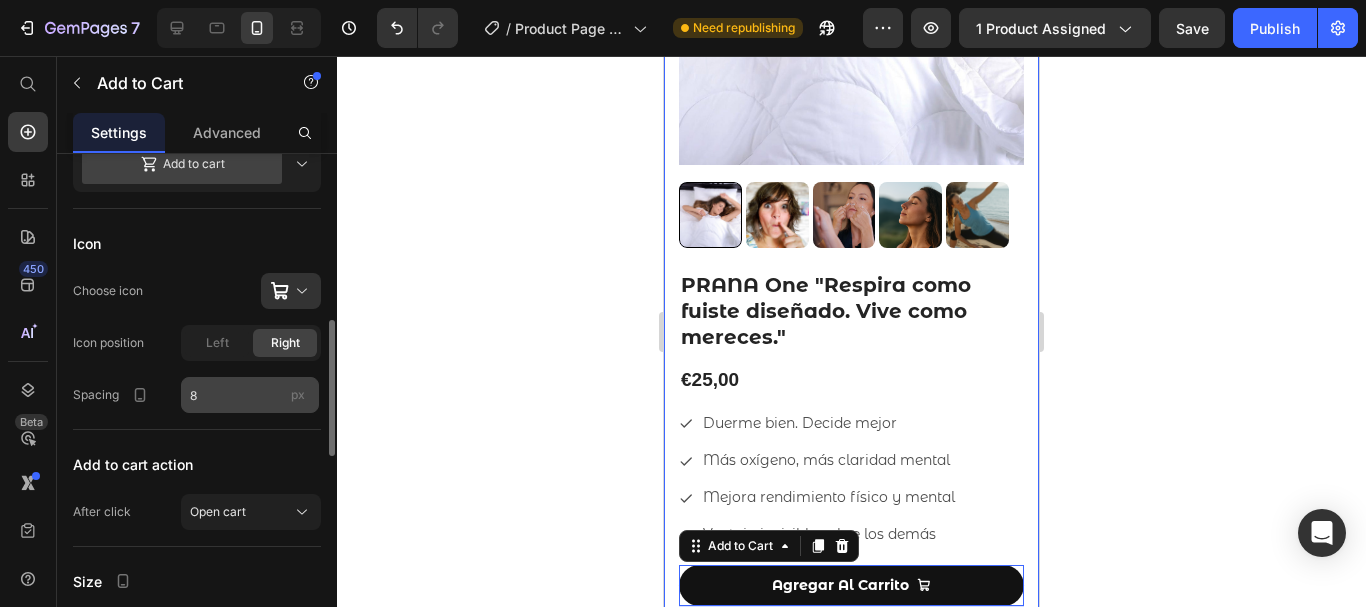 scroll, scrollTop: 682, scrollLeft: 0, axis: vertical 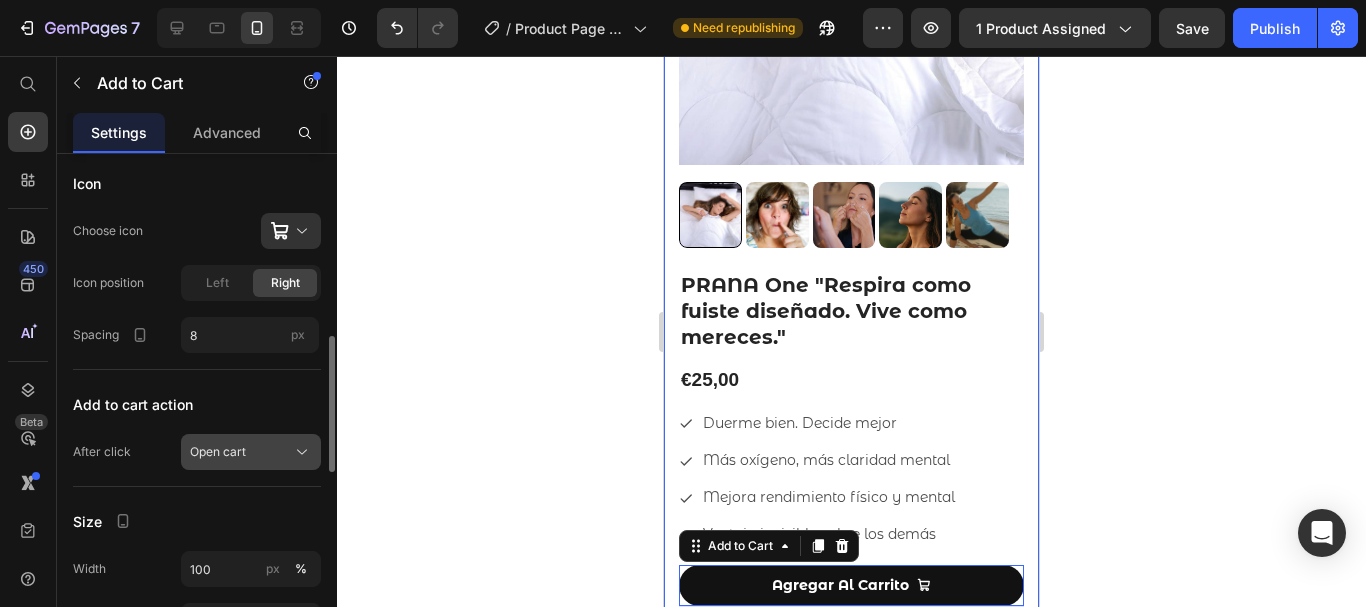 click on "Open cart" at bounding box center (251, 452) 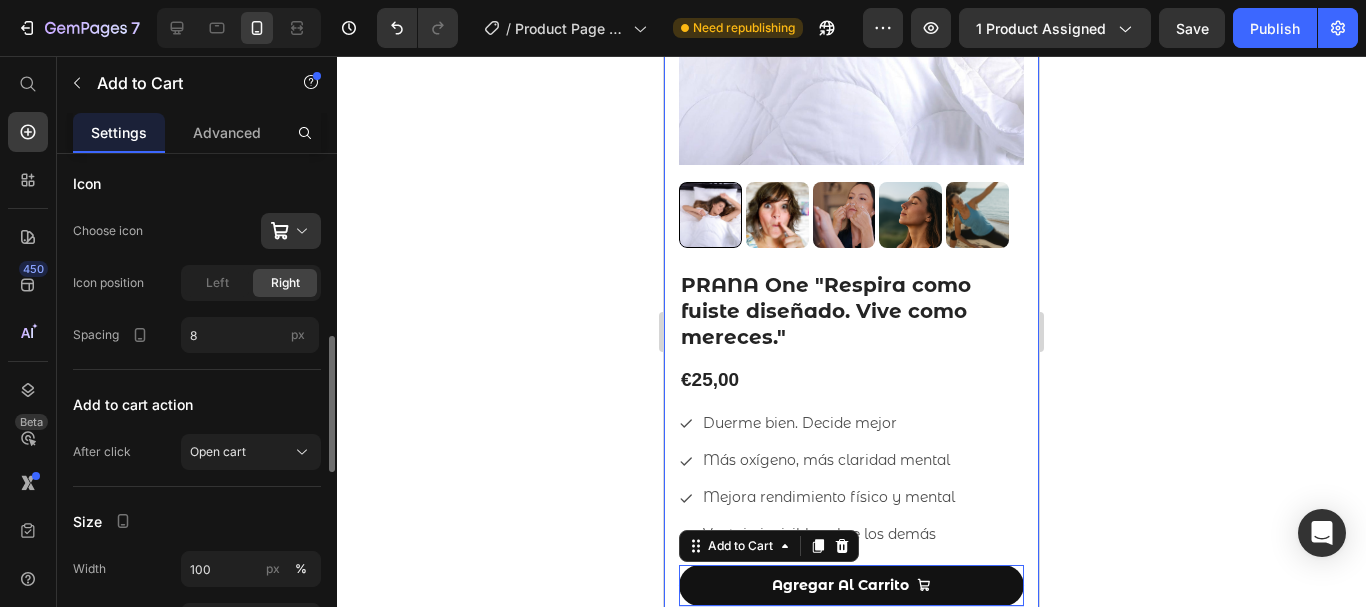 click on "Size" at bounding box center [197, 521] 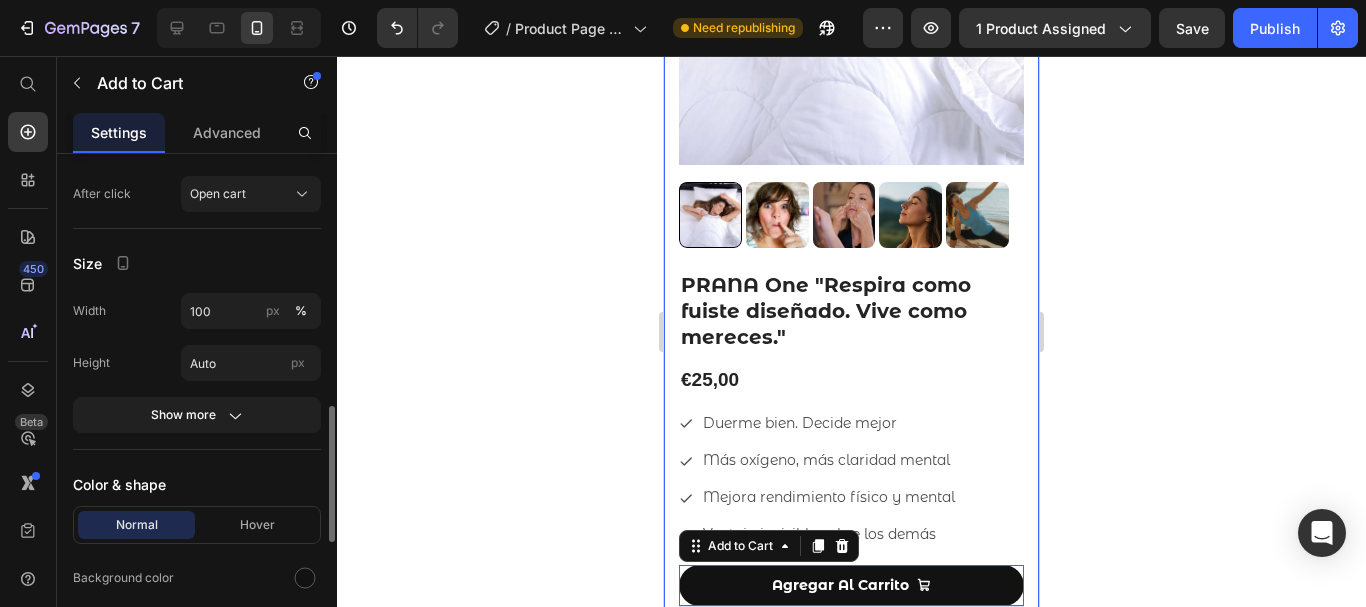 scroll, scrollTop: 941, scrollLeft: 0, axis: vertical 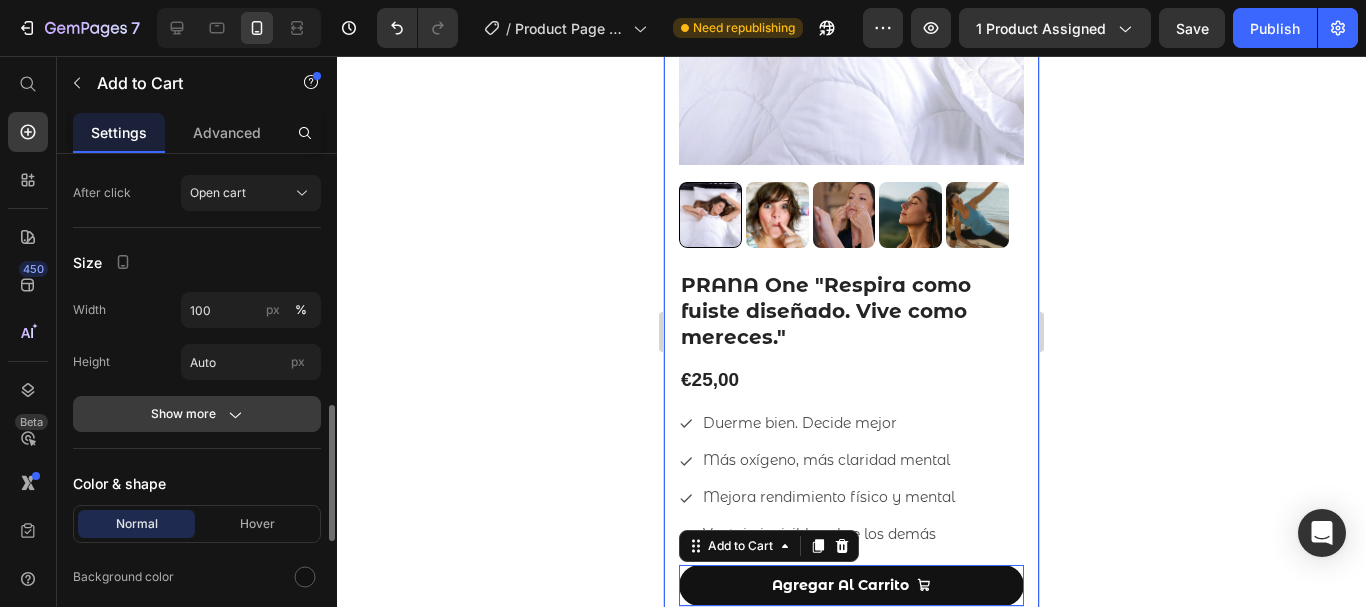 click on "Show more" 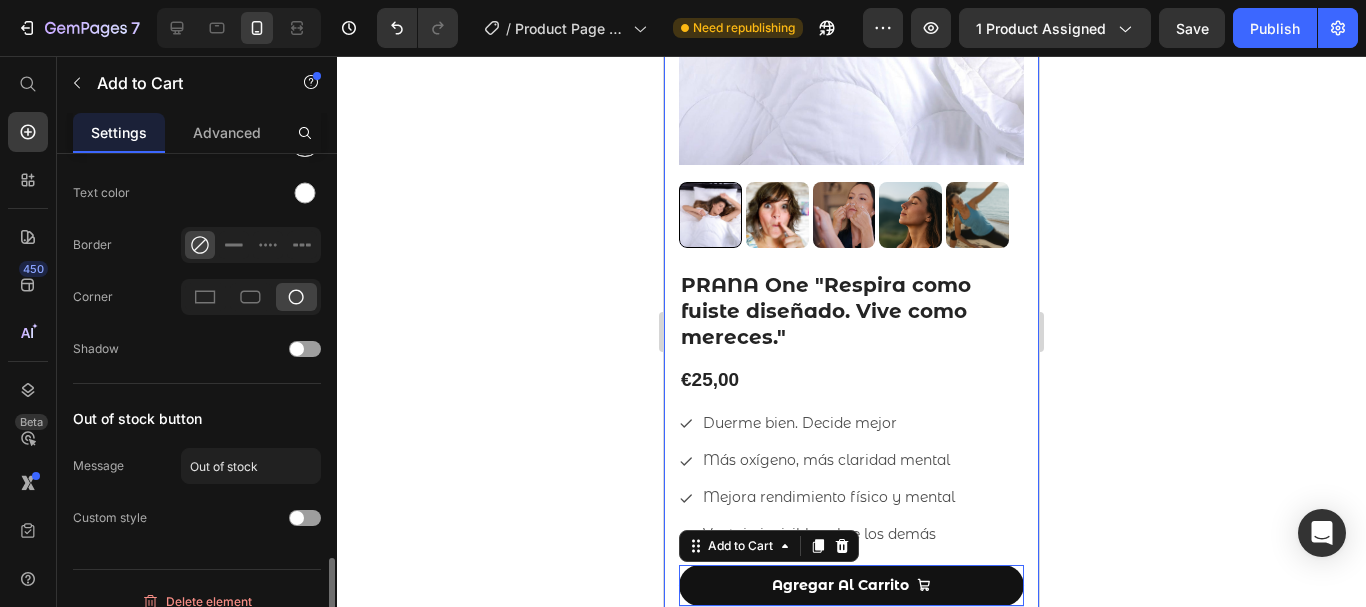 scroll, scrollTop: 1597, scrollLeft: 0, axis: vertical 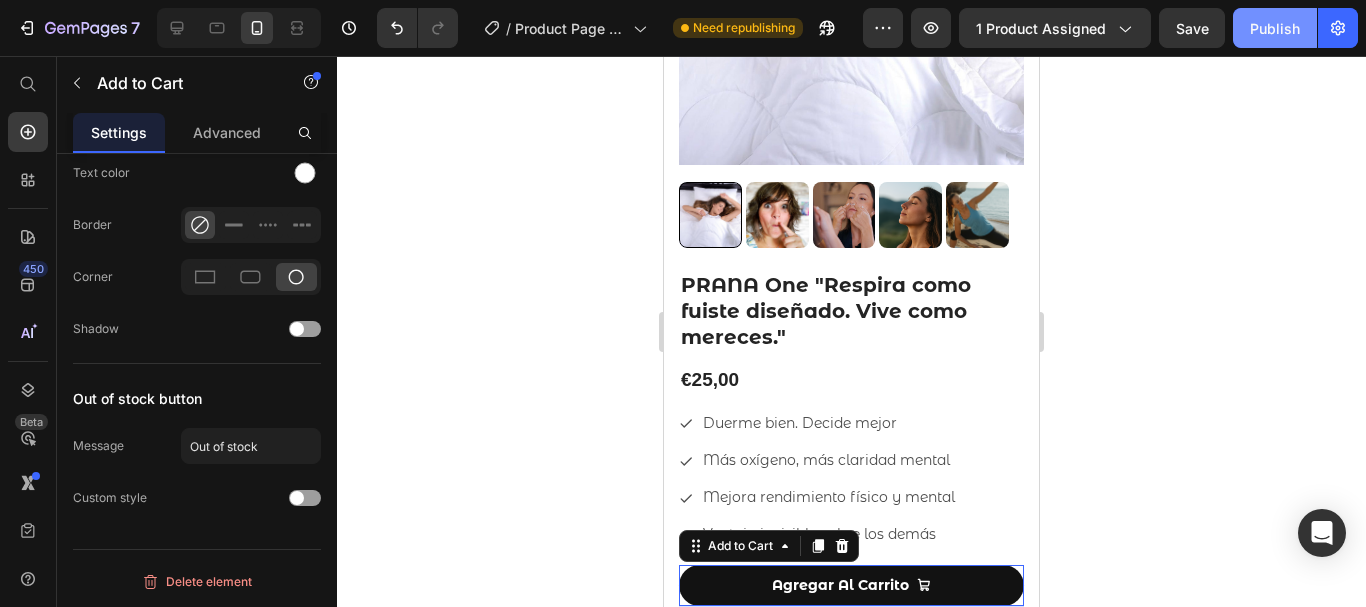 click on "Publish" 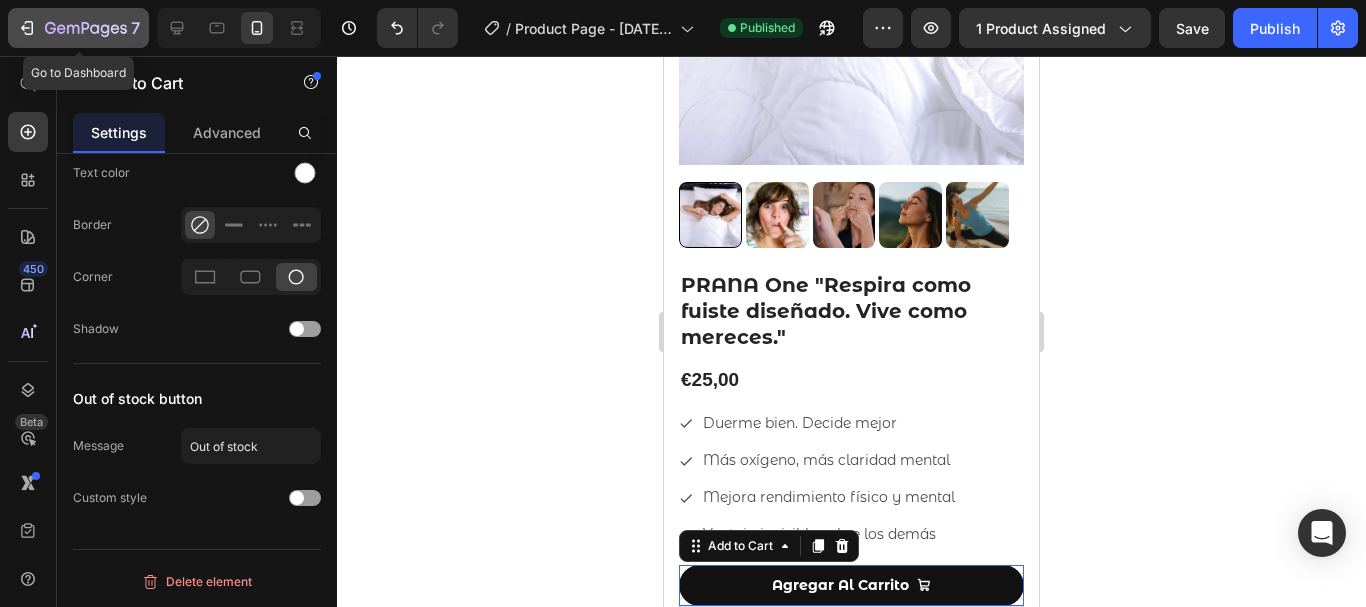 click on "7" 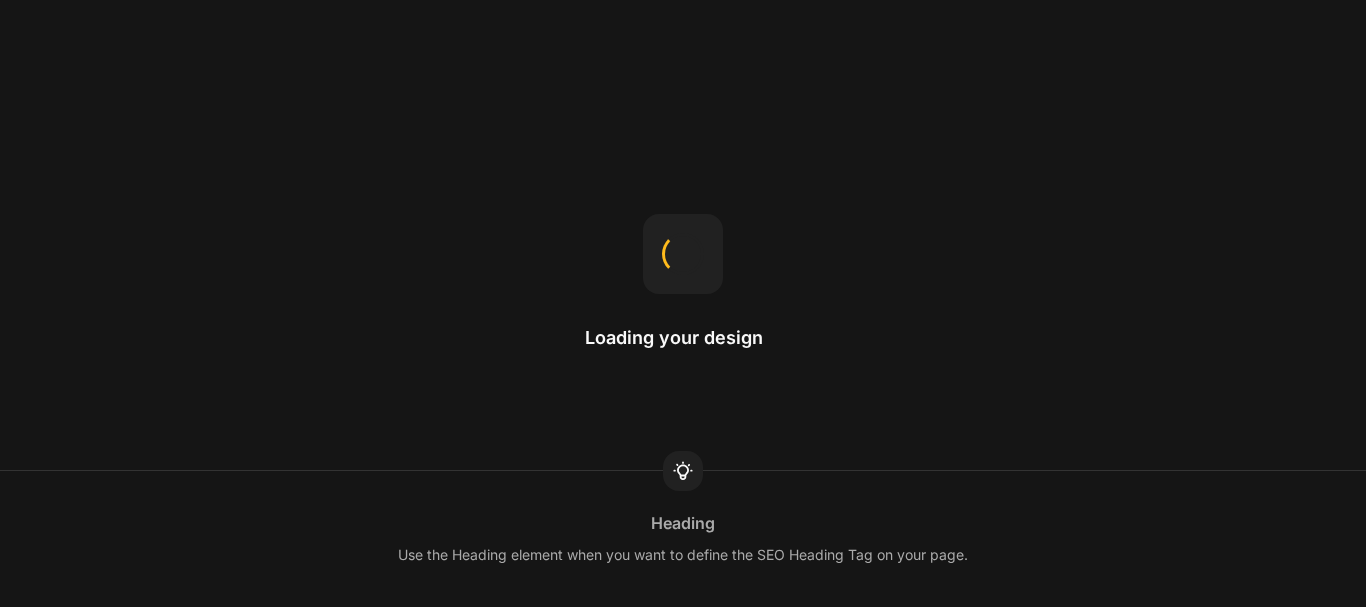 scroll, scrollTop: 0, scrollLeft: 0, axis: both 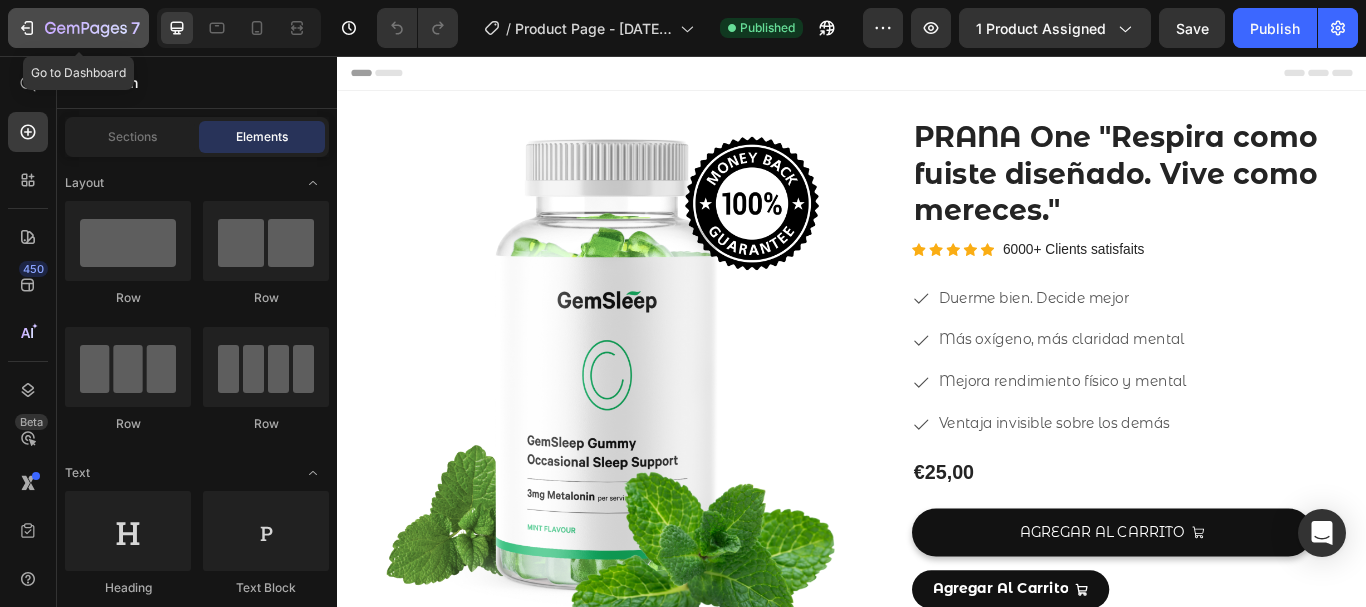click 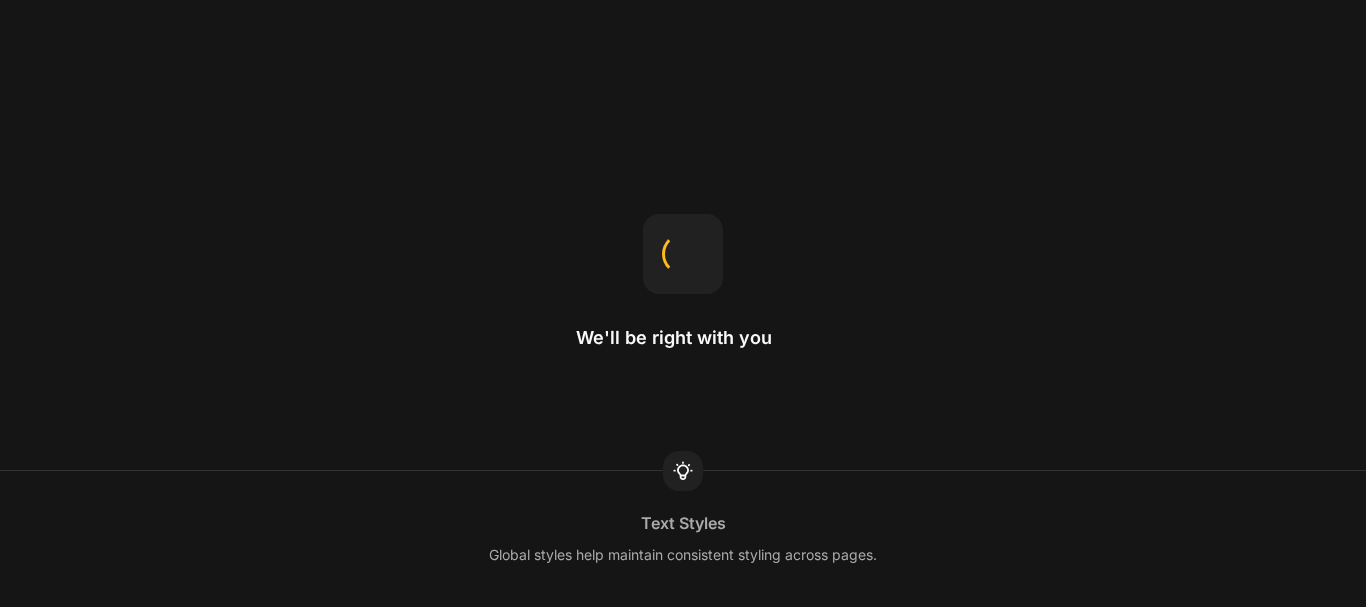 scroll, scrollTop: 0, scrollLeft: 0, axis: both 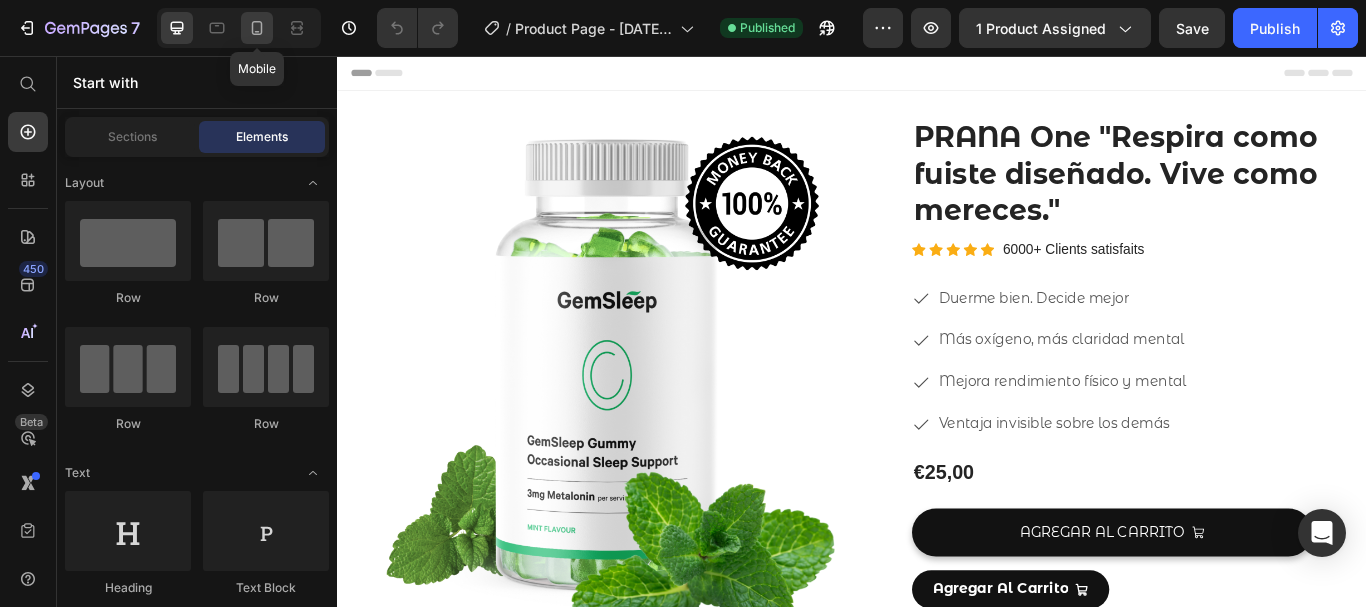 click 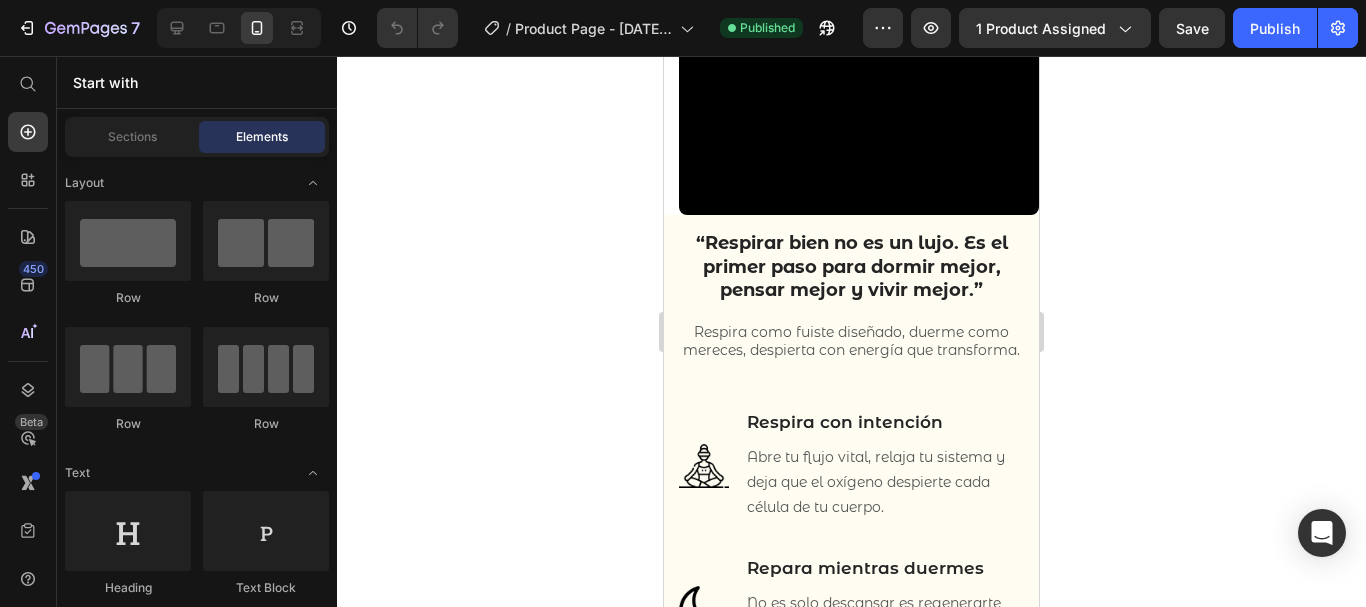 scroll, scrollTop: 1226, scrollLeft: 0, axis: vertical 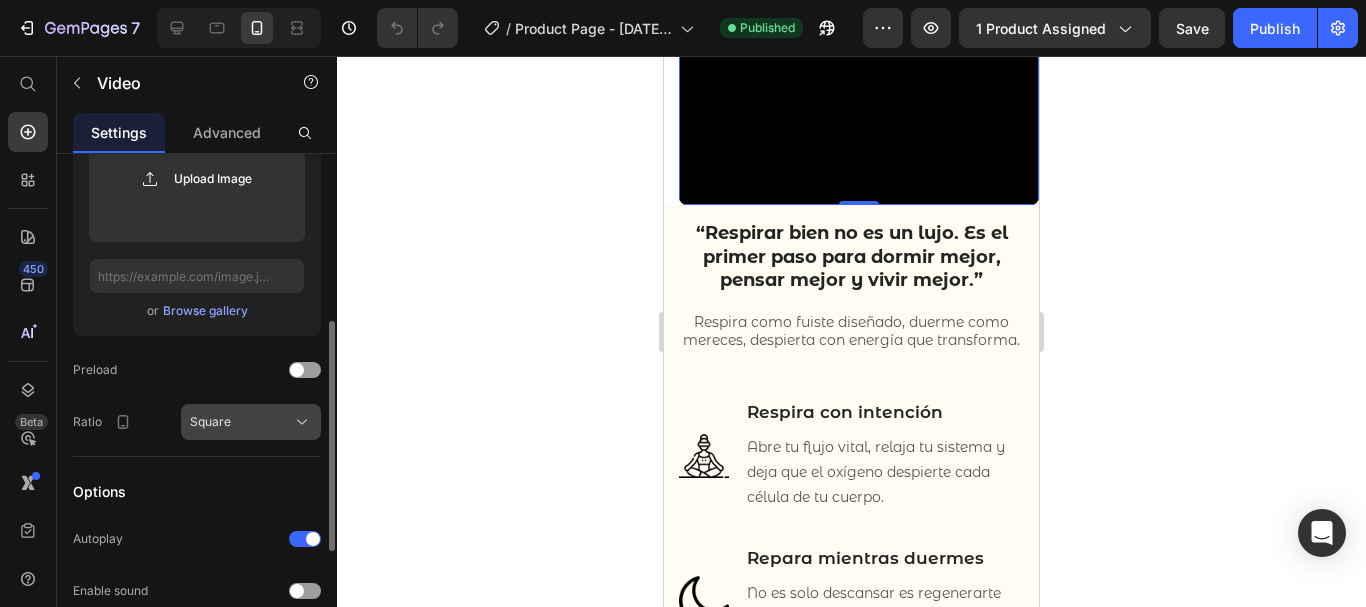 click on "Square" at bounding box center [210, 422] 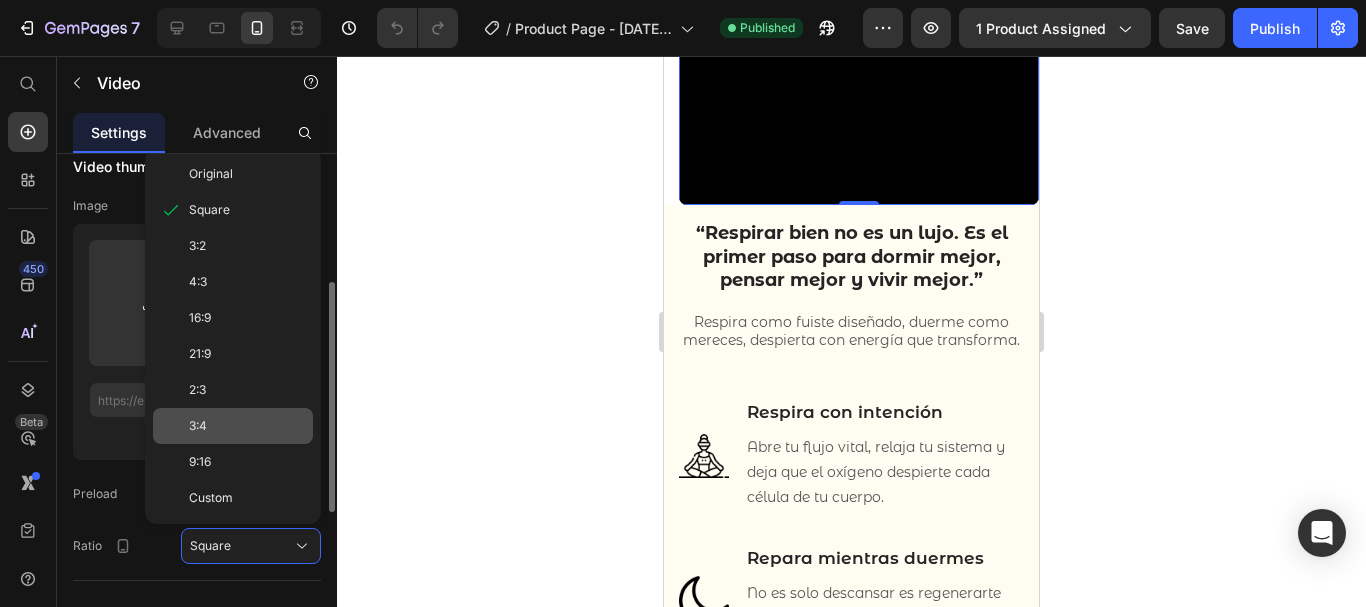scroll, scrollTop: 245, scrollLeft: 0, axis: vertical 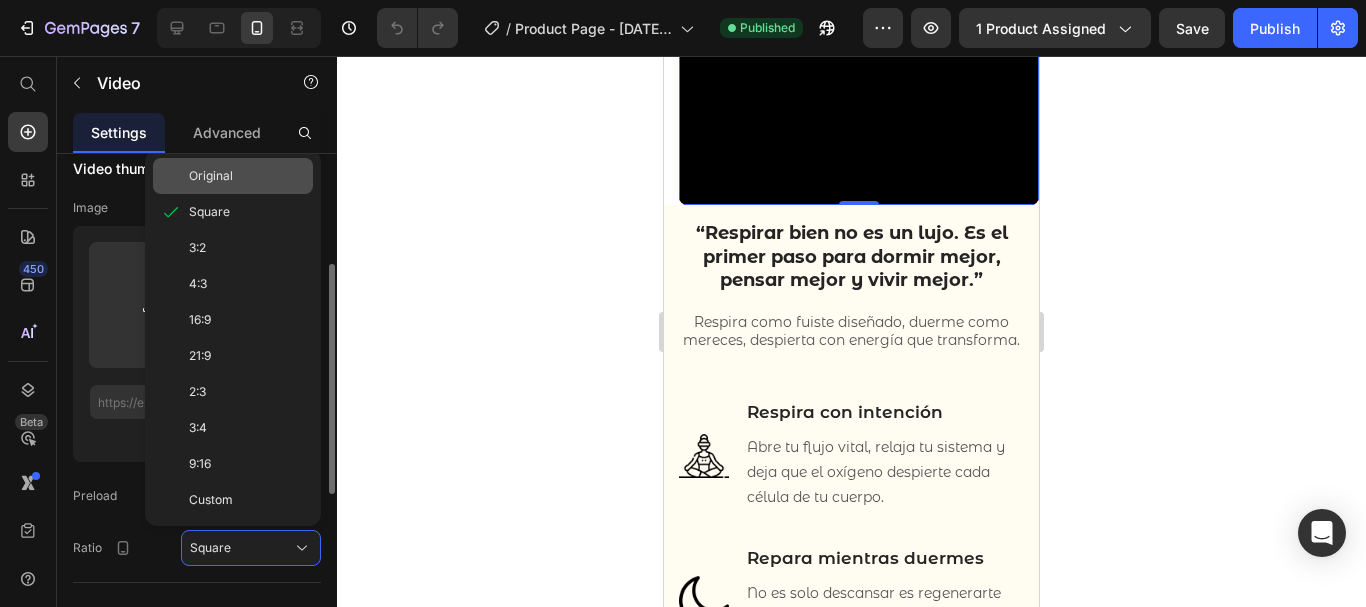 click on "Original" at bounding box center (247, 176) 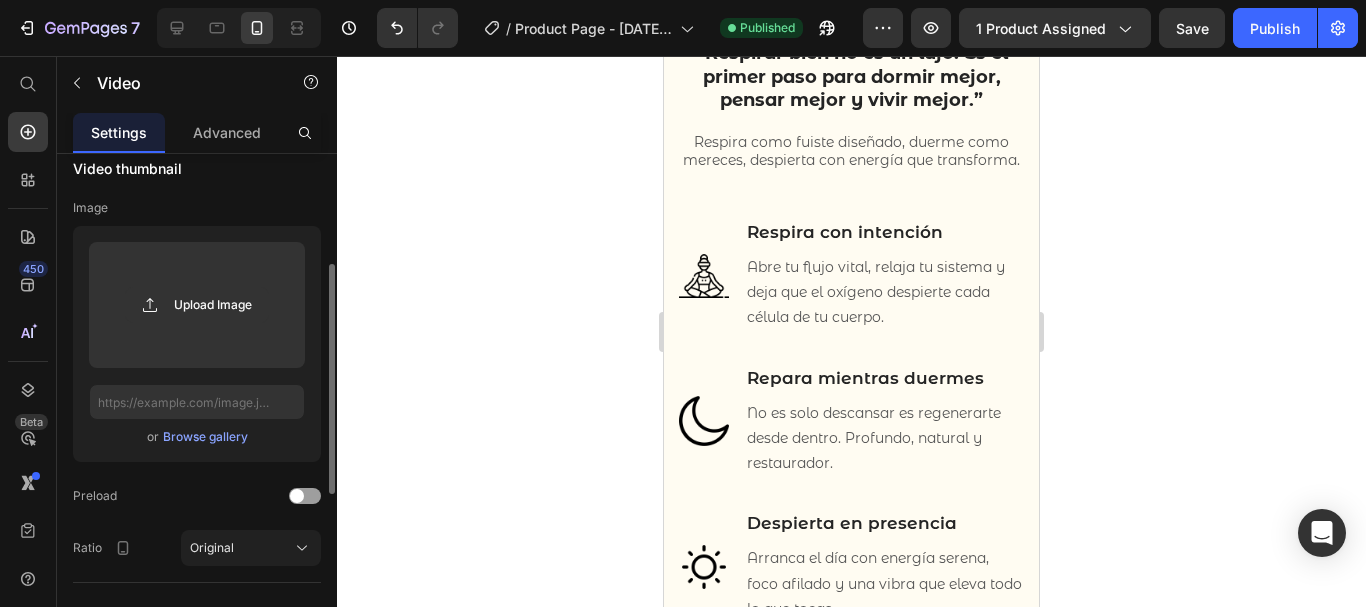 click 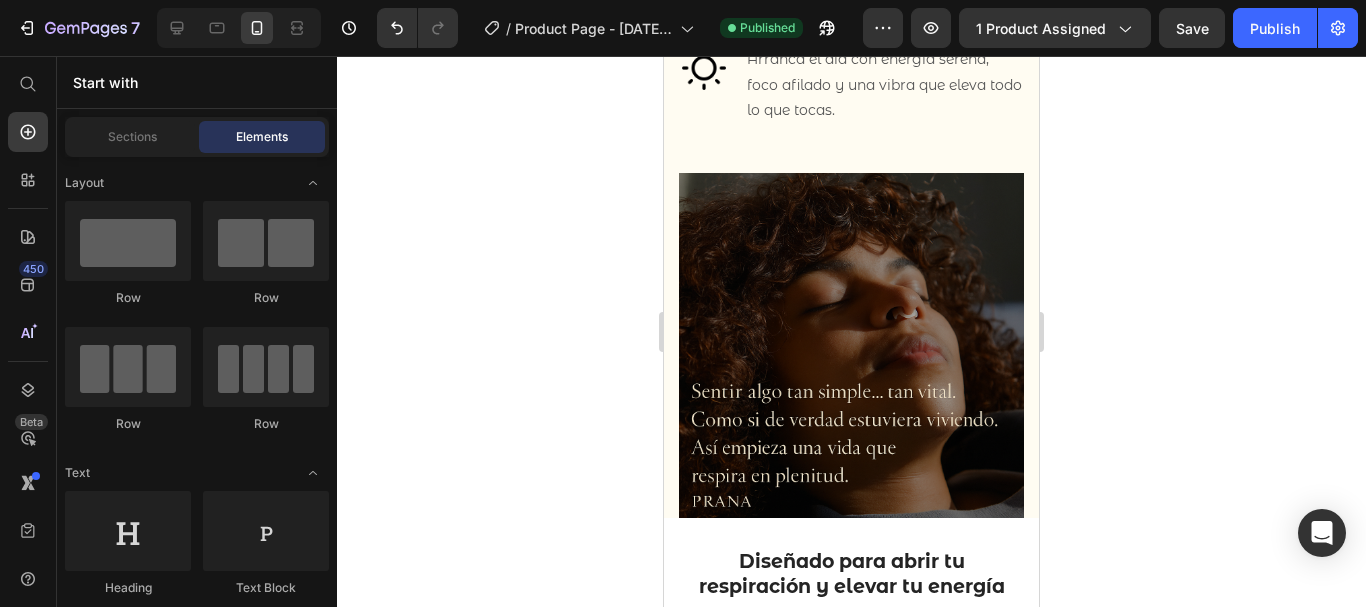 scroll, scrollTop: 1874, scrollLeft: 0, axis: vertical 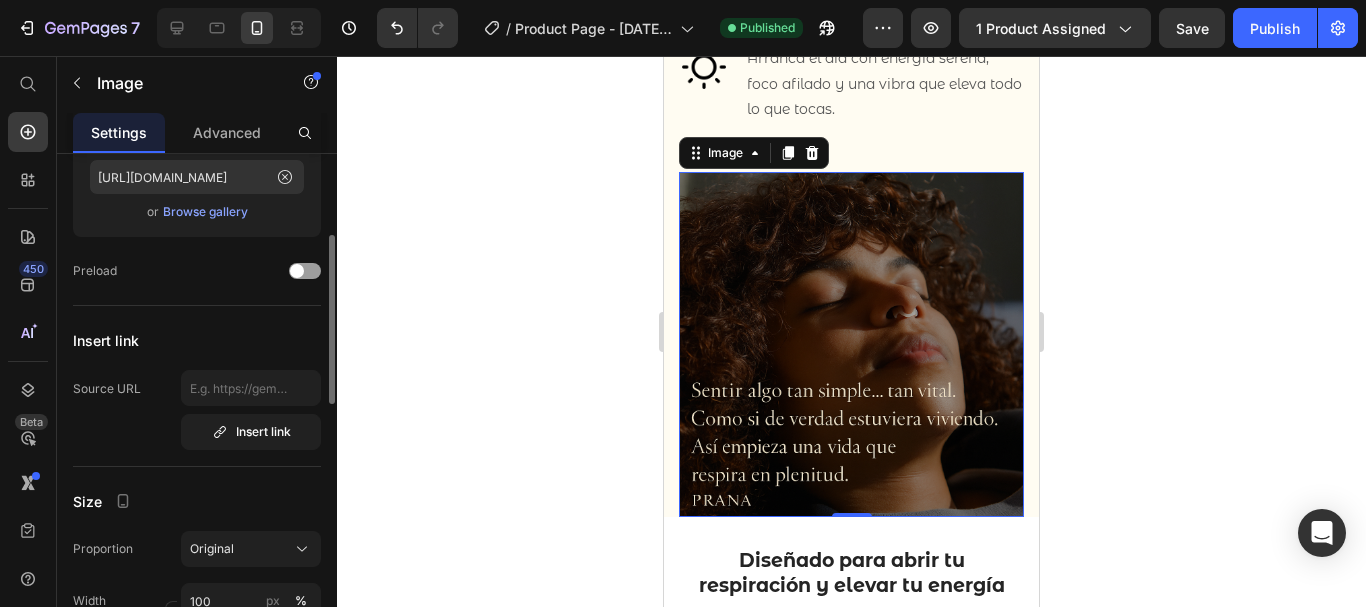 click at bounding box center [851, 344] 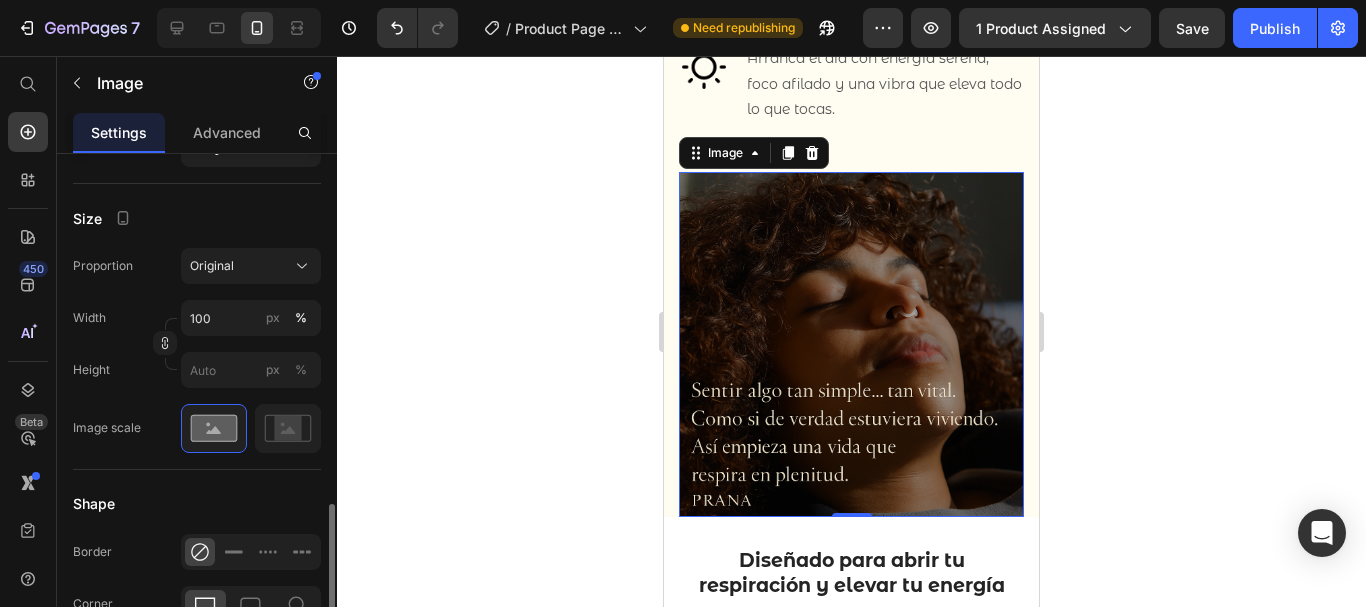 scroll, scrollTop: 698, scrollLeft: 0, axis: vertical 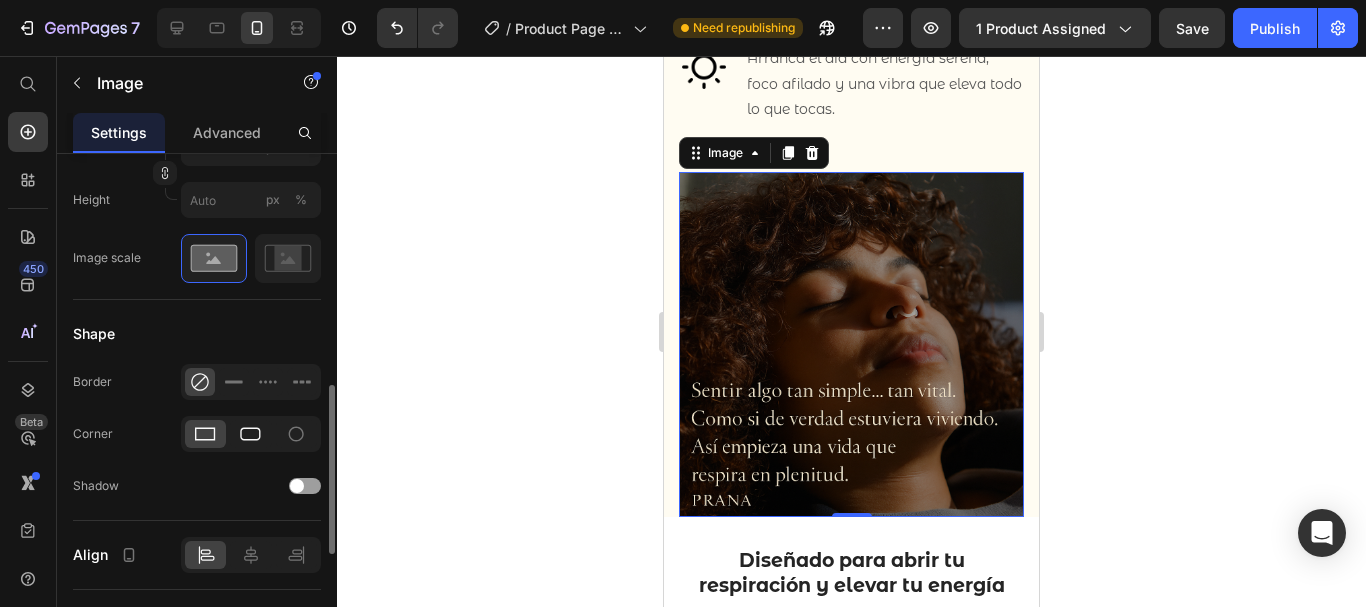 click 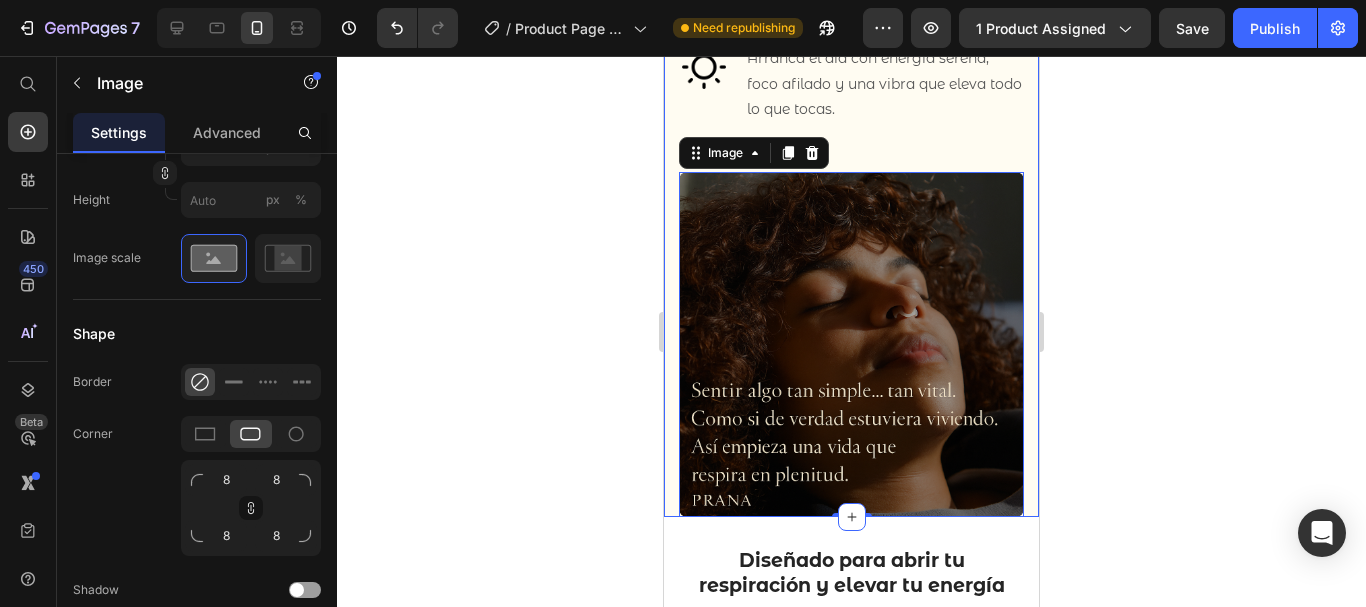 click 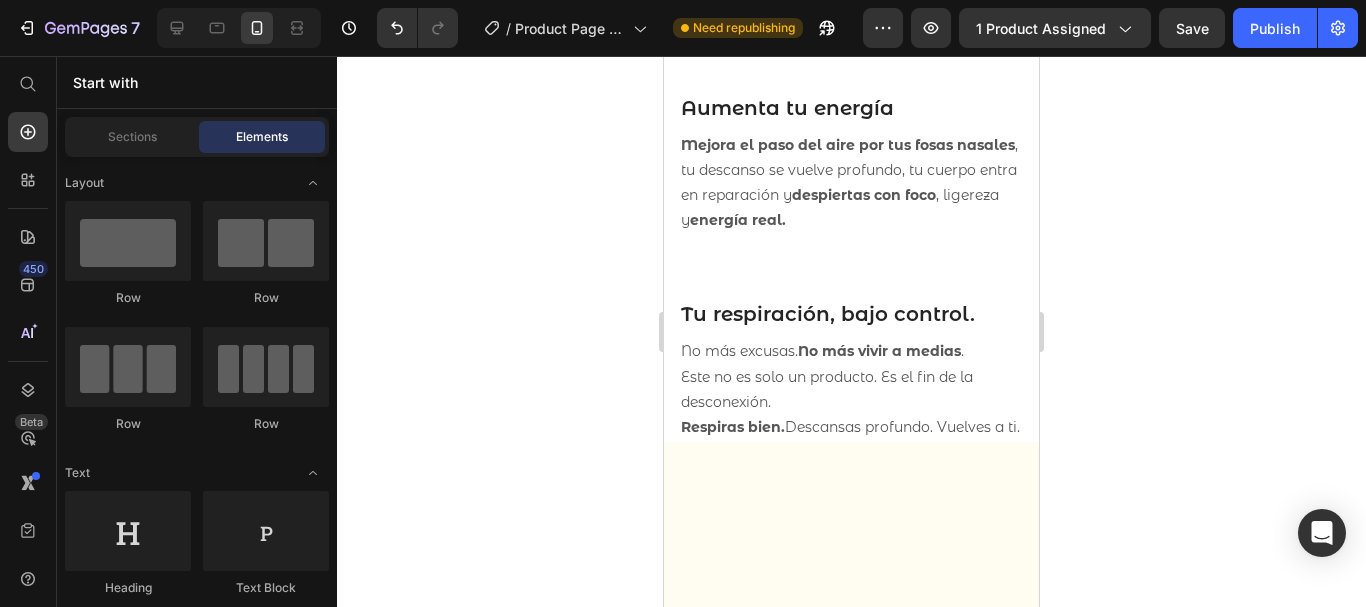 scroll, scrollTop: 3479, scrollLeft: 0, axis: vertical 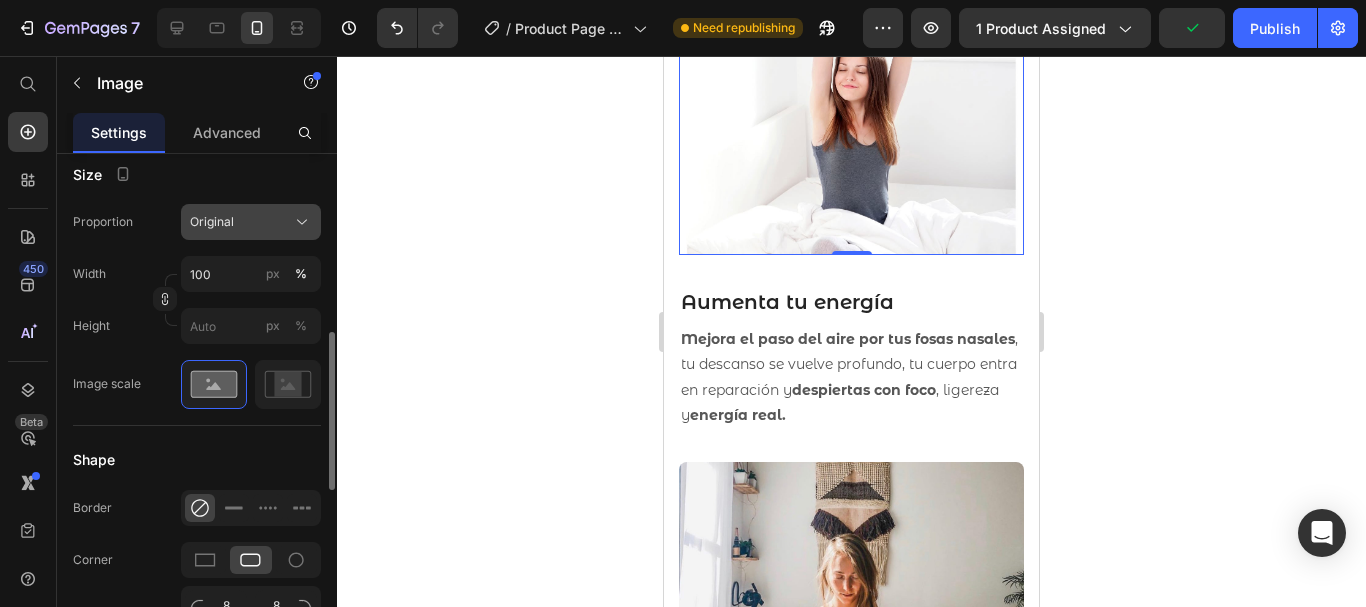 click on "Original" 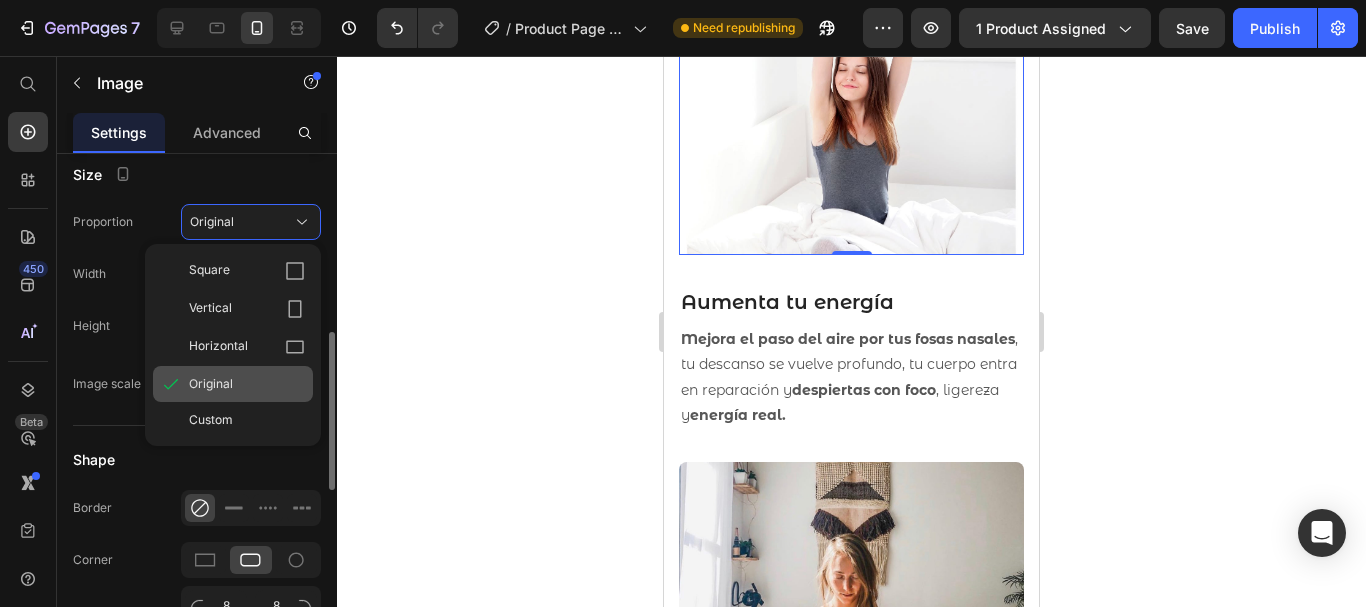 click on "Original" 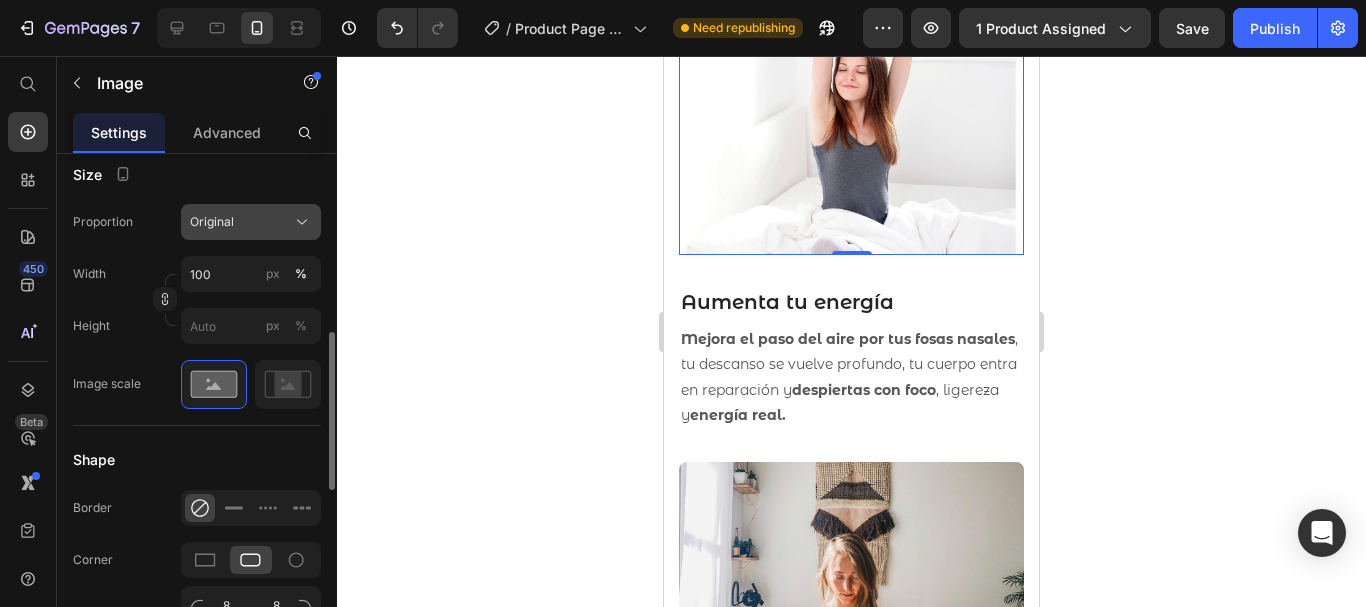 click on "Original" 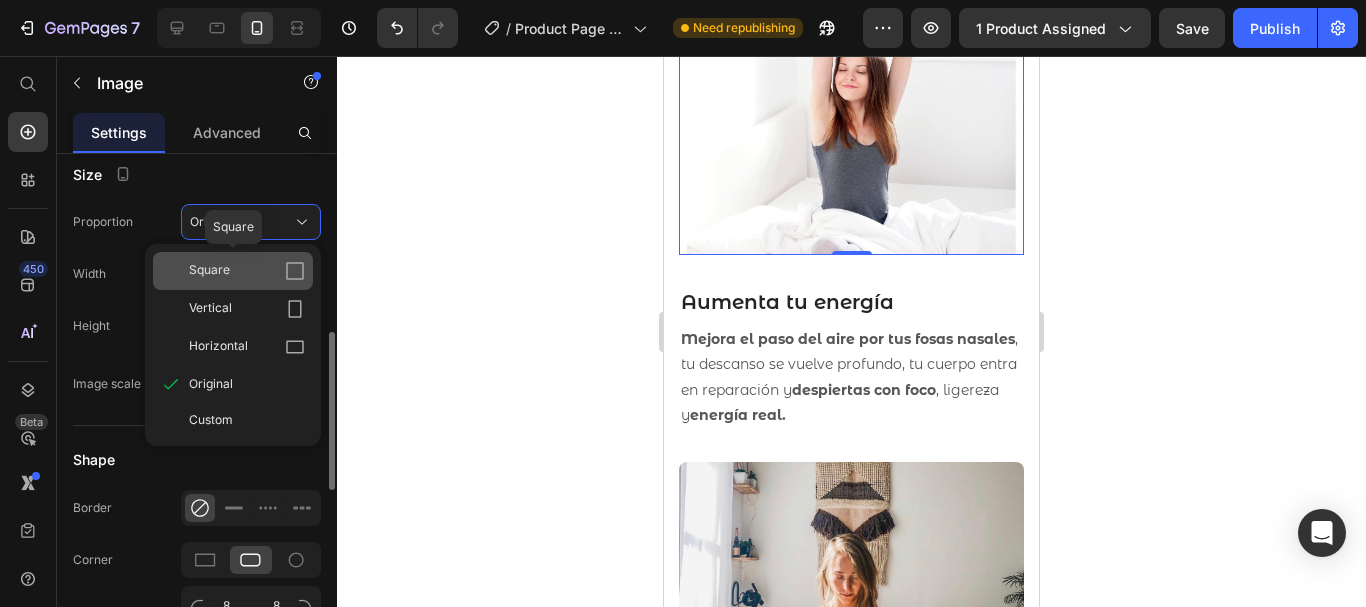 click on "Square" at bounding box center [247, 271] 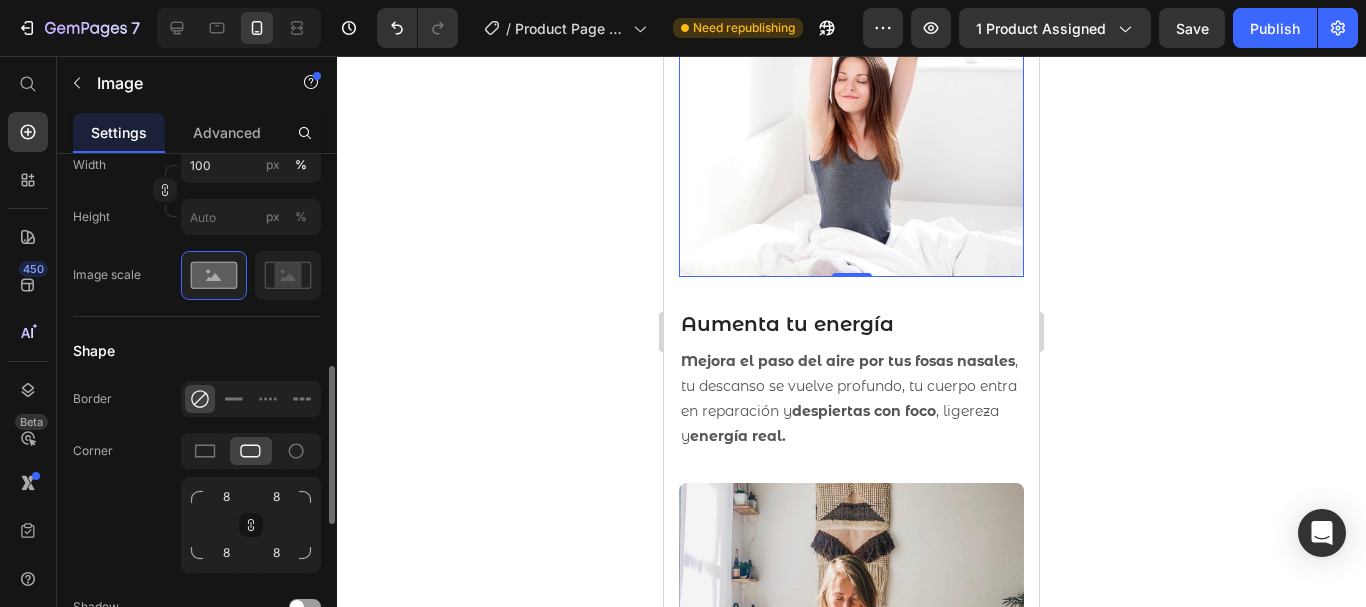 scroll, scrollTop: 682, scrollLeft: 0, axis: vertical 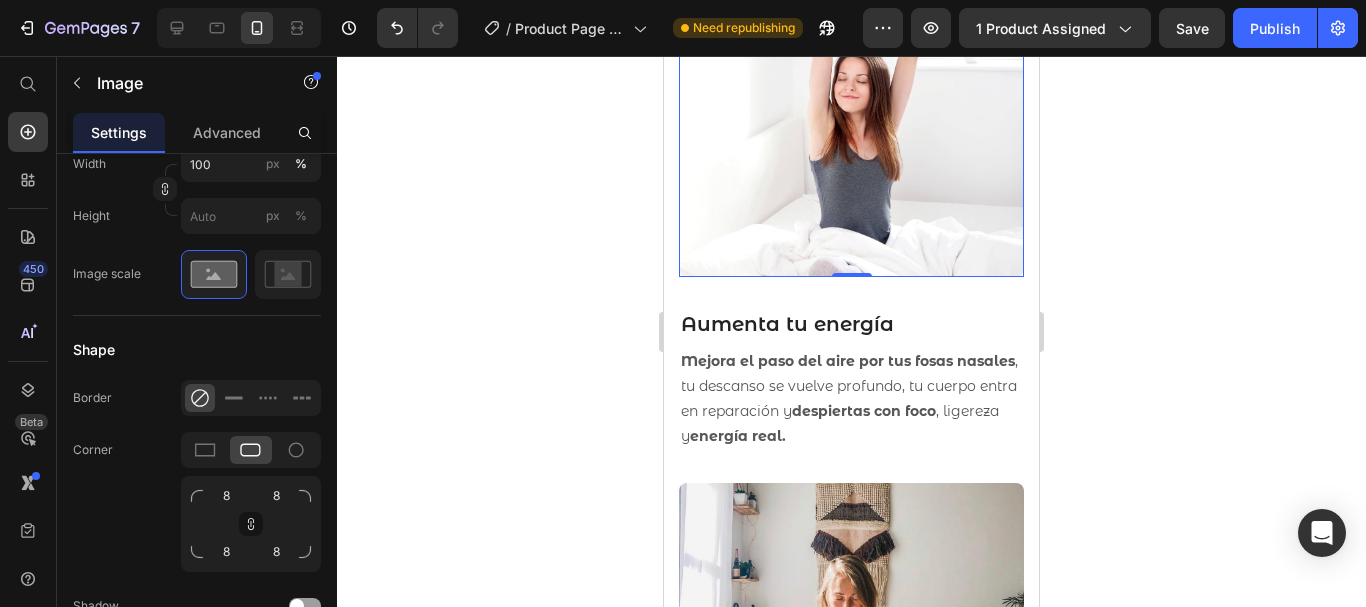 click 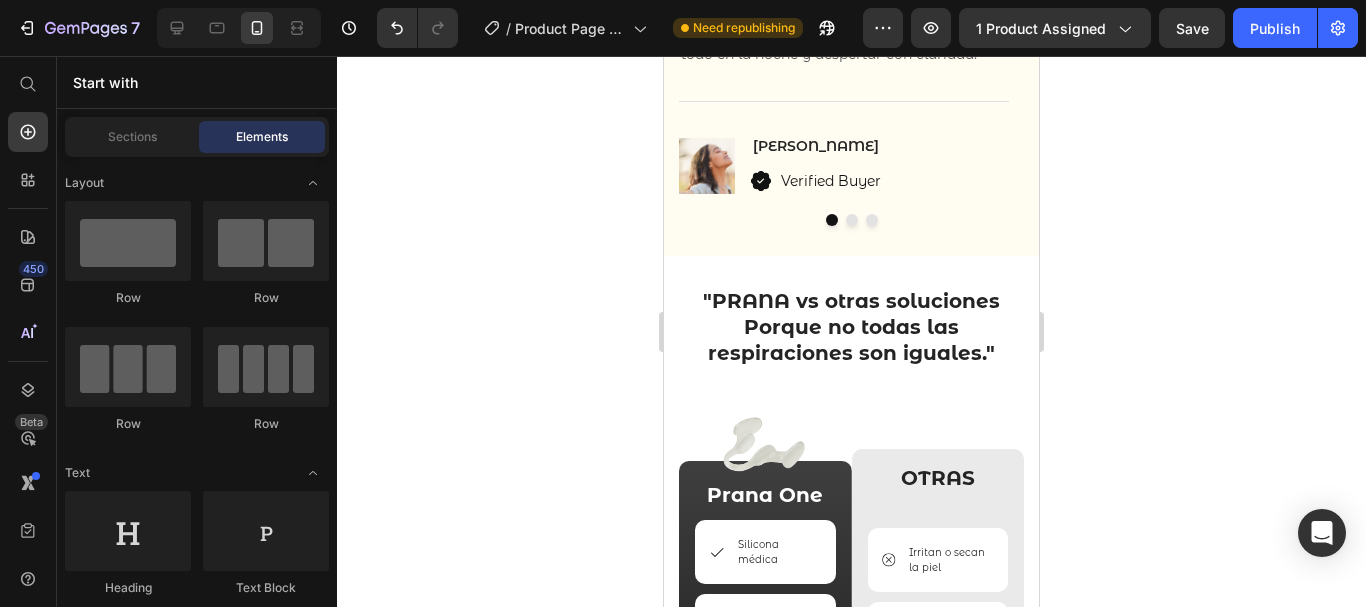 scroll, scrollTop: 4801, scrollLeft: 0, axis: vertical 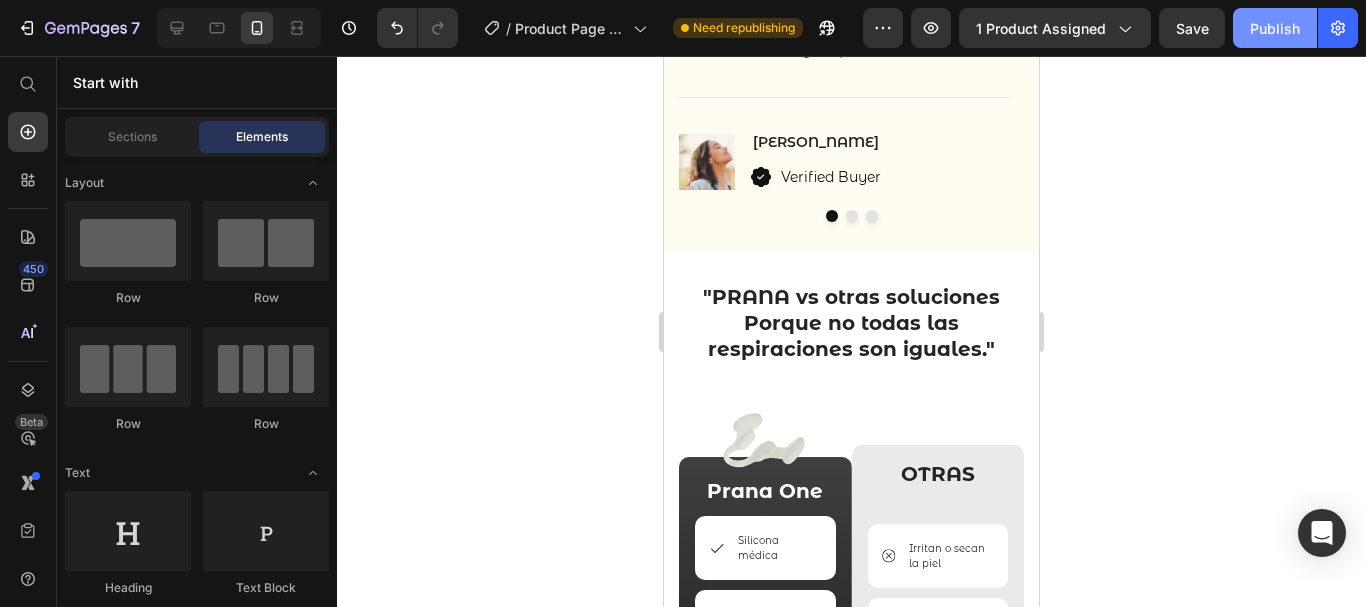click on "Publish" 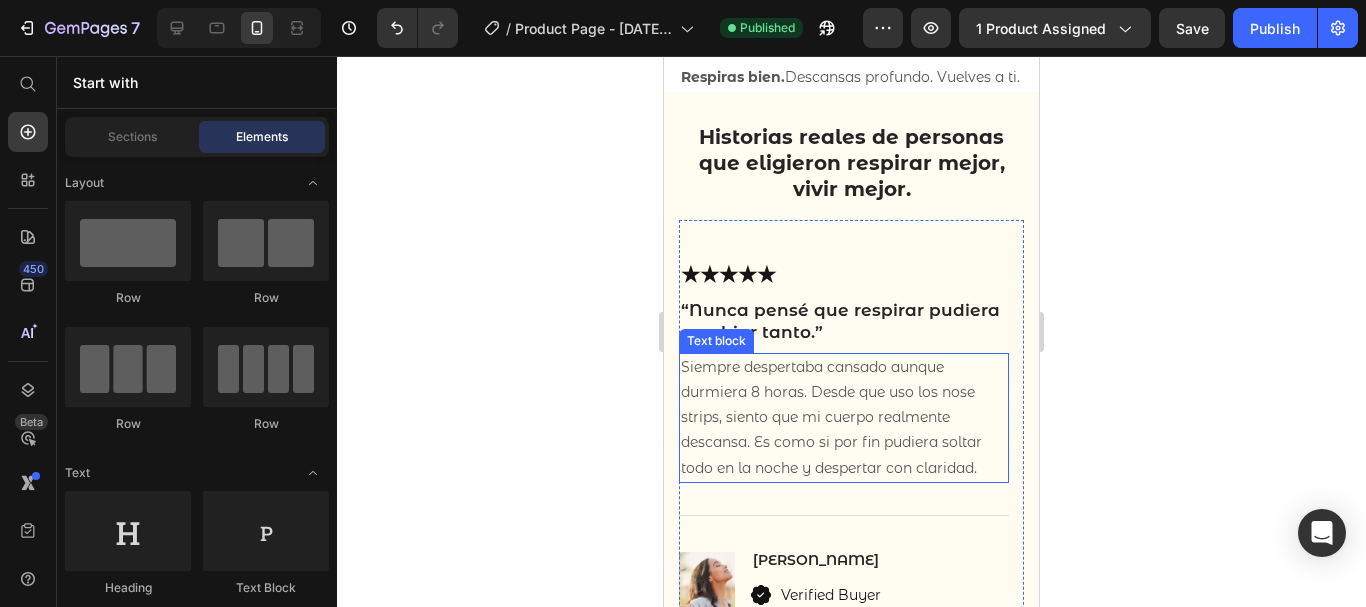 scroll, scrollTop: 4397, scrollLeft: 0, axis: vertical 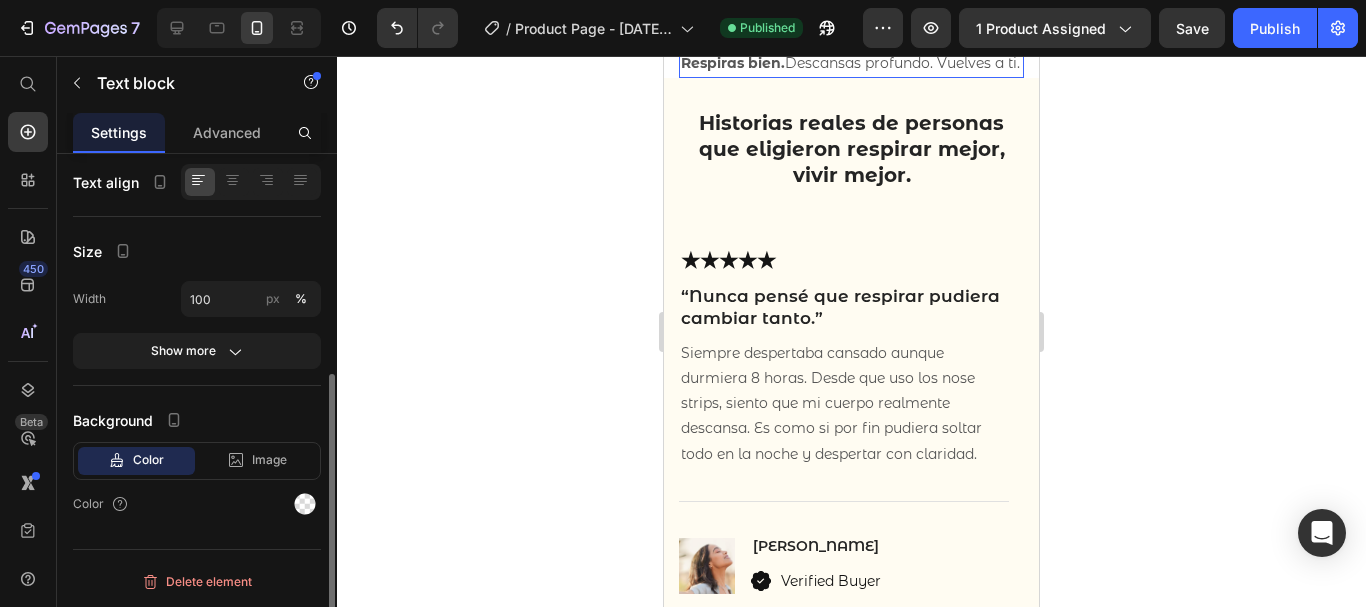 click on "No más excusas.  No más vivir a medias . Este no es solo un producto. Es el fin de la desconexión. Respiras bien.  Descansas profundo. Vuelves a ti." at bounding box center (851, 26) 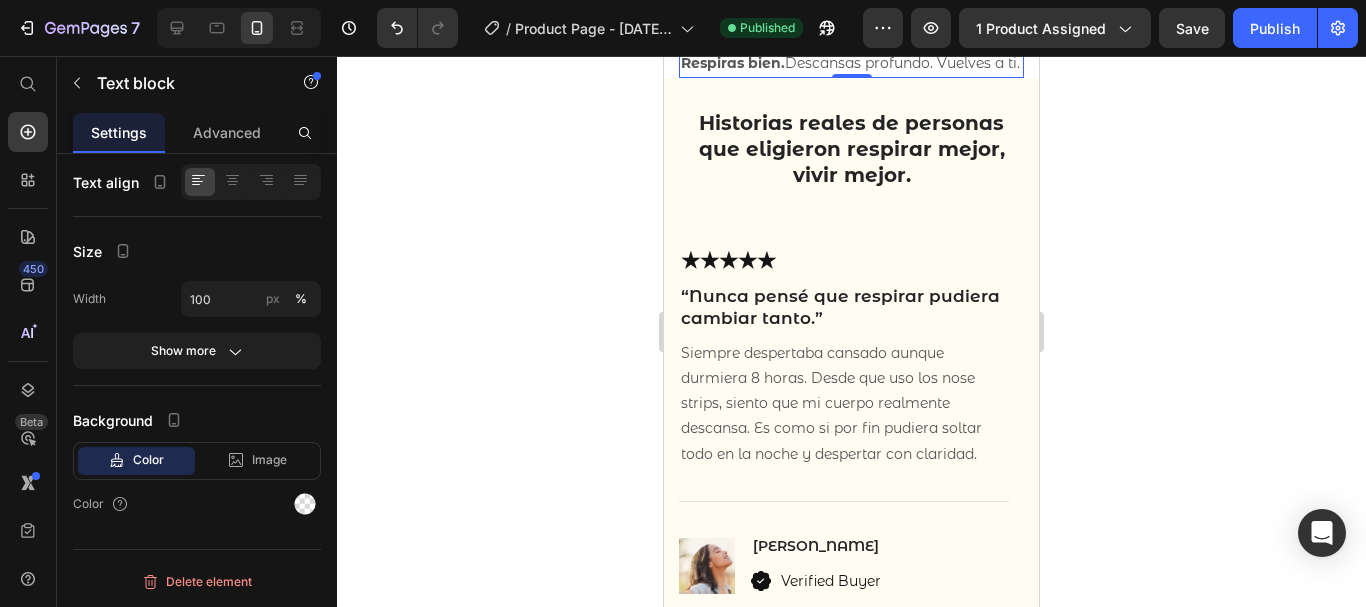 scroll, scrollTop: 0, scrollLeft: 0, axis: both 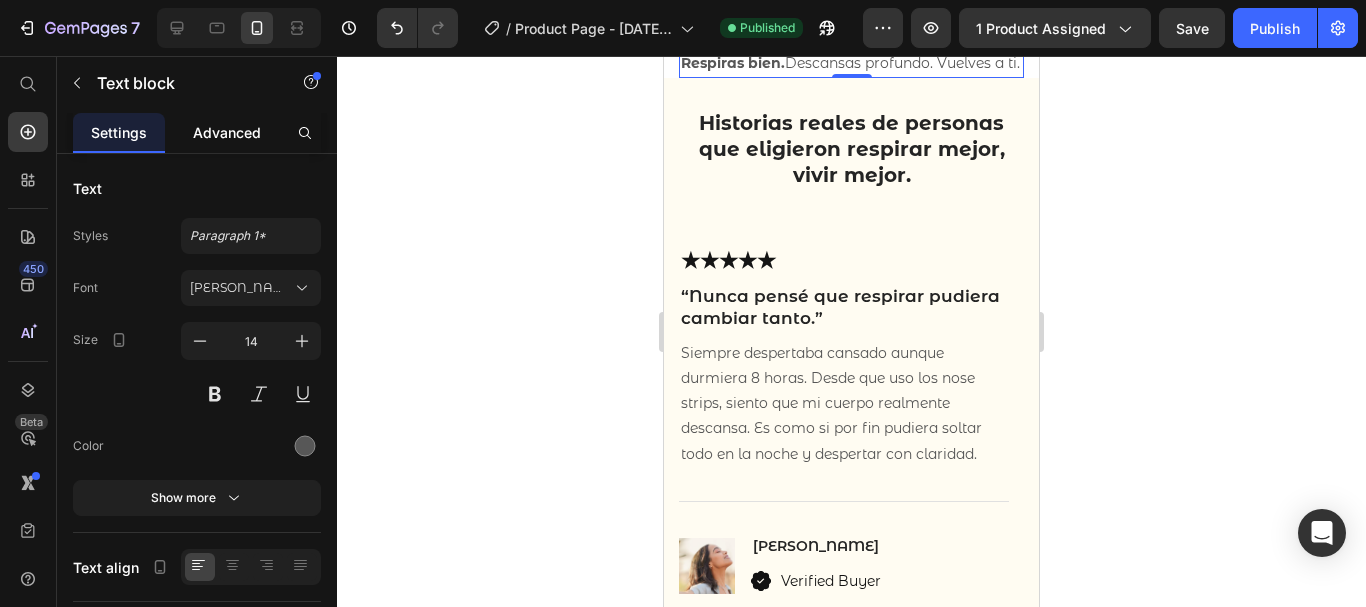 click on "Advanced" at bounding box center (227, 132) 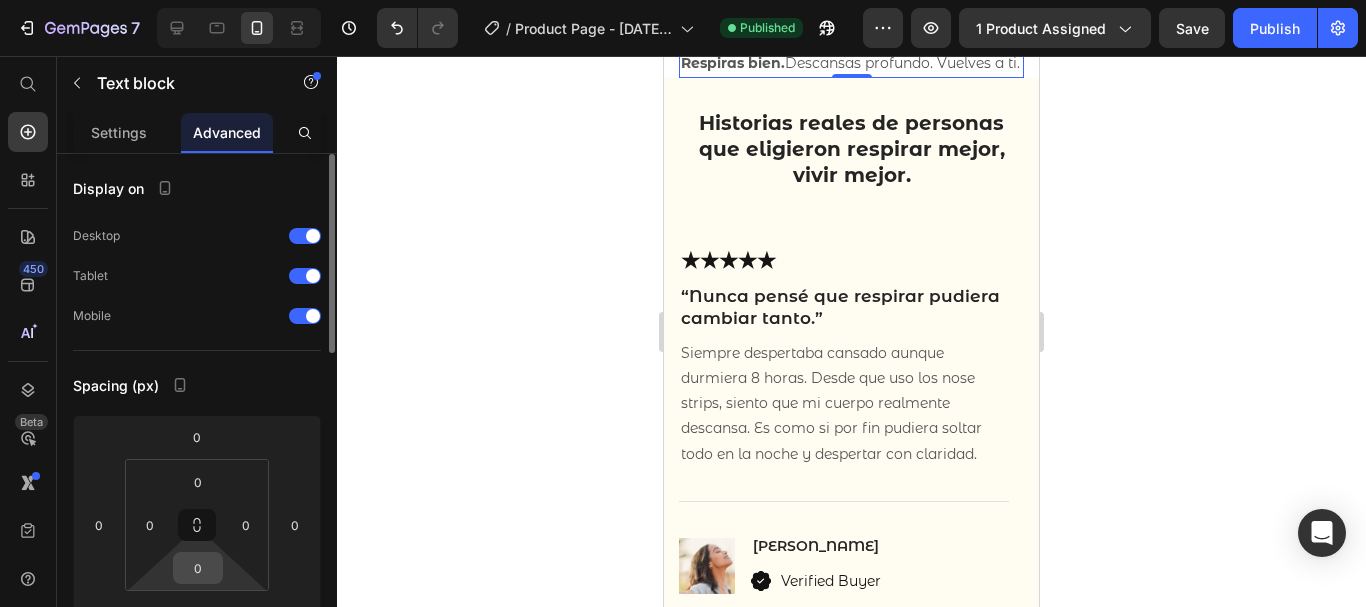 click on "0" at bounding box center (198, 568) 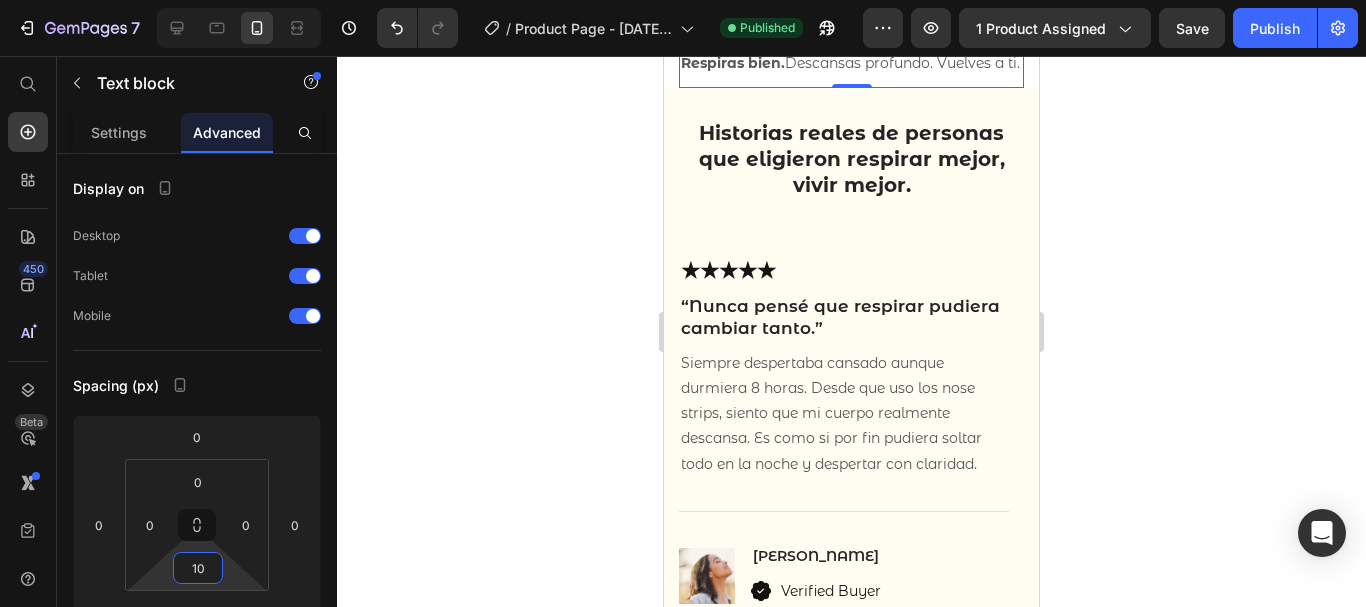 type on "10" 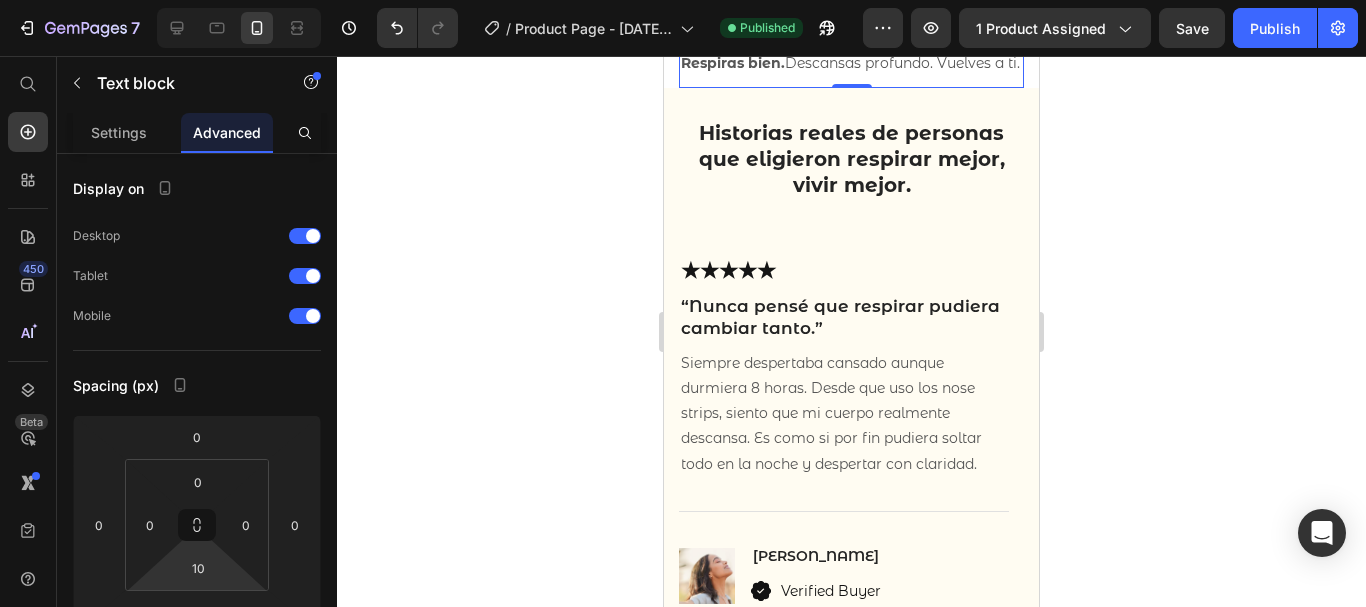click 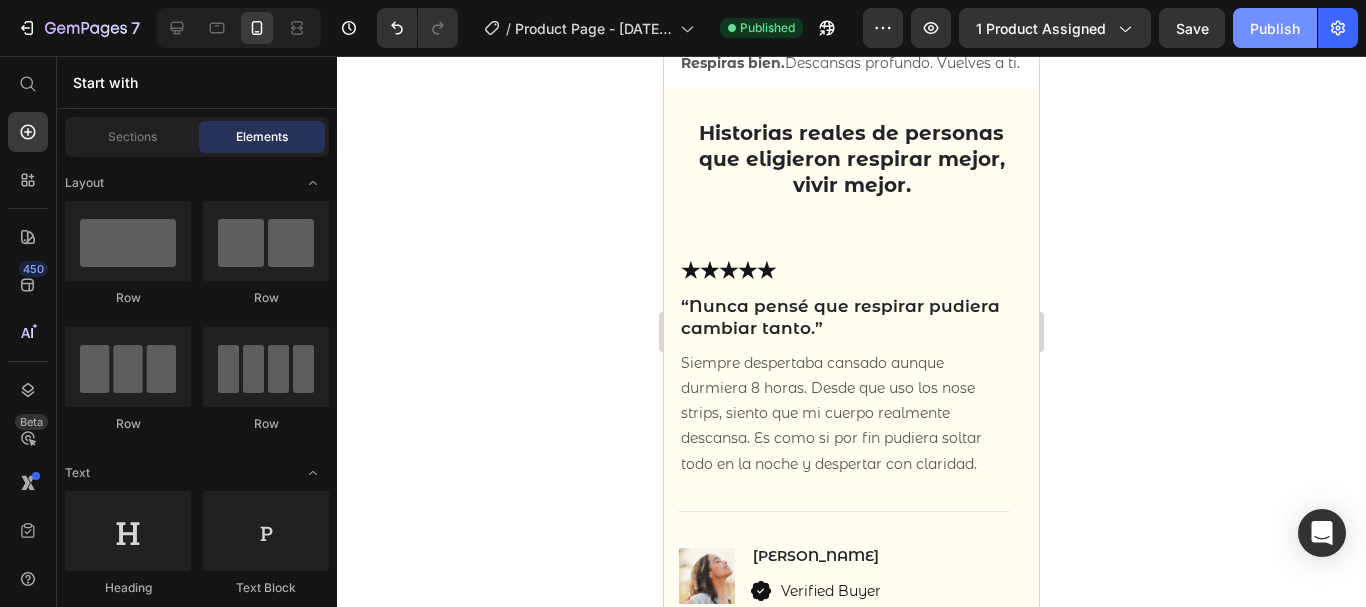click on "Publish" at bounding box center [1275, 28] 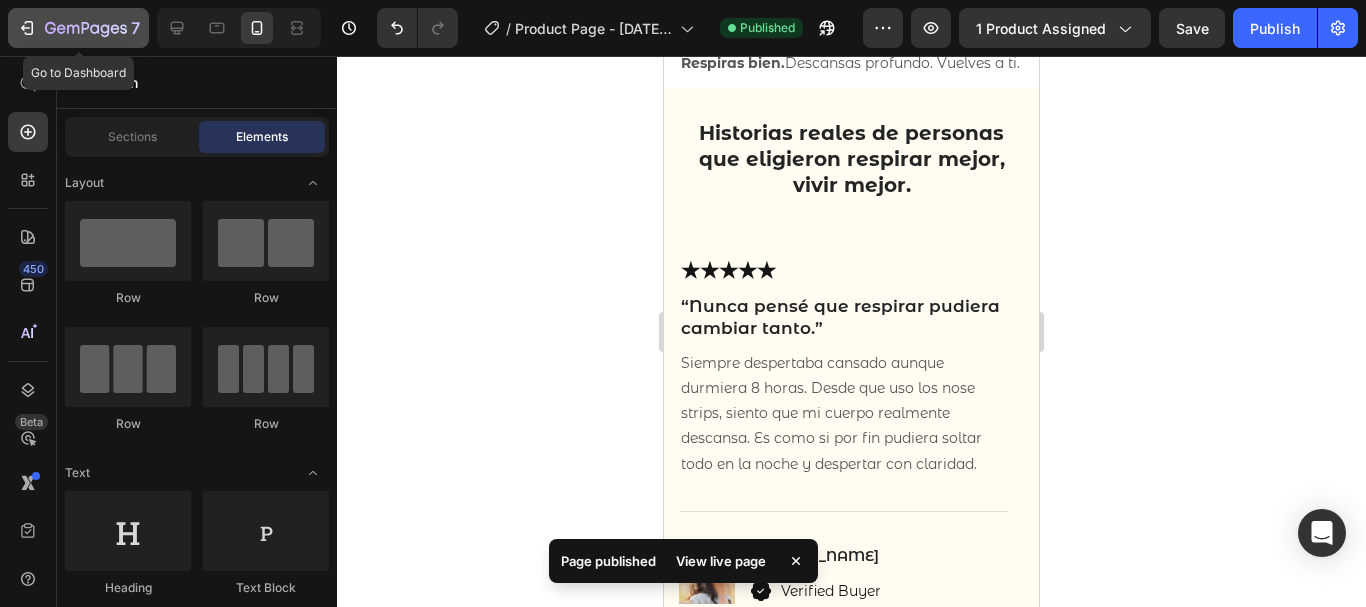 click 